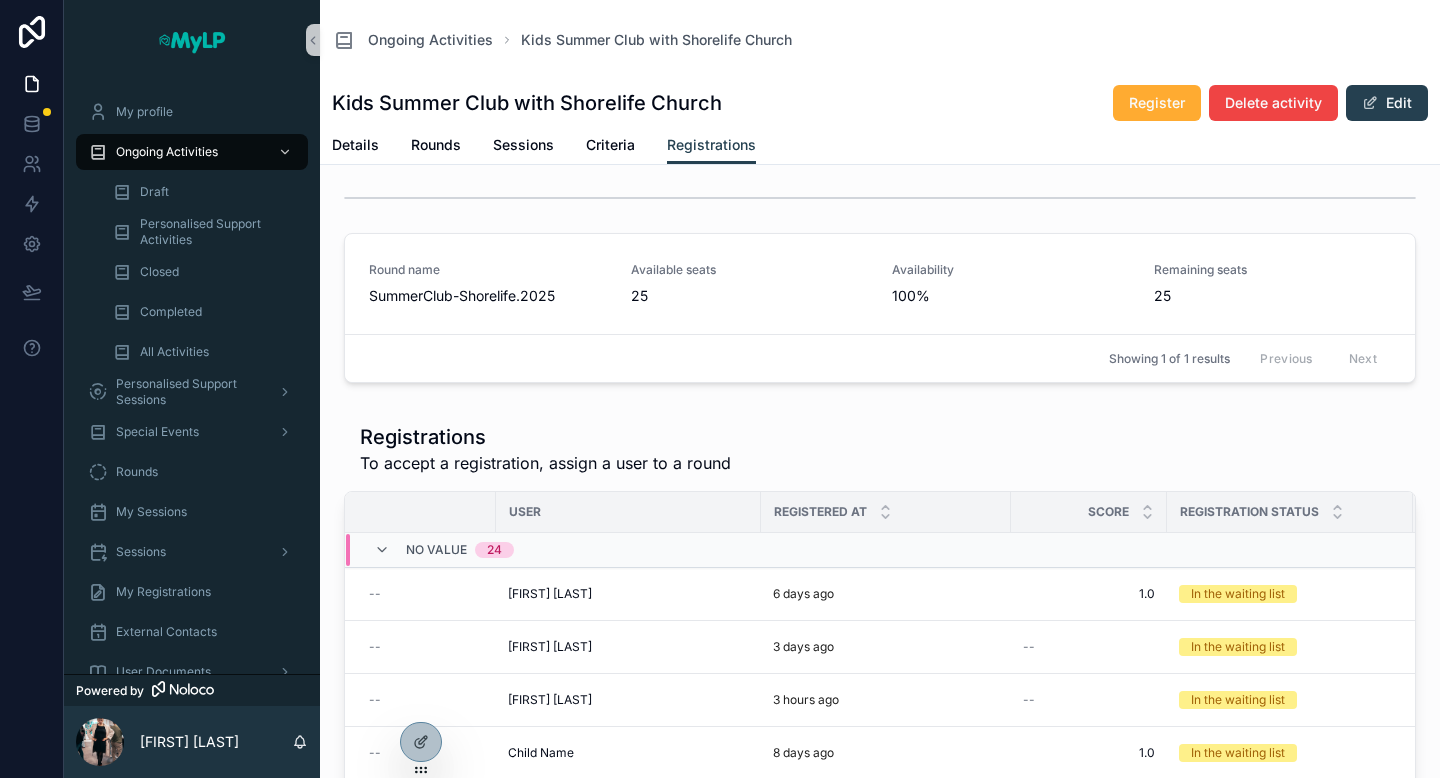 scroll, scrollTop: 0, scrollLeft: 0, axis: both 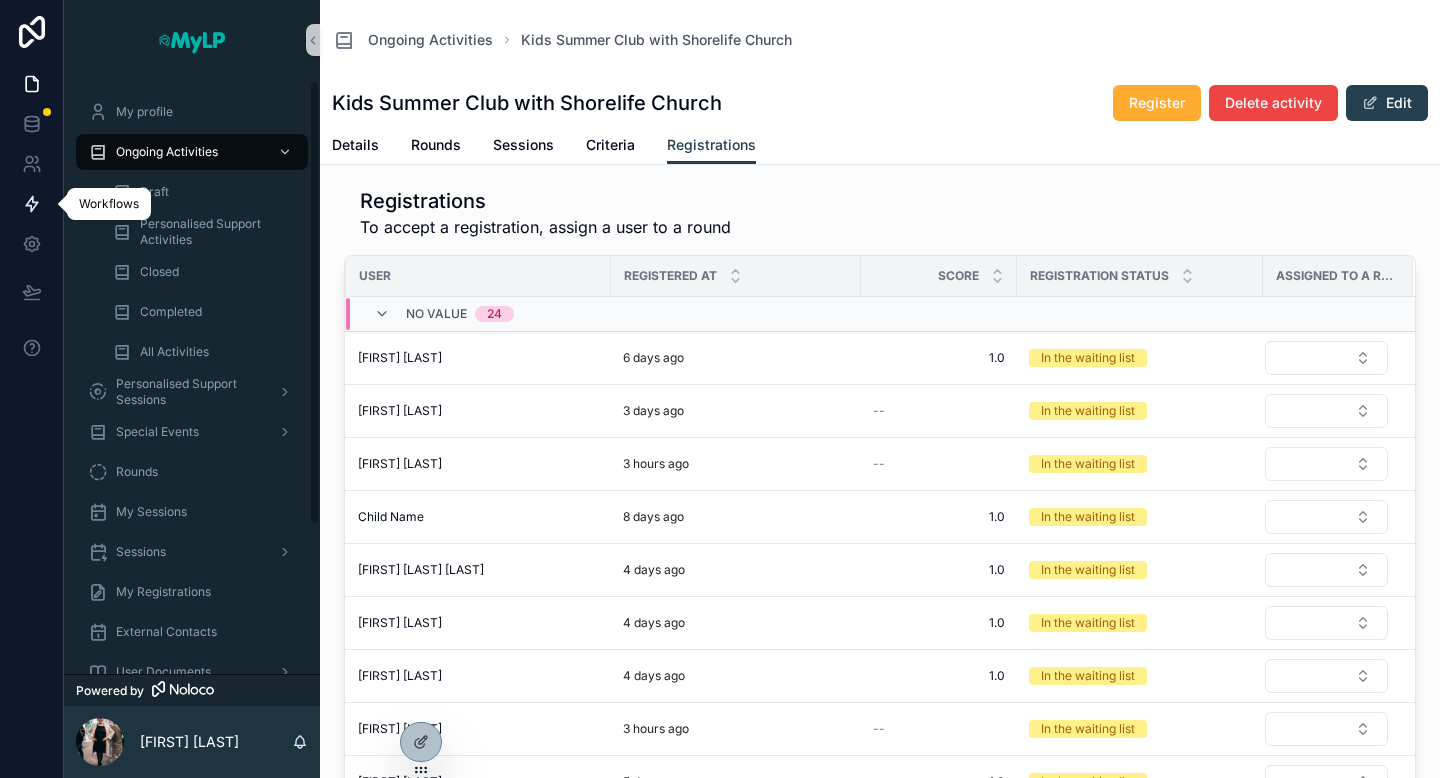 click 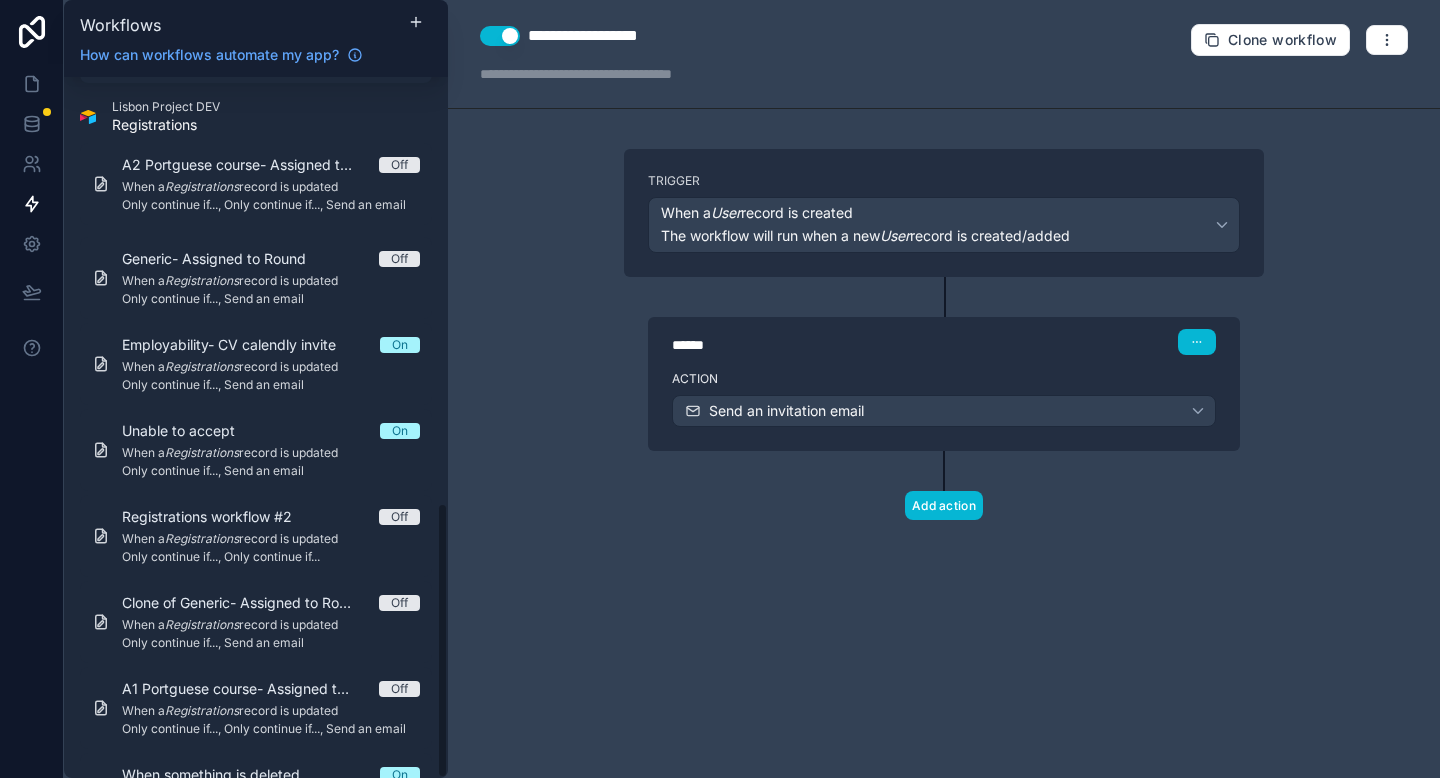scroll, scrollTop: 1081, scrollLeft: 0, axis: vertical 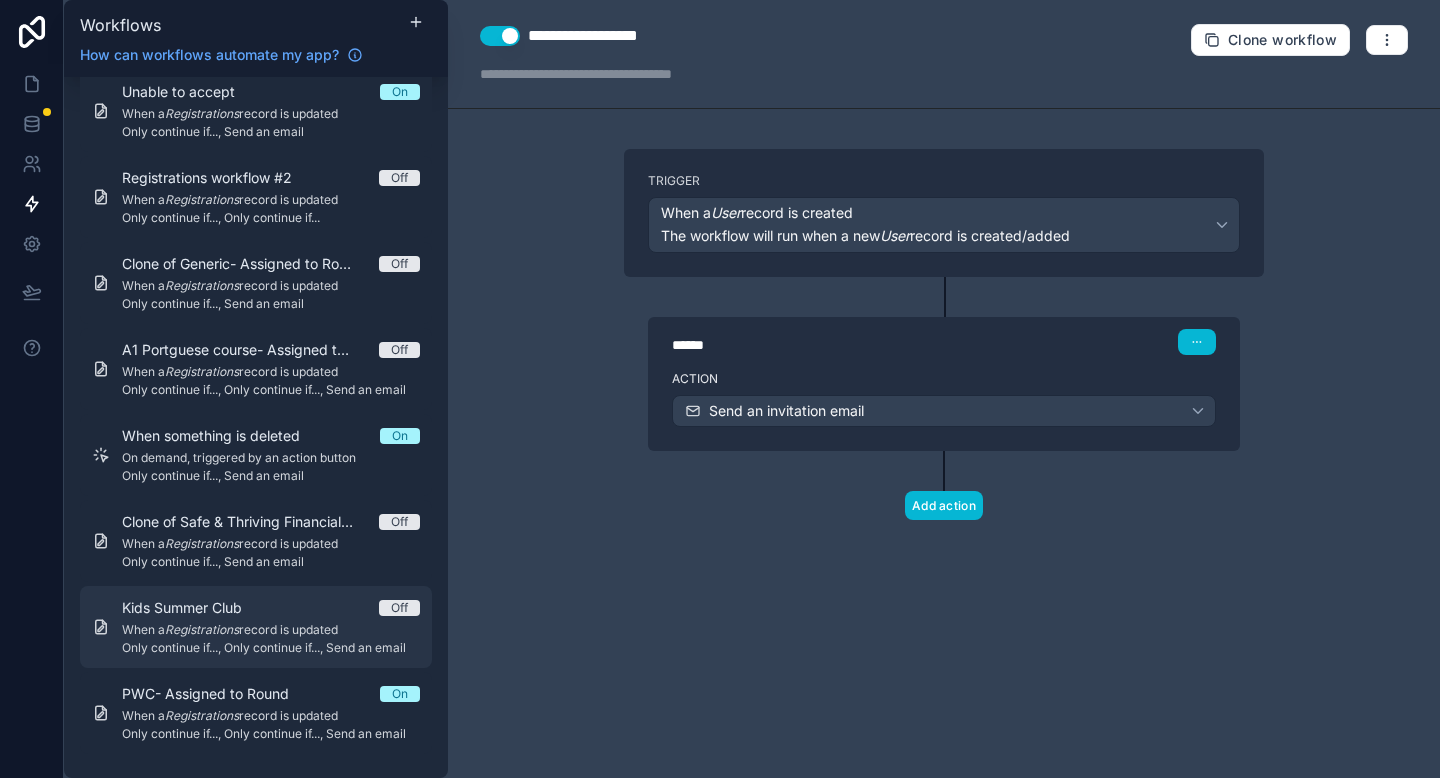 click on "Only continue if..., Only continue if..., Send an email" at bounding box center (271, 648) 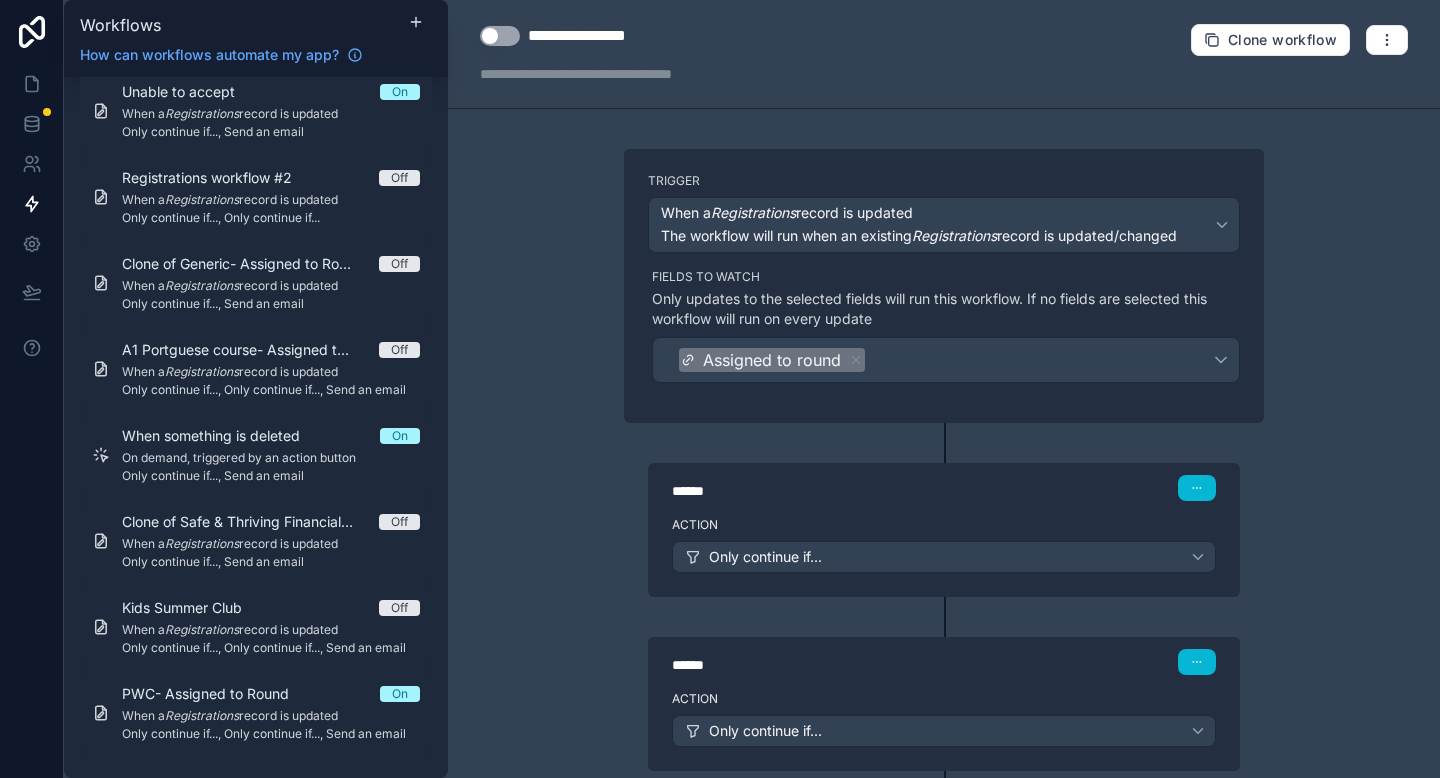 scroll, scrollTop: 142, scrollLeft: 0, axis: vertical 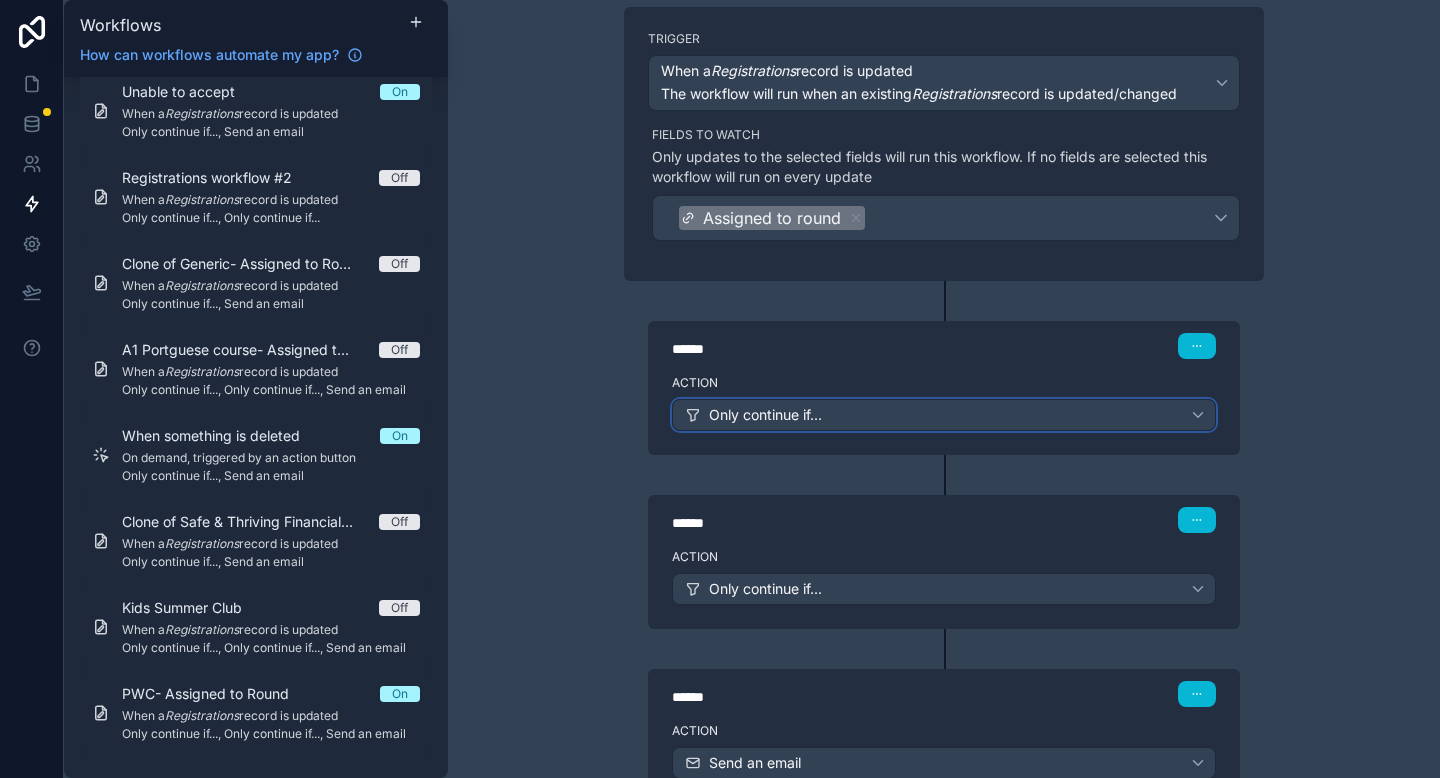 click on "Only continue if..." at bounding box center (944, 415) 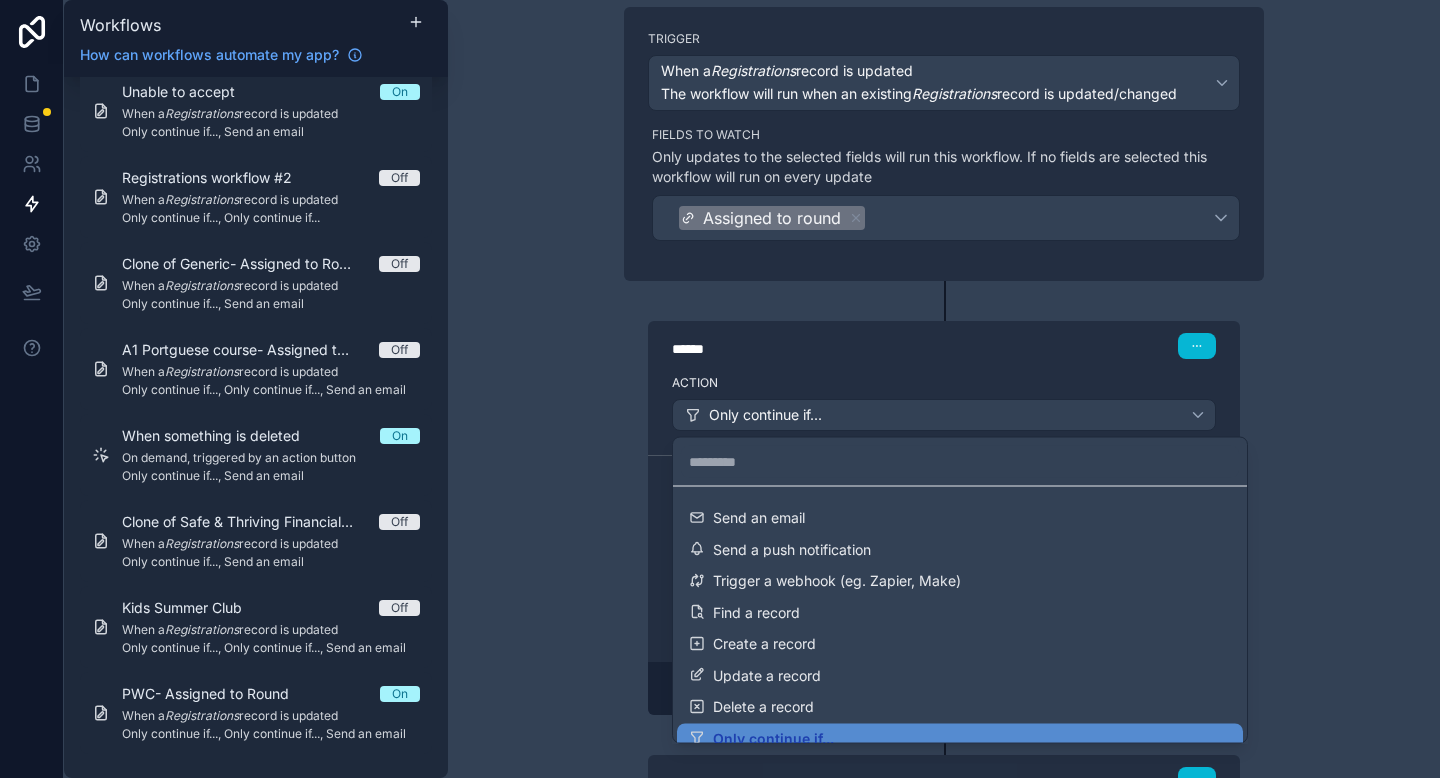 click at bounding box center (720, 389) 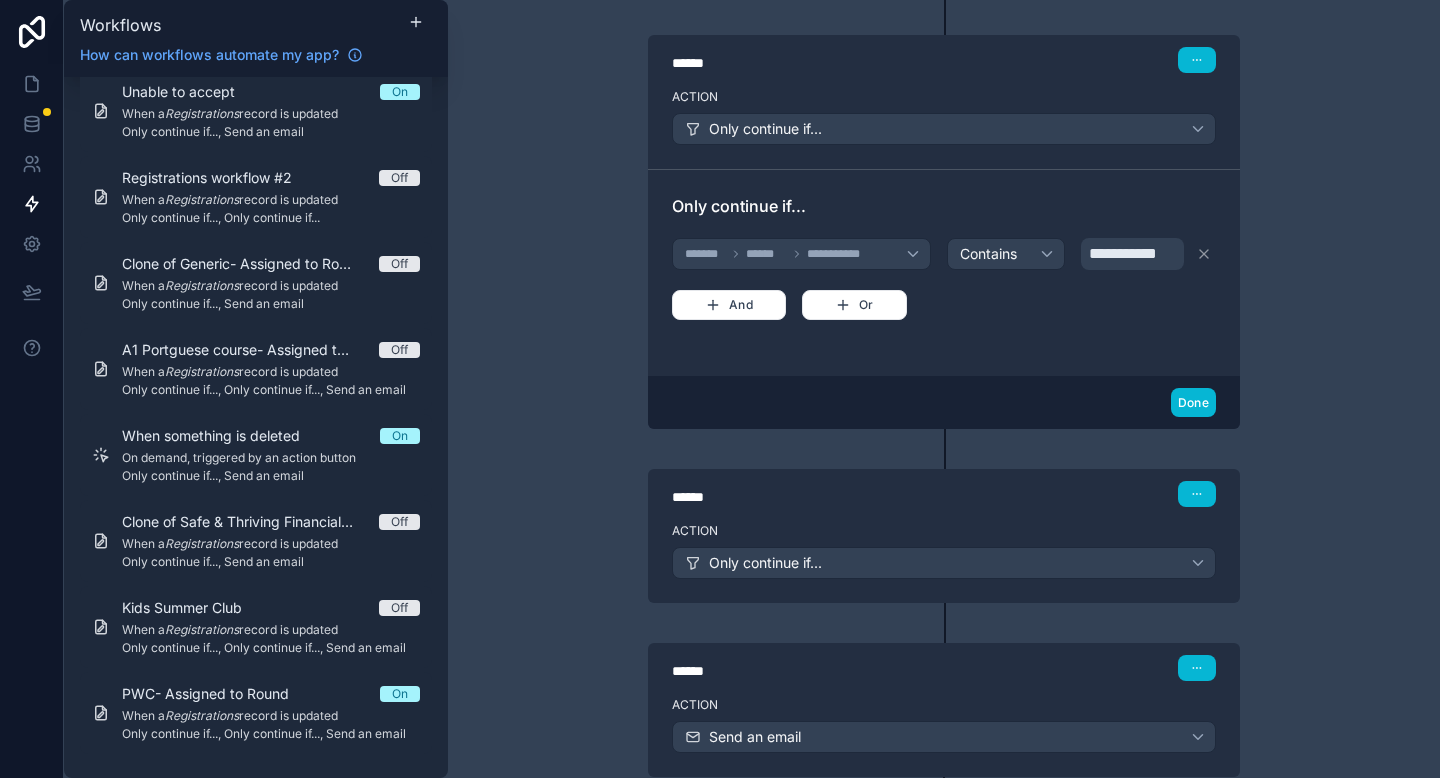 scroll, scrollTop: 441, scrollLeft: 0, axis: vertical 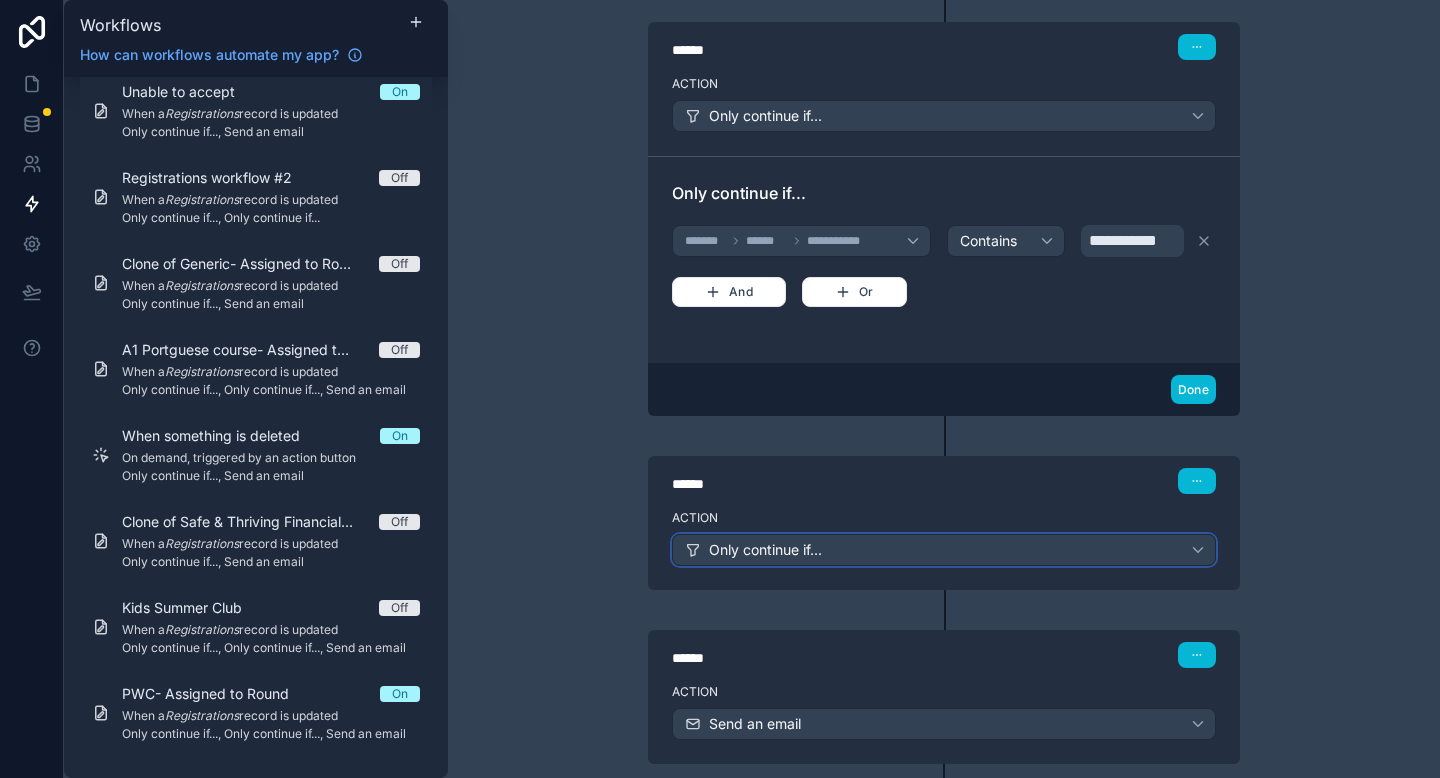 click on "Only continue if..." at bounding box center (765, 550) 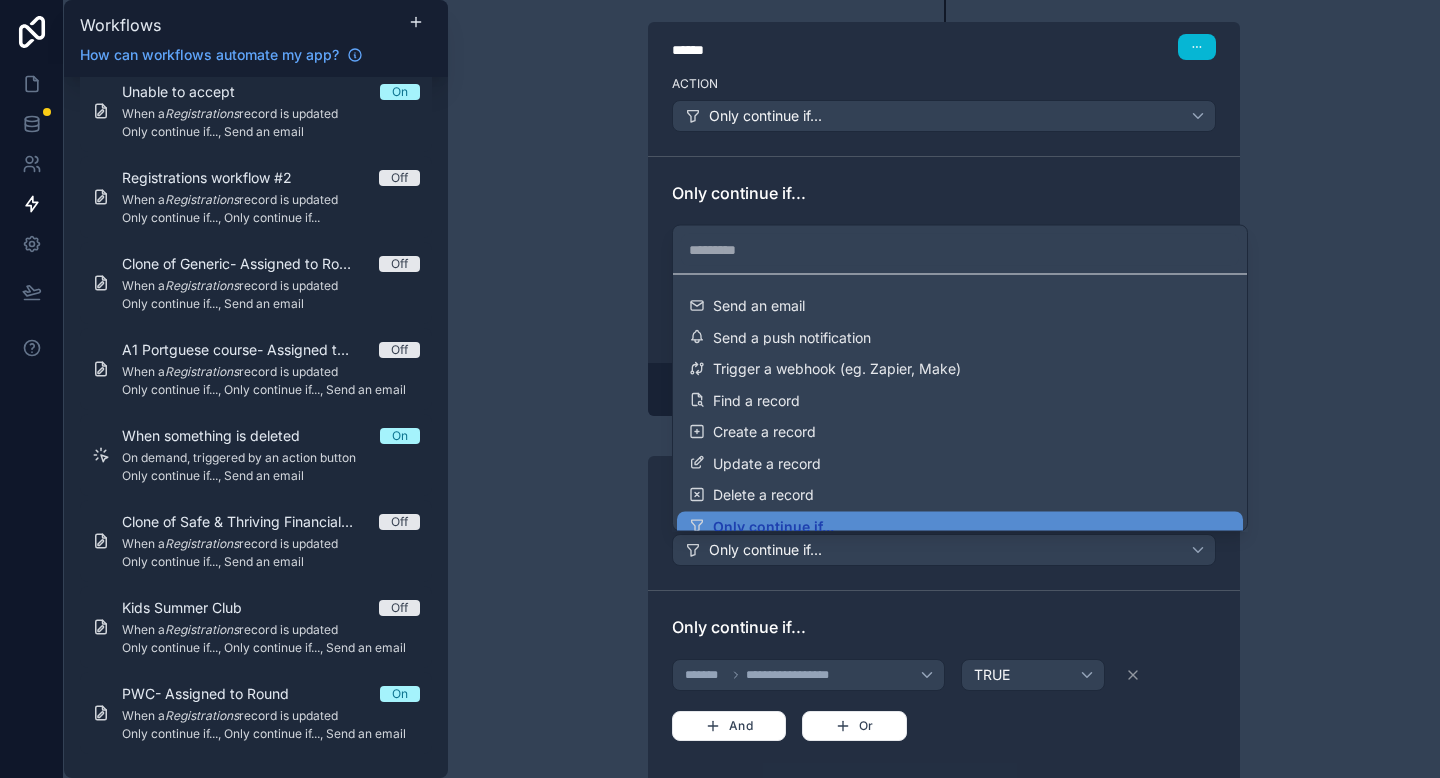 click at bounding box center (720, 389) 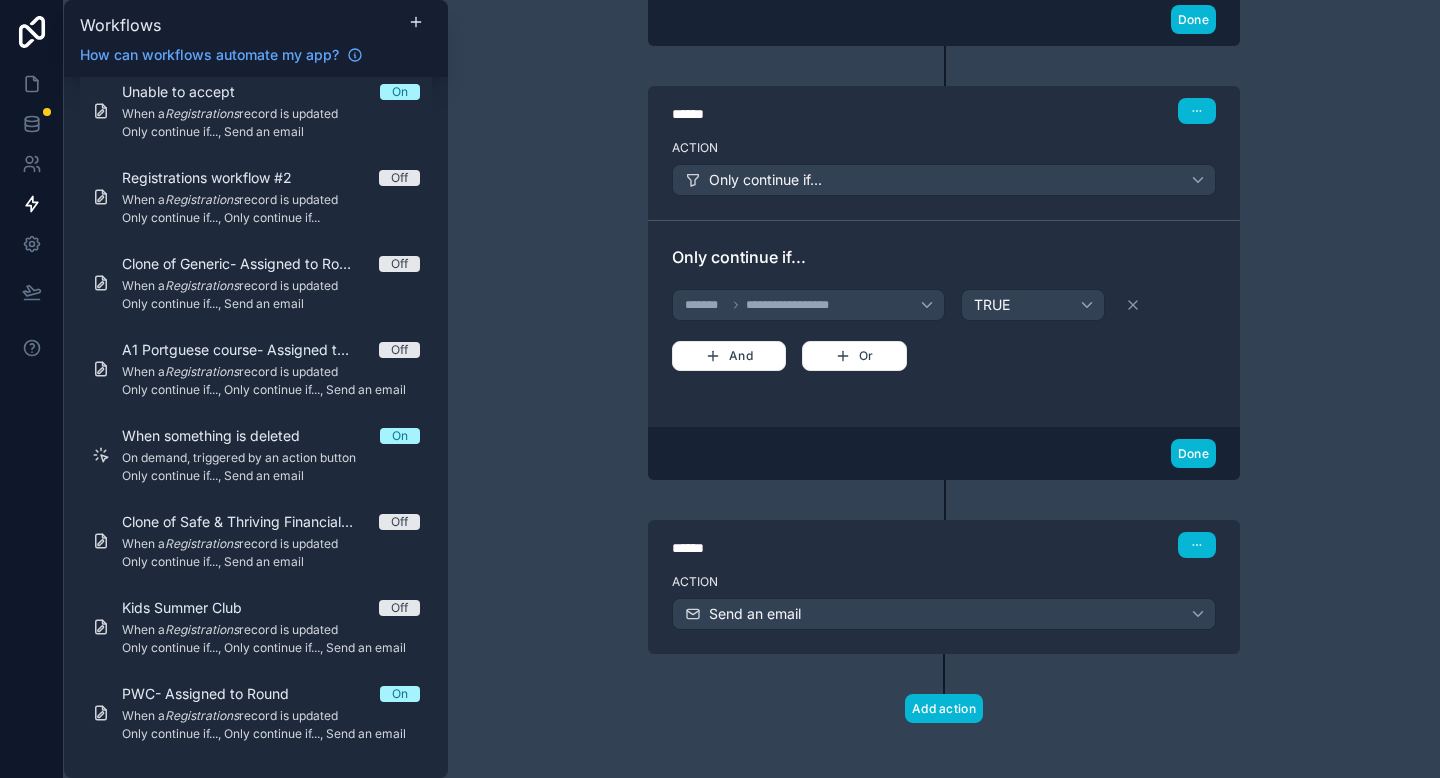 scroll, scrollTop: 819, scrollLeft: 0, axis: vertical 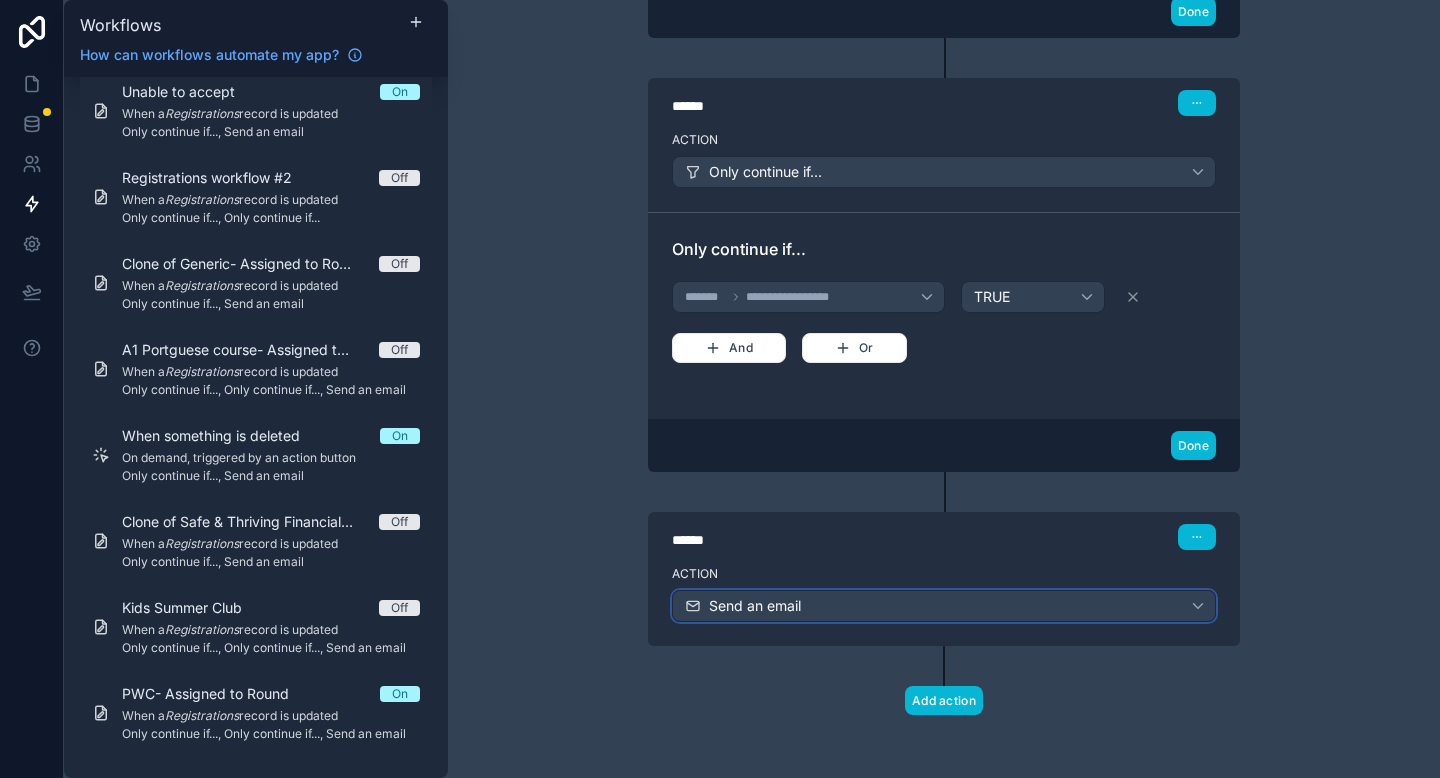 click on "Send an email" at bounding box center (755, 606) 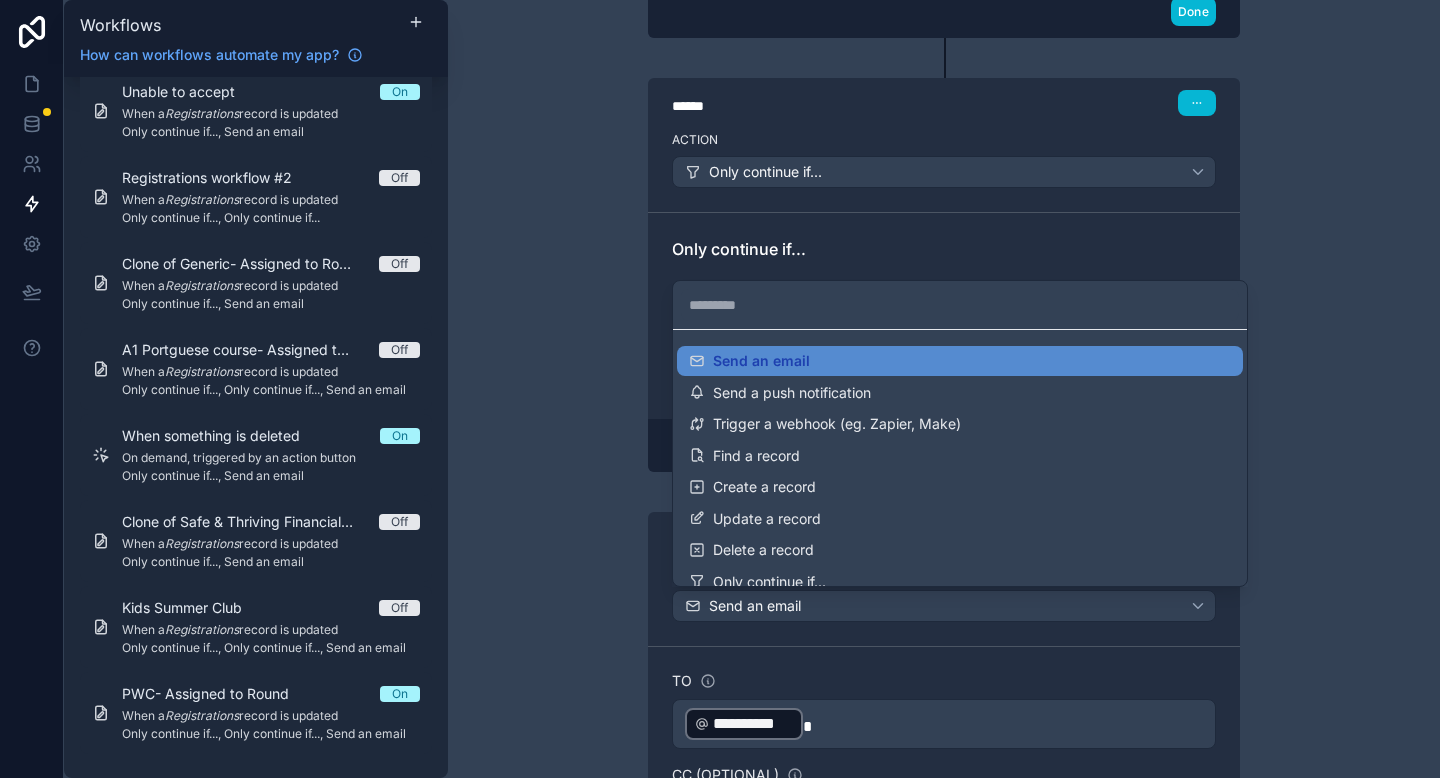 click at bounding box center (720, 389) 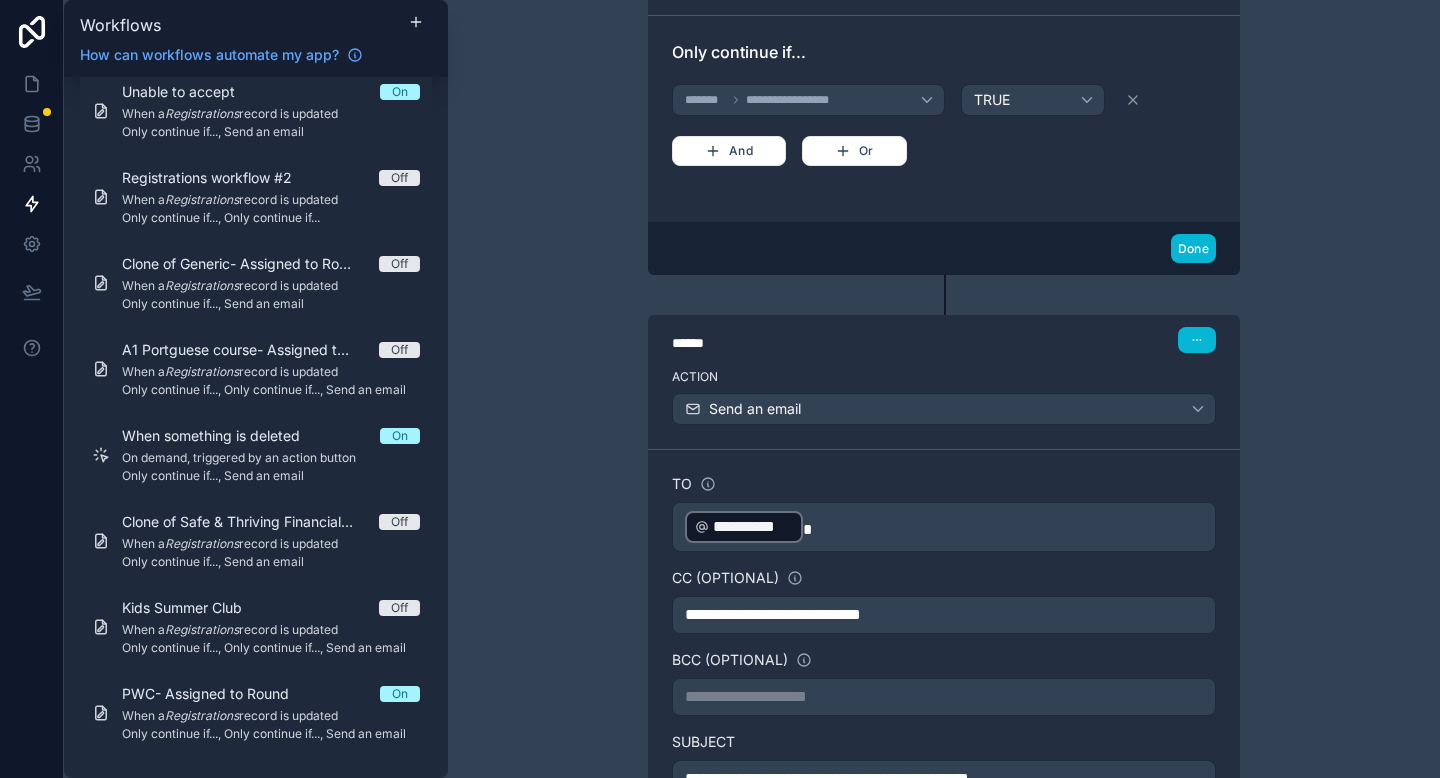 scroll, scrollTop: 1083, scrollLeft: 0, axis: vertical 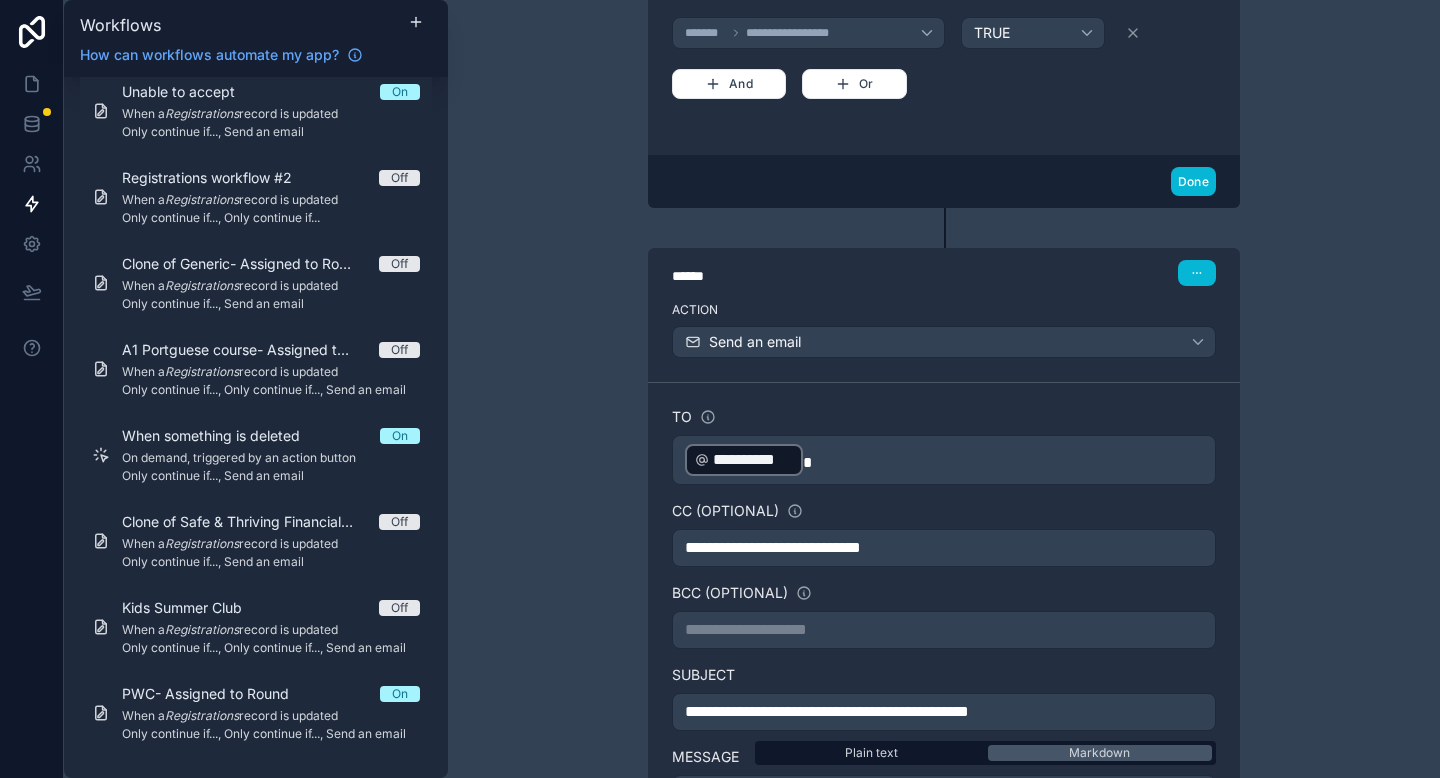 click on "**********" at bounding box center (944, 460) 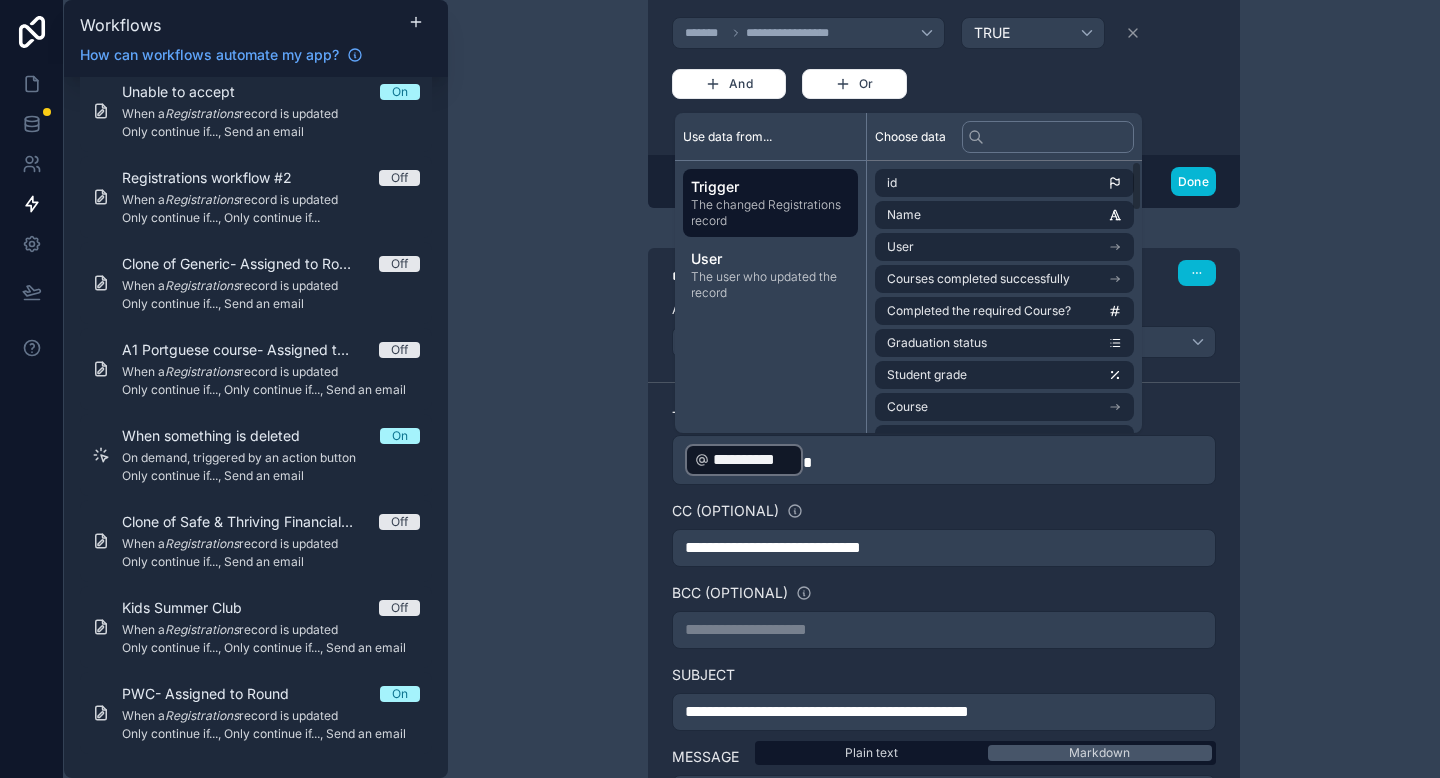 click on "The changed Registrations record" at bounding box center [770, 213] 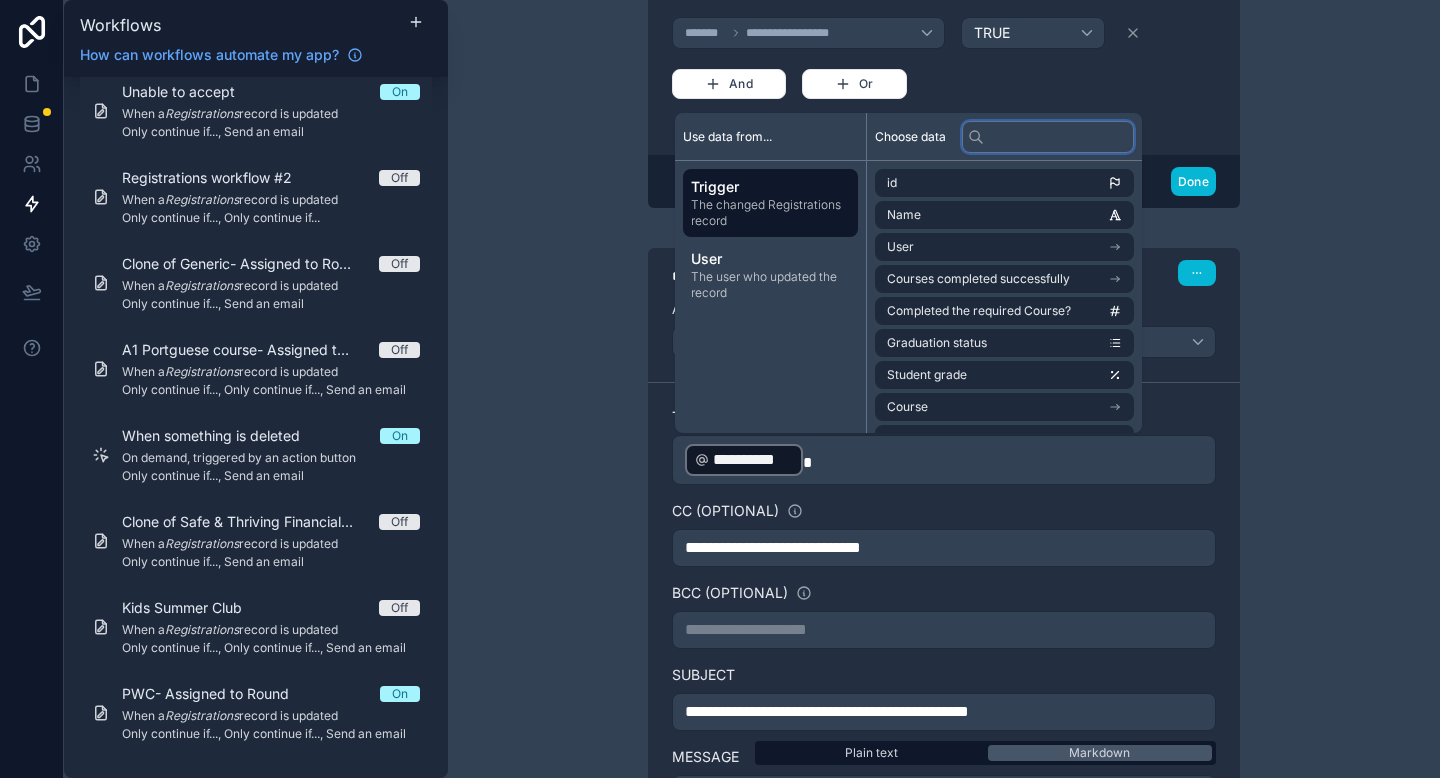 click at bounding box center [1048, 137] 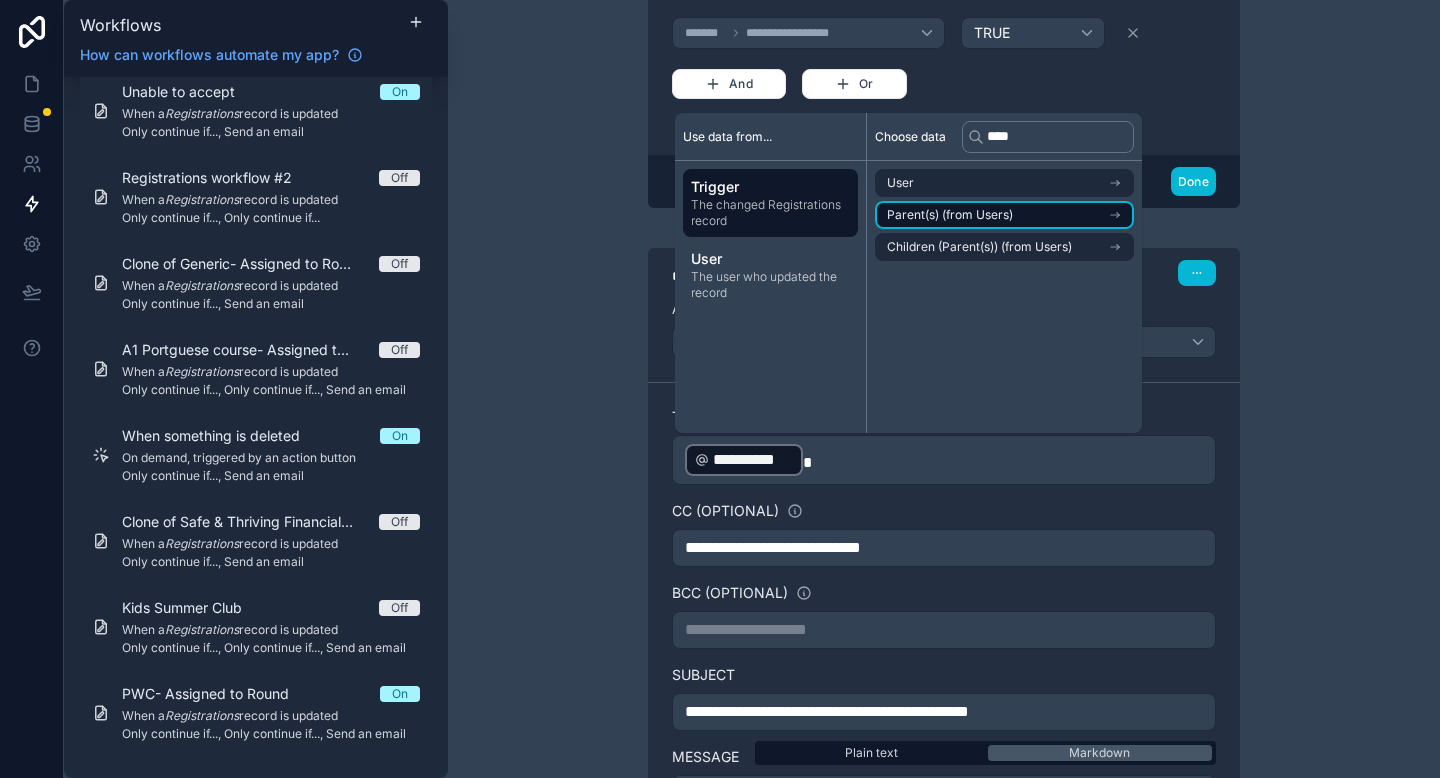 click on "Parent(s) (from Users)" at bounding box center (950, 215) 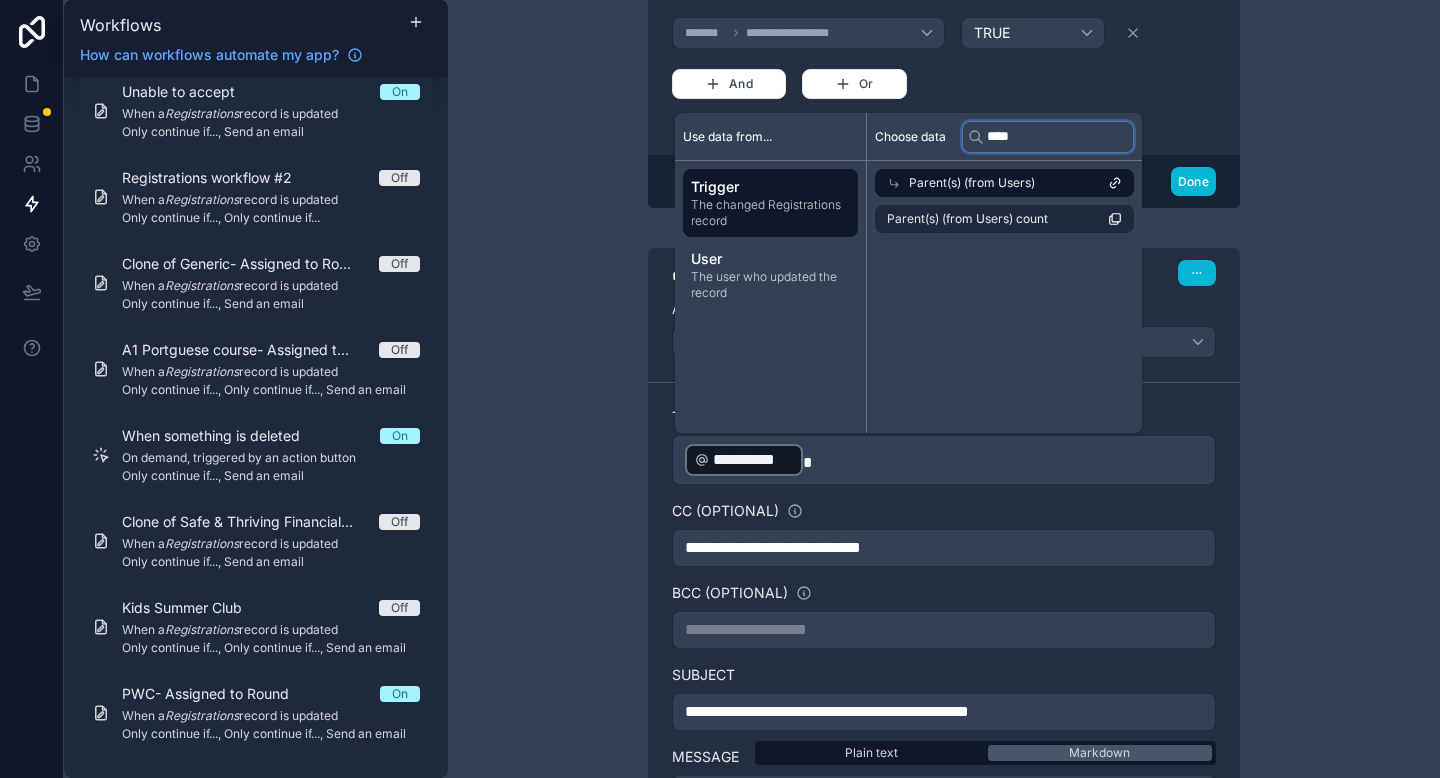 click on "****" at bounding box center (1048, 137) 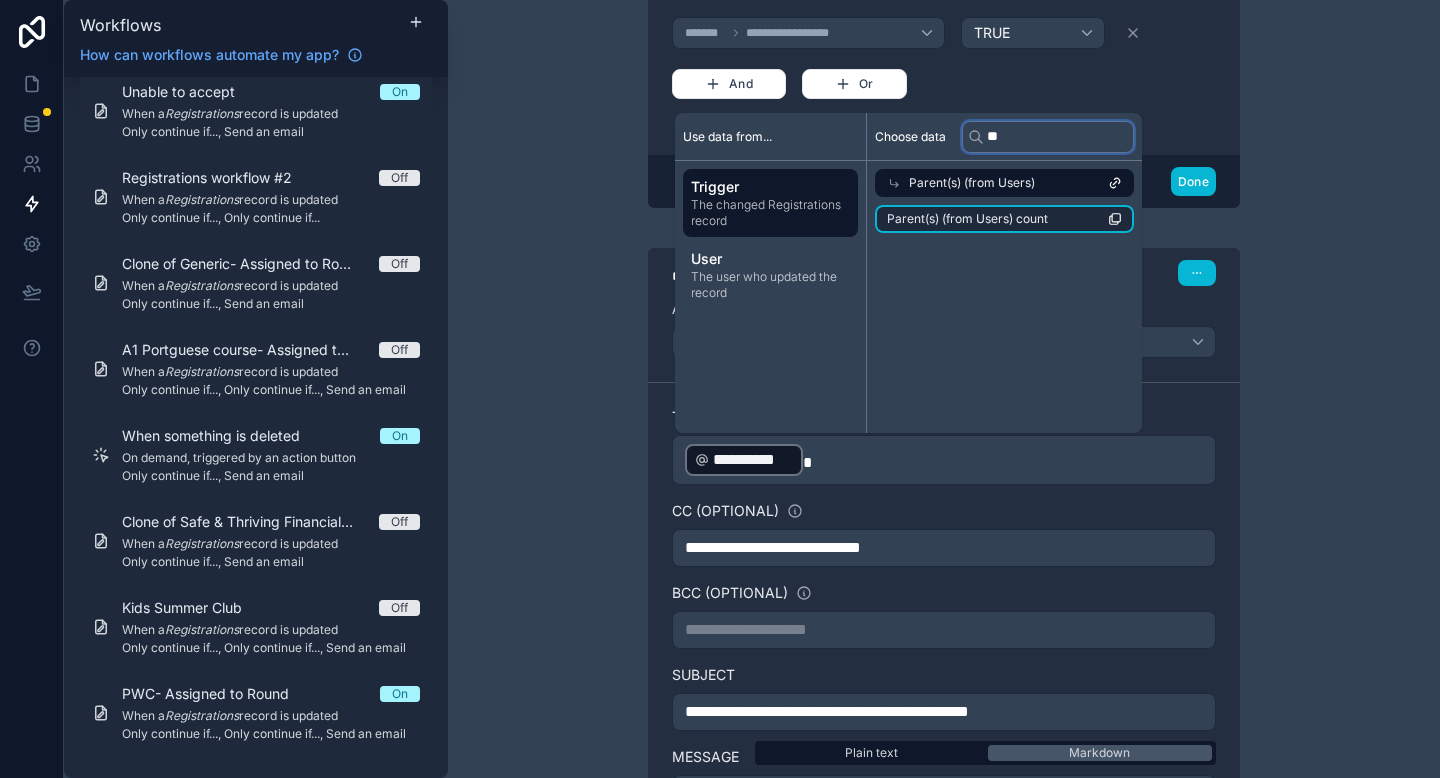 type on "*" 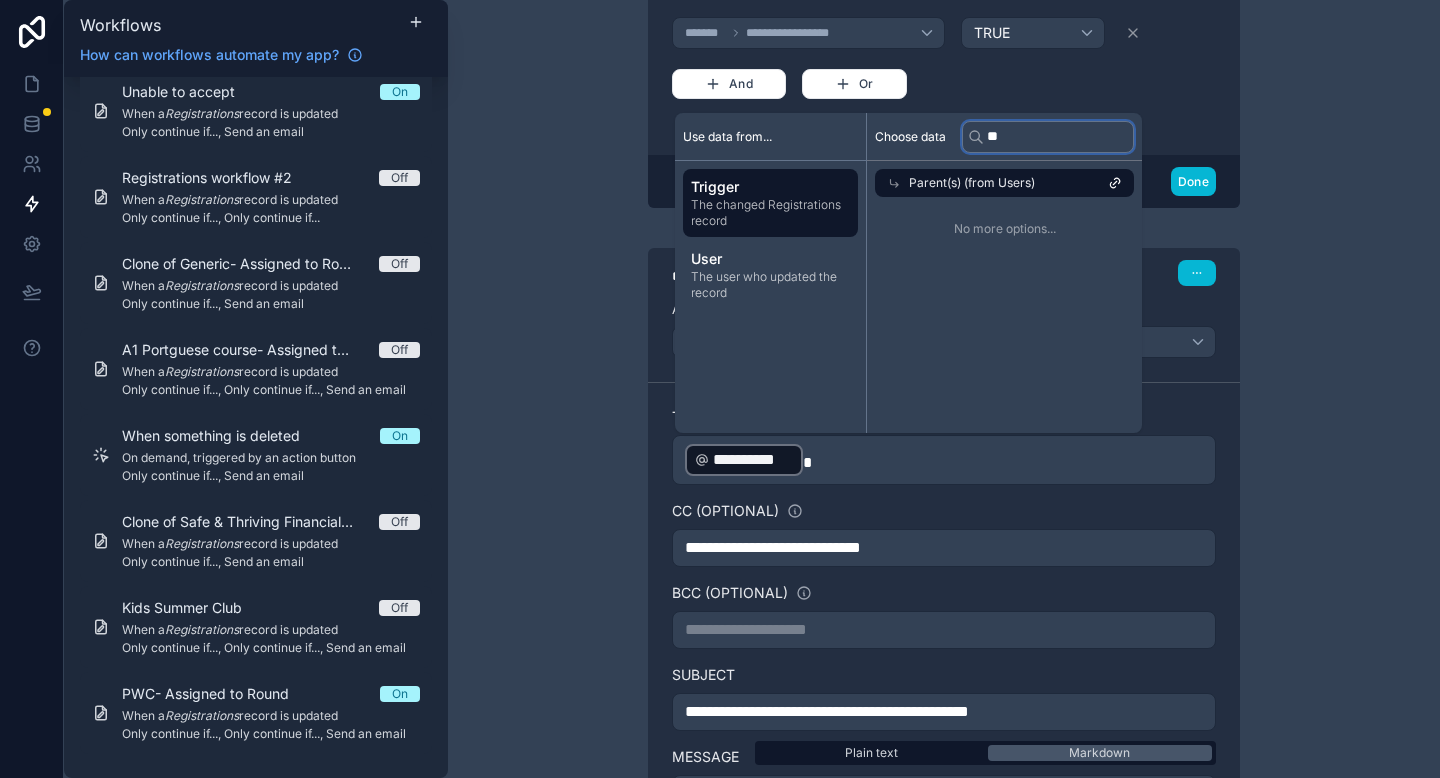 type on "*" 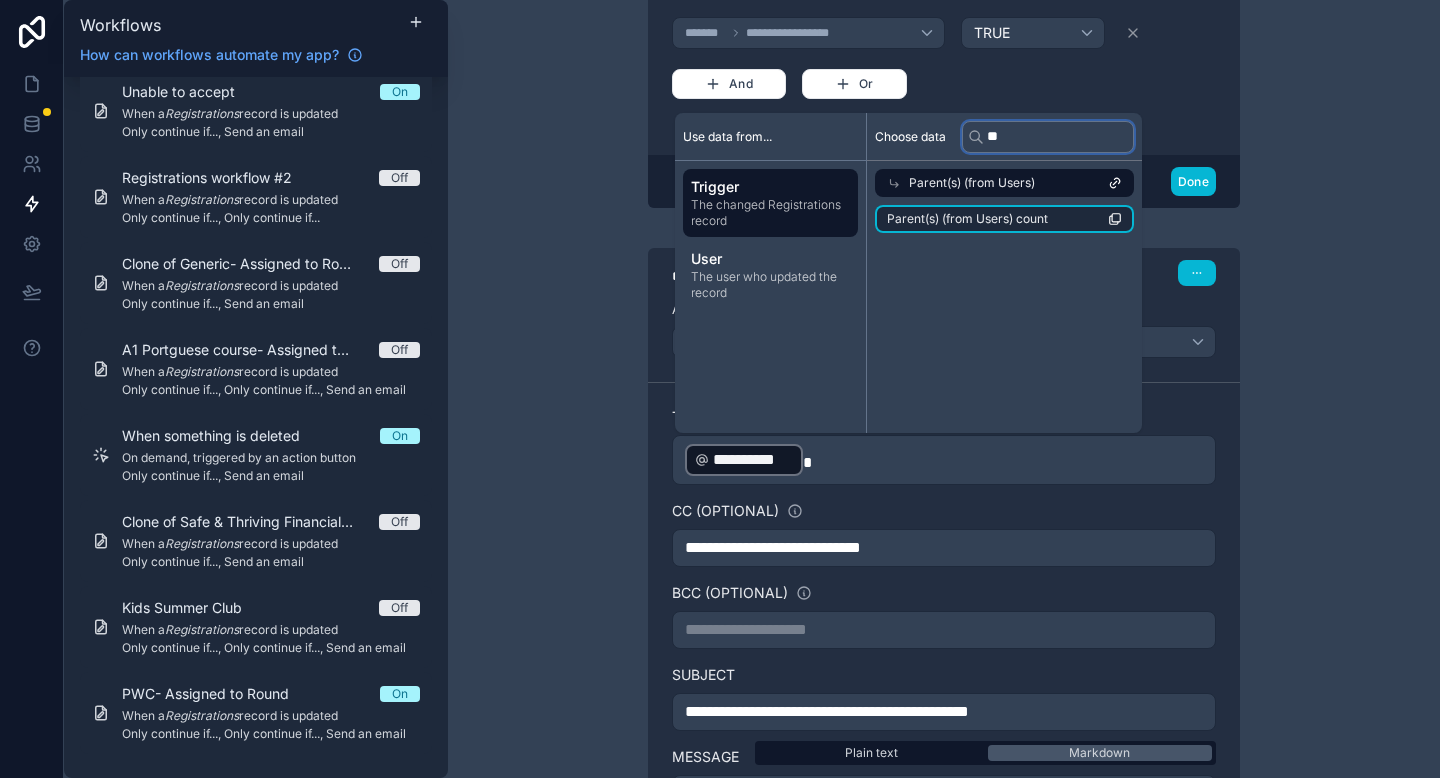 type on "*" 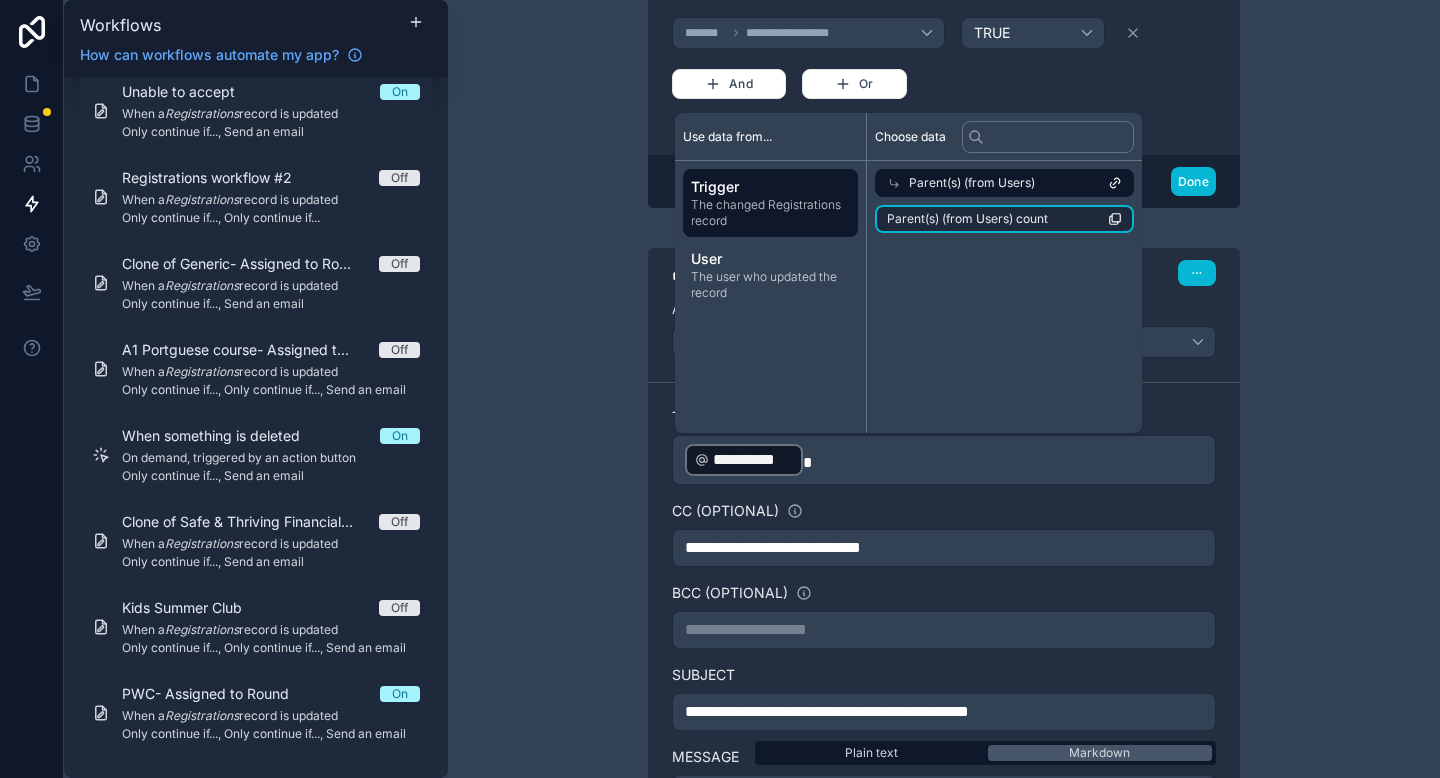 click on "Parent(s) (from Users)" at bounding box center (972, 183) 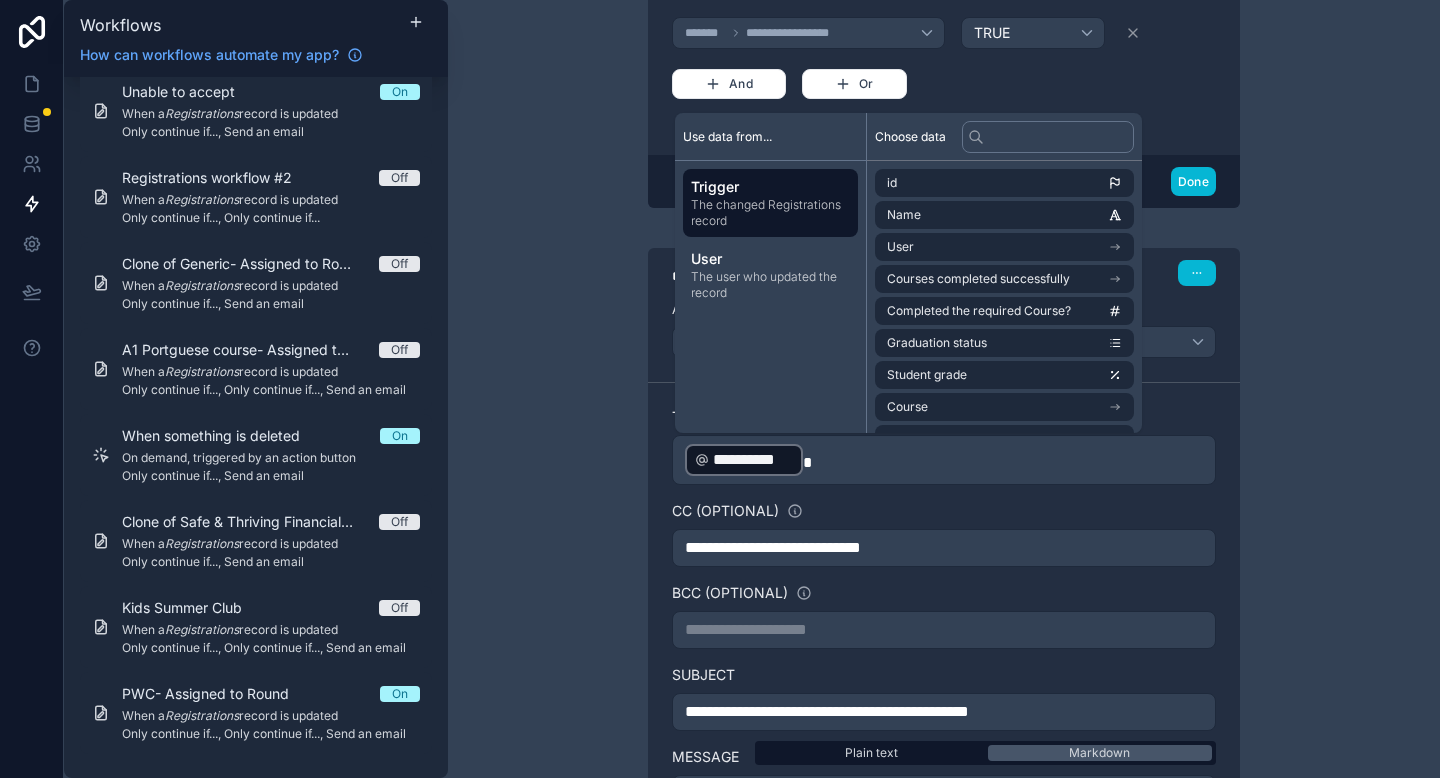 click on "Choose data" at bounding box center [1004, 137] 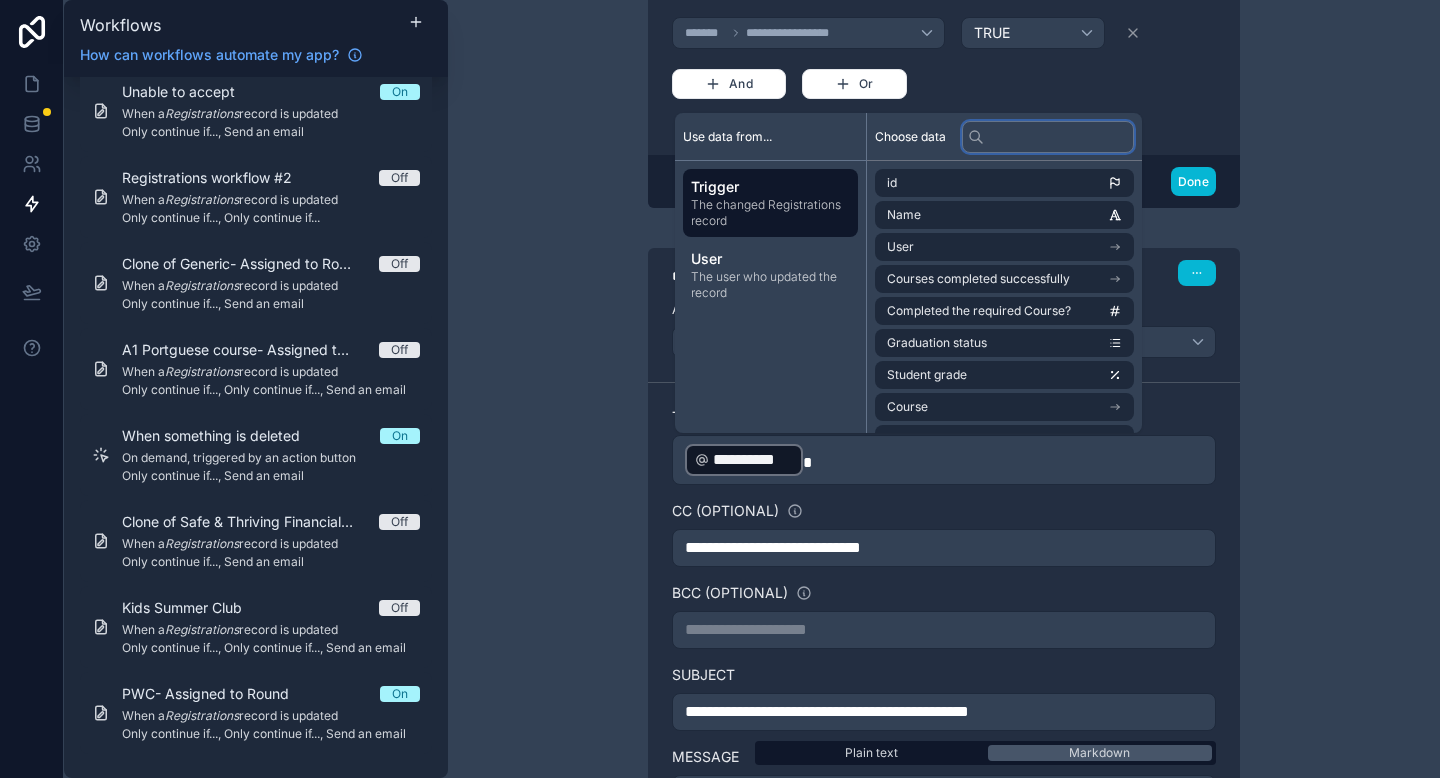 click at bounding box center [1048, 137] 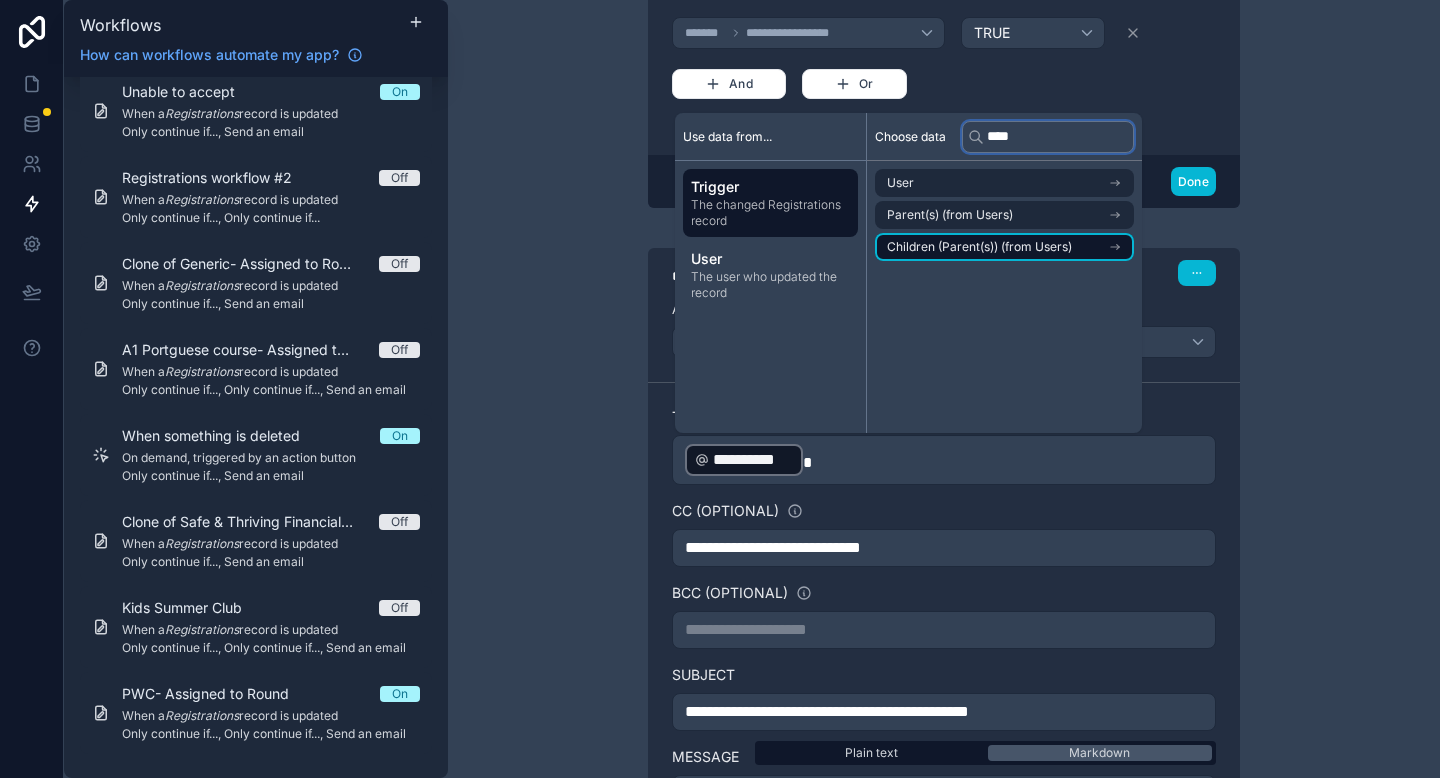 type on "****" 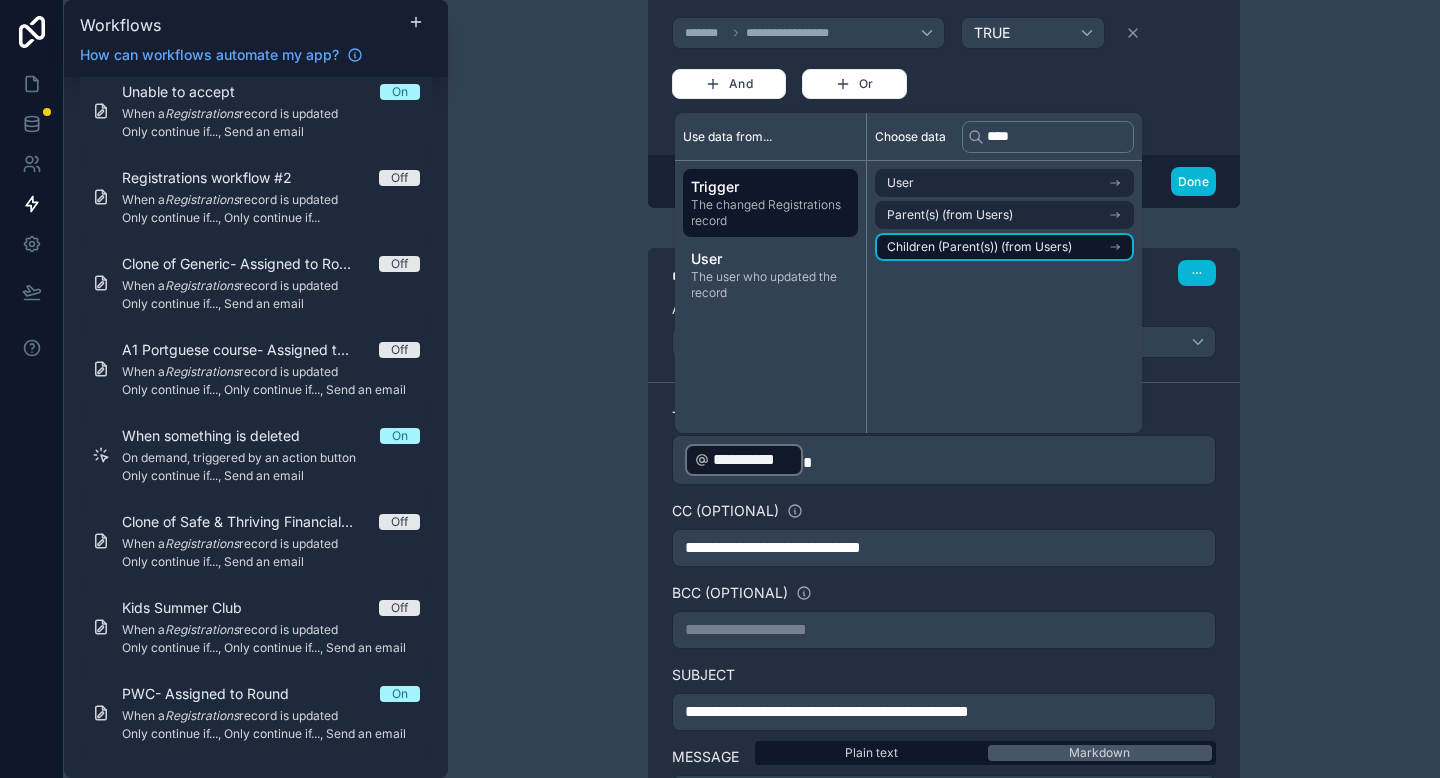 click on "Children (Parent(s)) (from Users)" at bounding box center (979, 247) 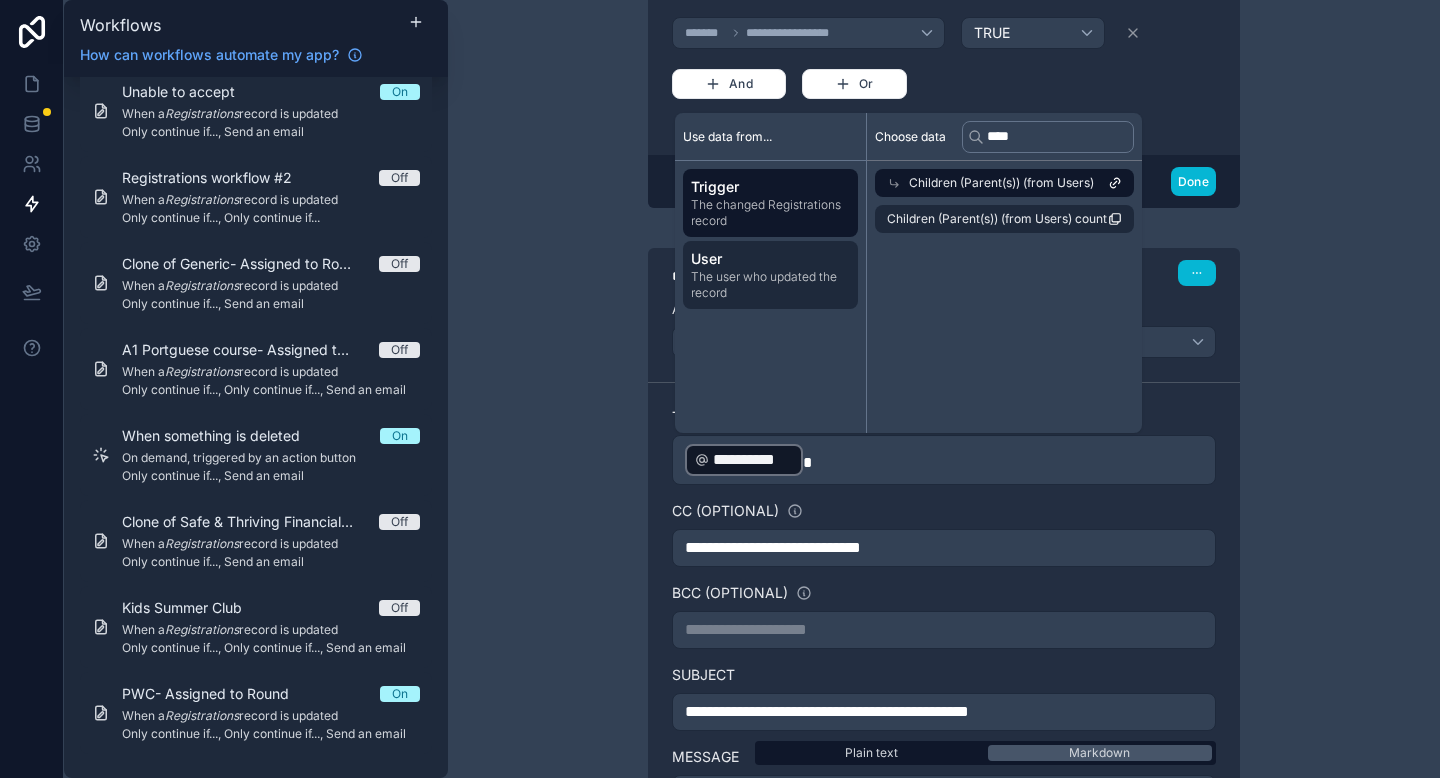click on "User" at bounding box center (770, 259) 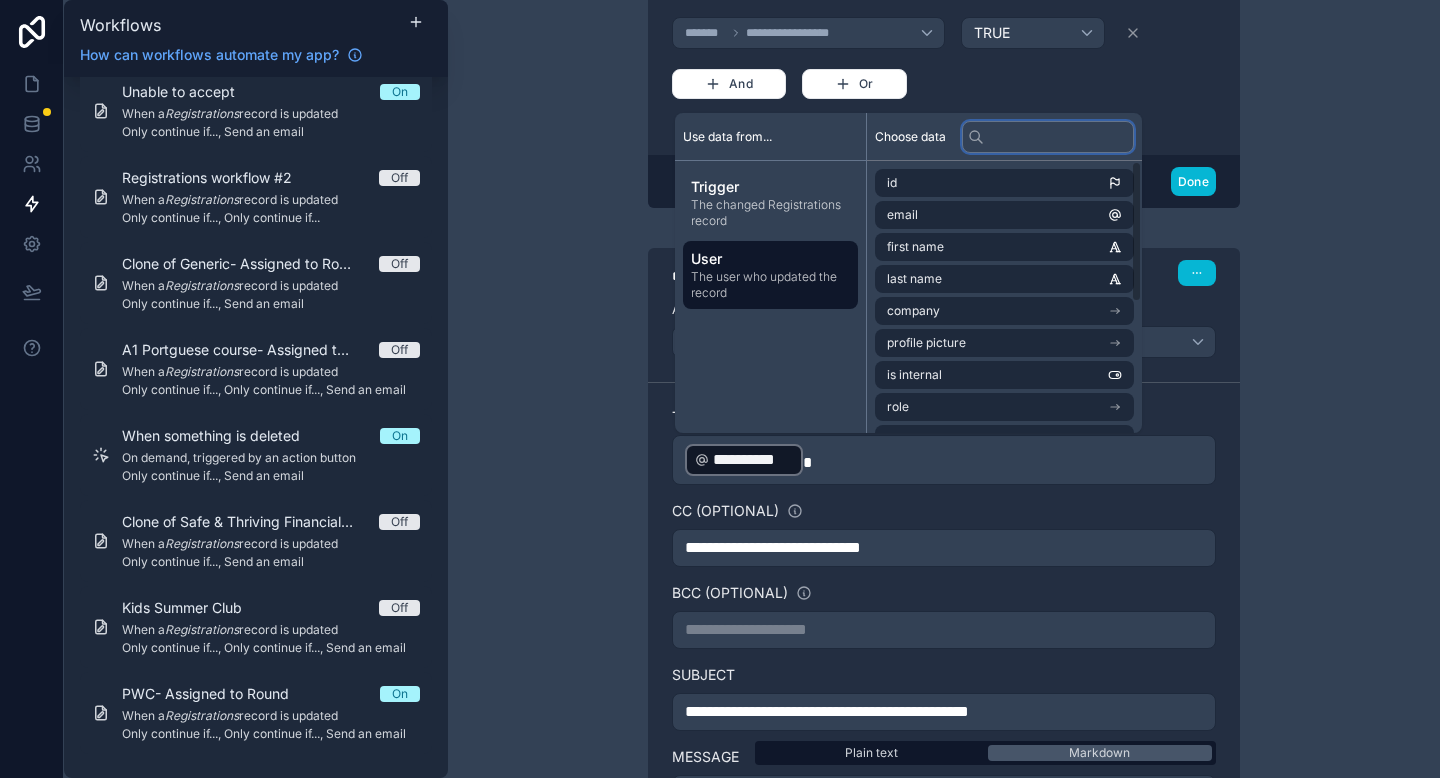click at bounding box center [1048, 137] 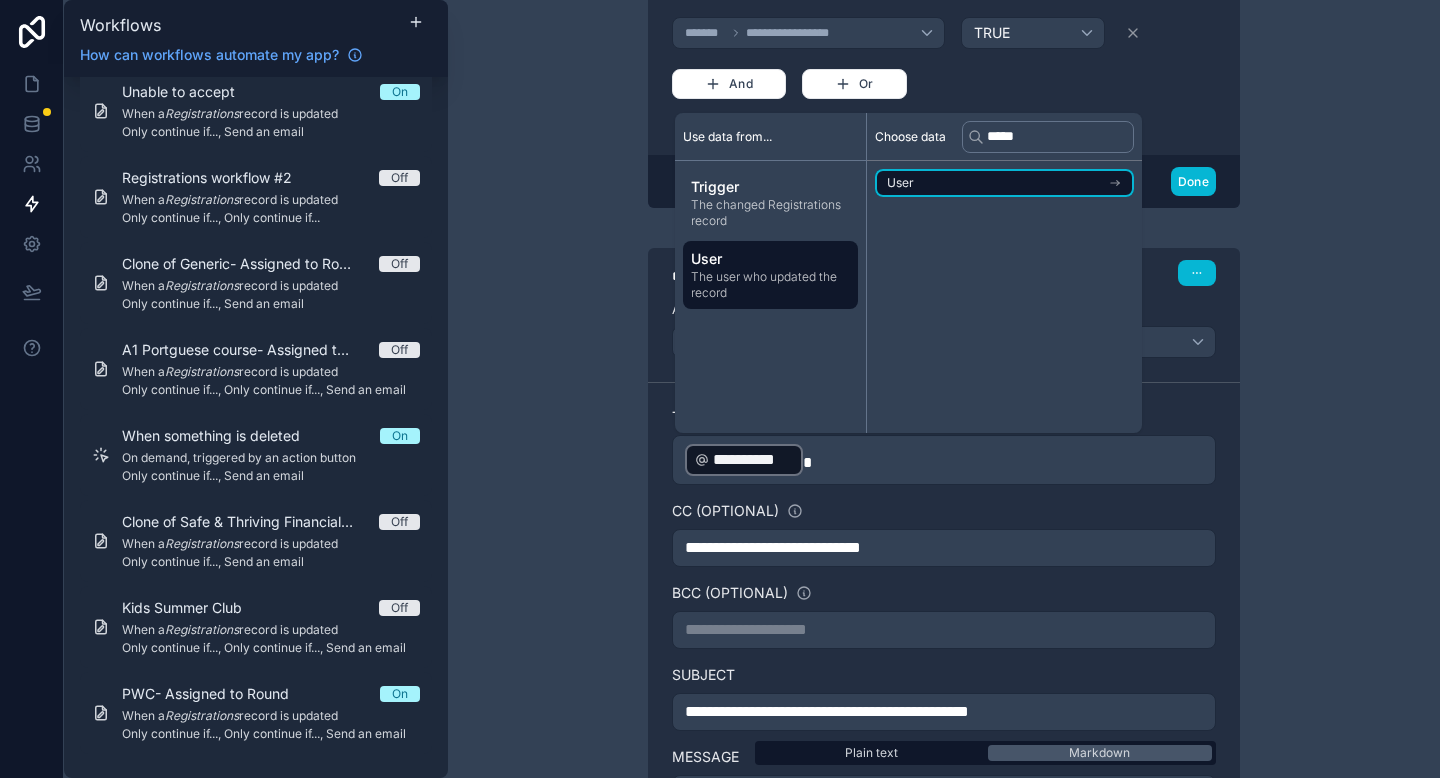 click on "User" at bounding box center [1004, 183] 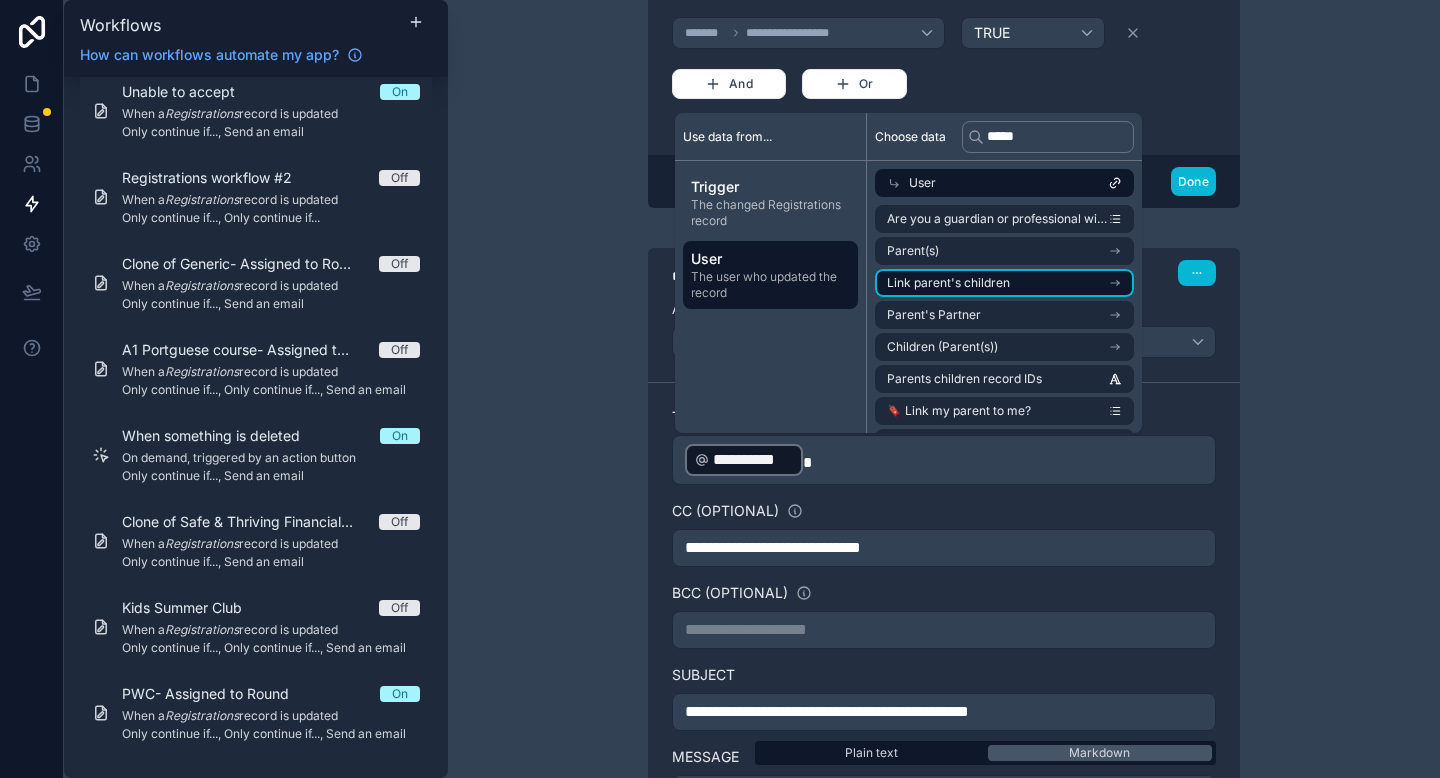 click on "Link parent's children" at bounding box center (1004, 283) 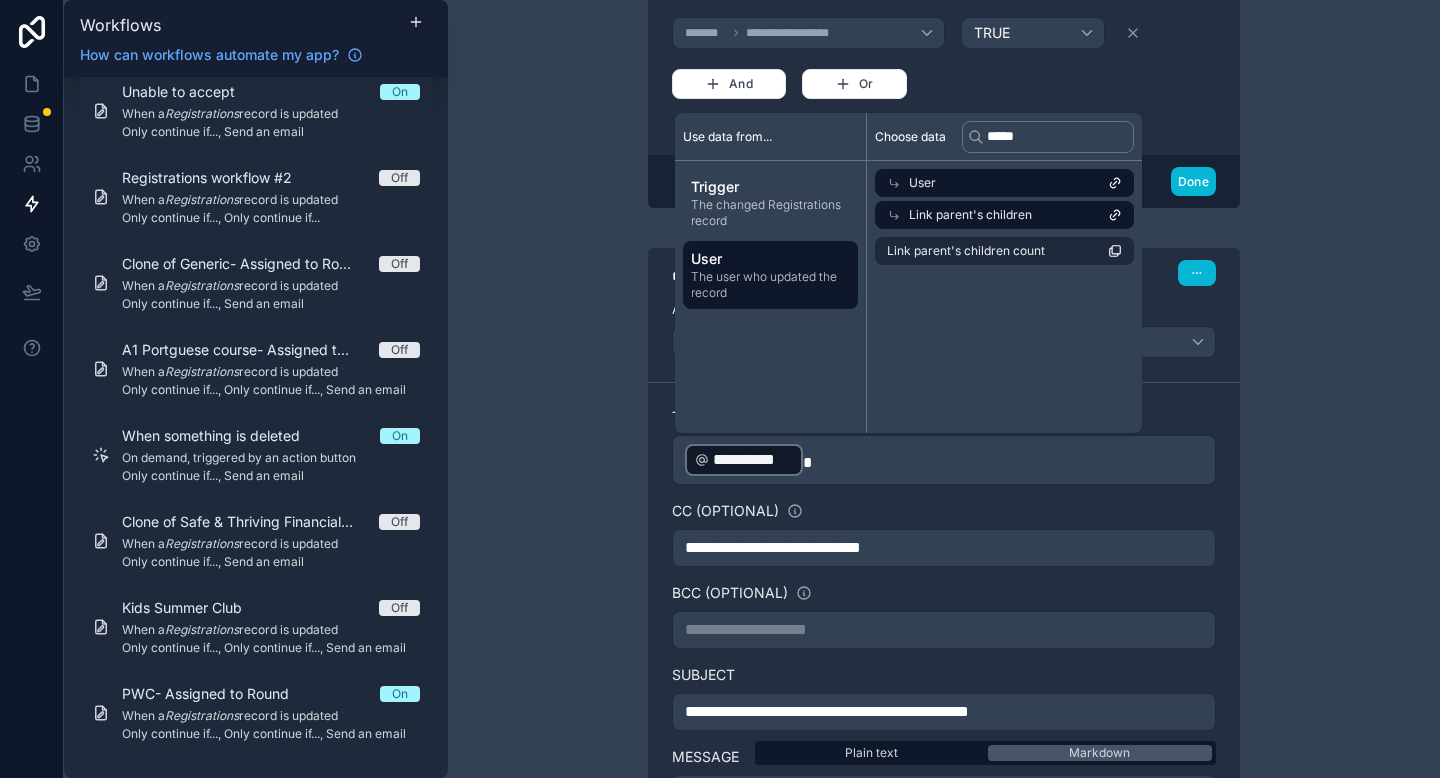 click on "Link parent's children" at bounding box center (970, 215) 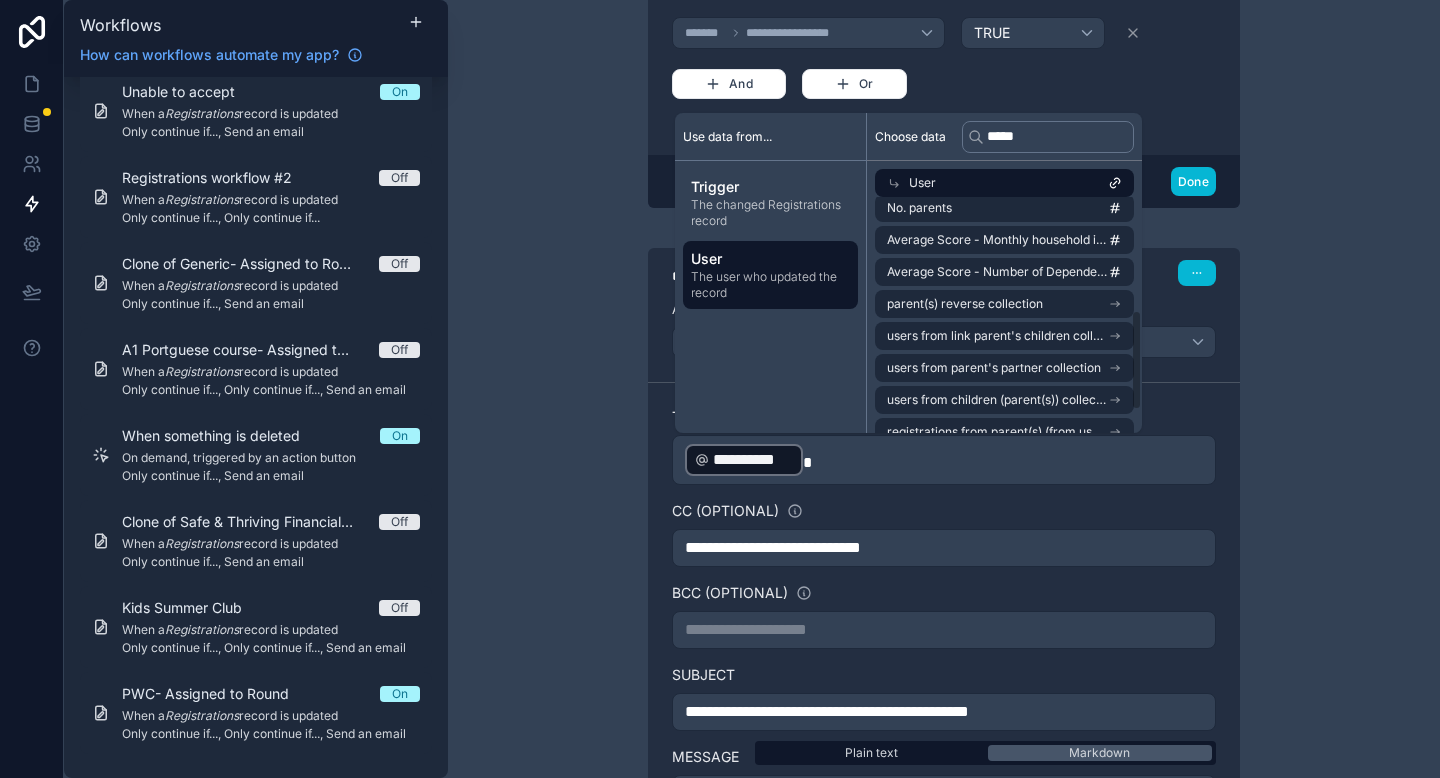 scroll, scrollTop: 288, scrollLeft: 0, axis: vertical 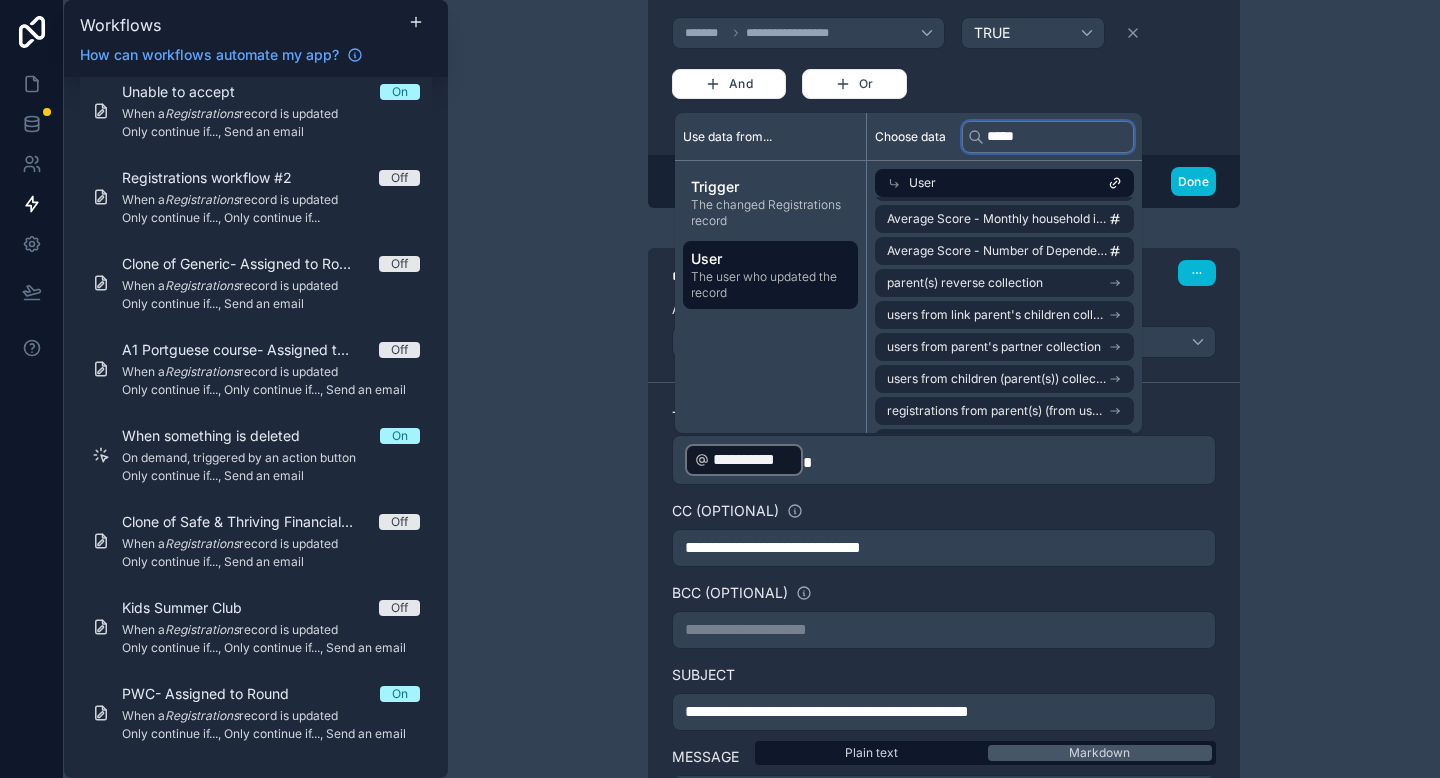 click on "*****" at bounding box center [1048, 137] 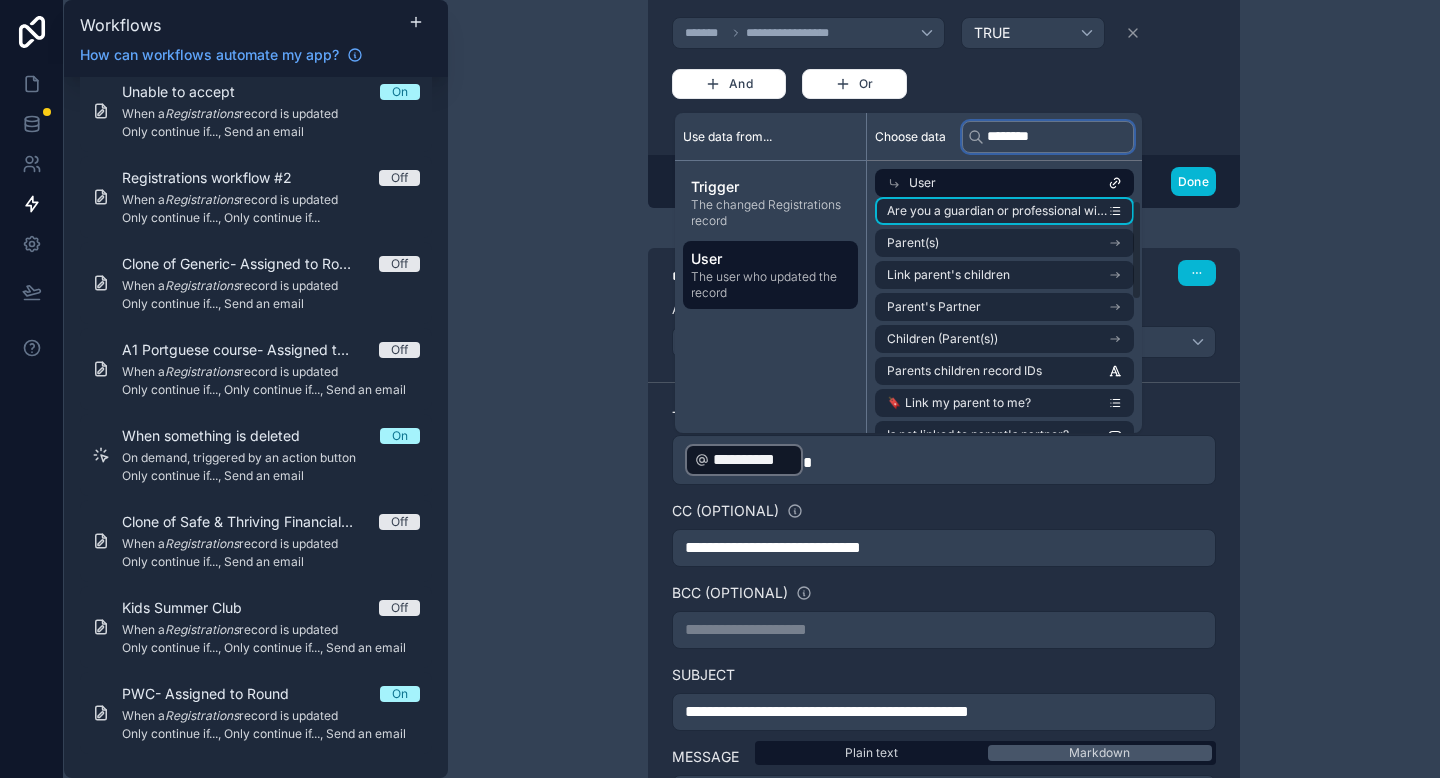 scroll, scrollTop: 0, scrollLeft: 0, axis: both 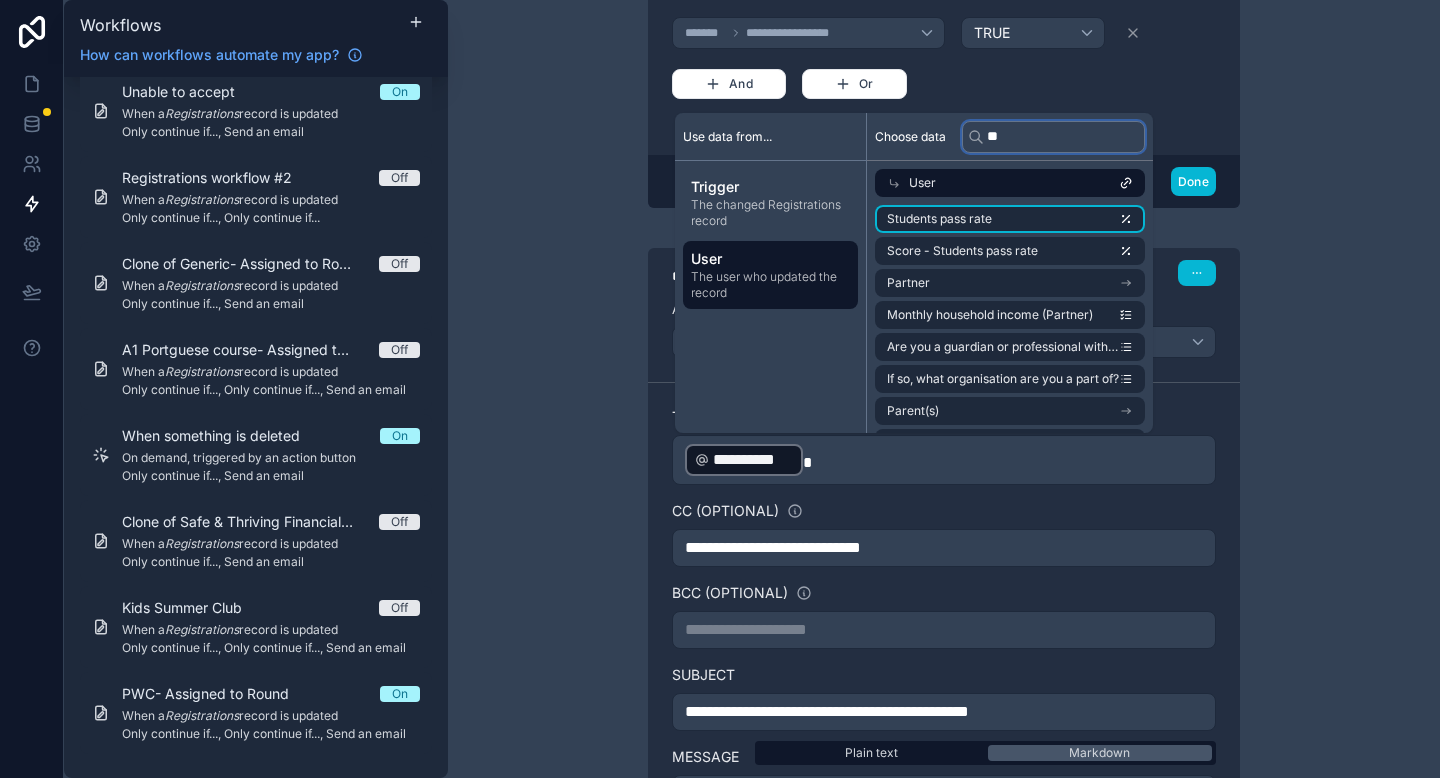 type on "*" 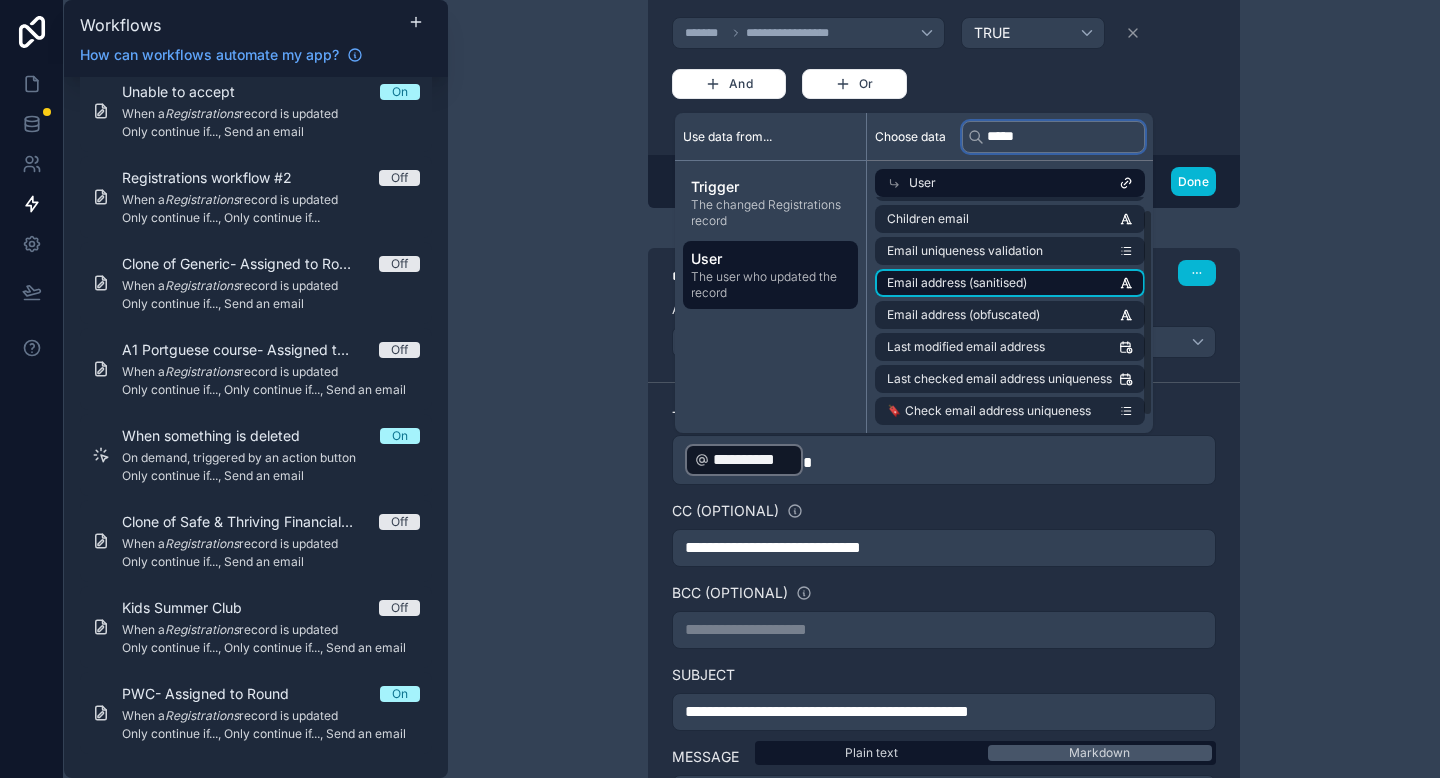 scroll, scrollTop: 0, scrollLeft: 0, axis: both 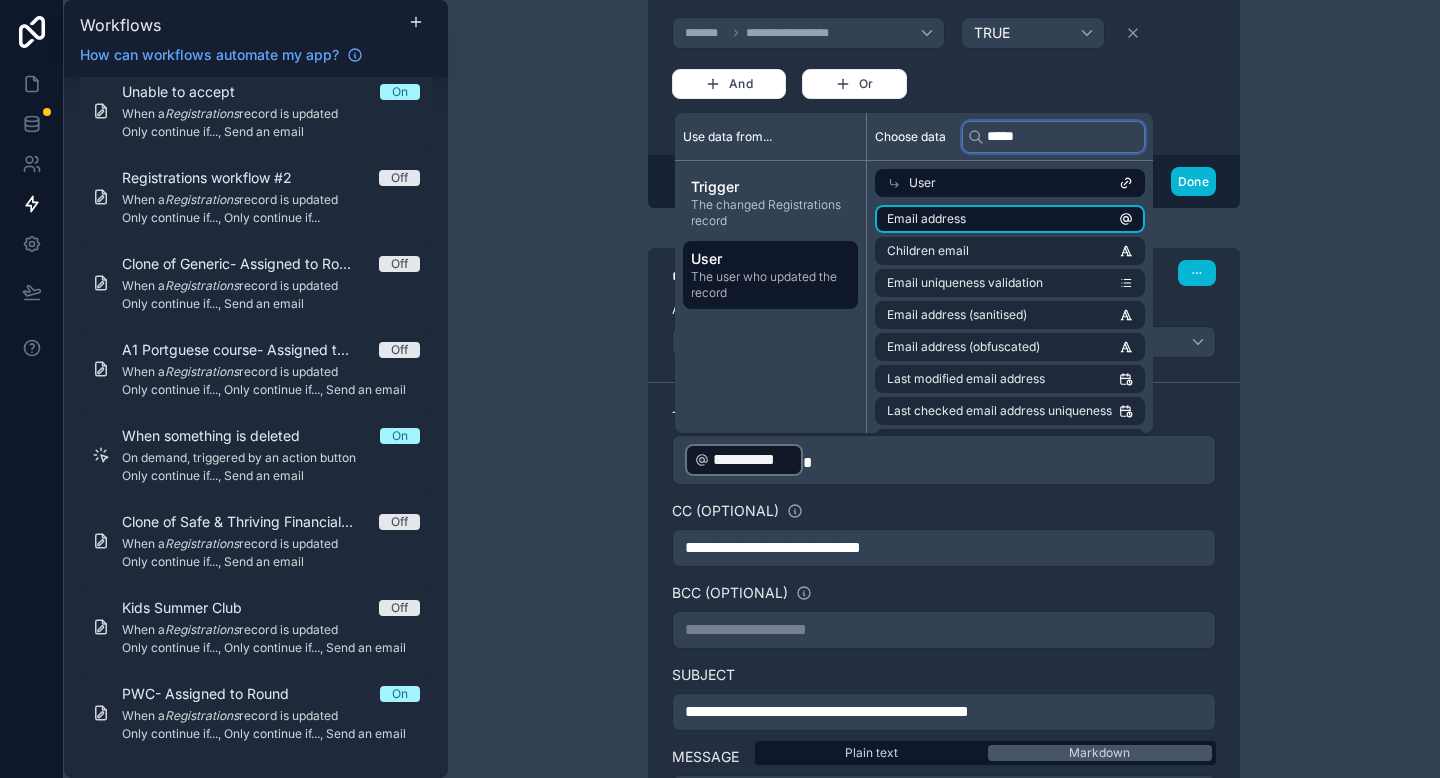 type on "*****" 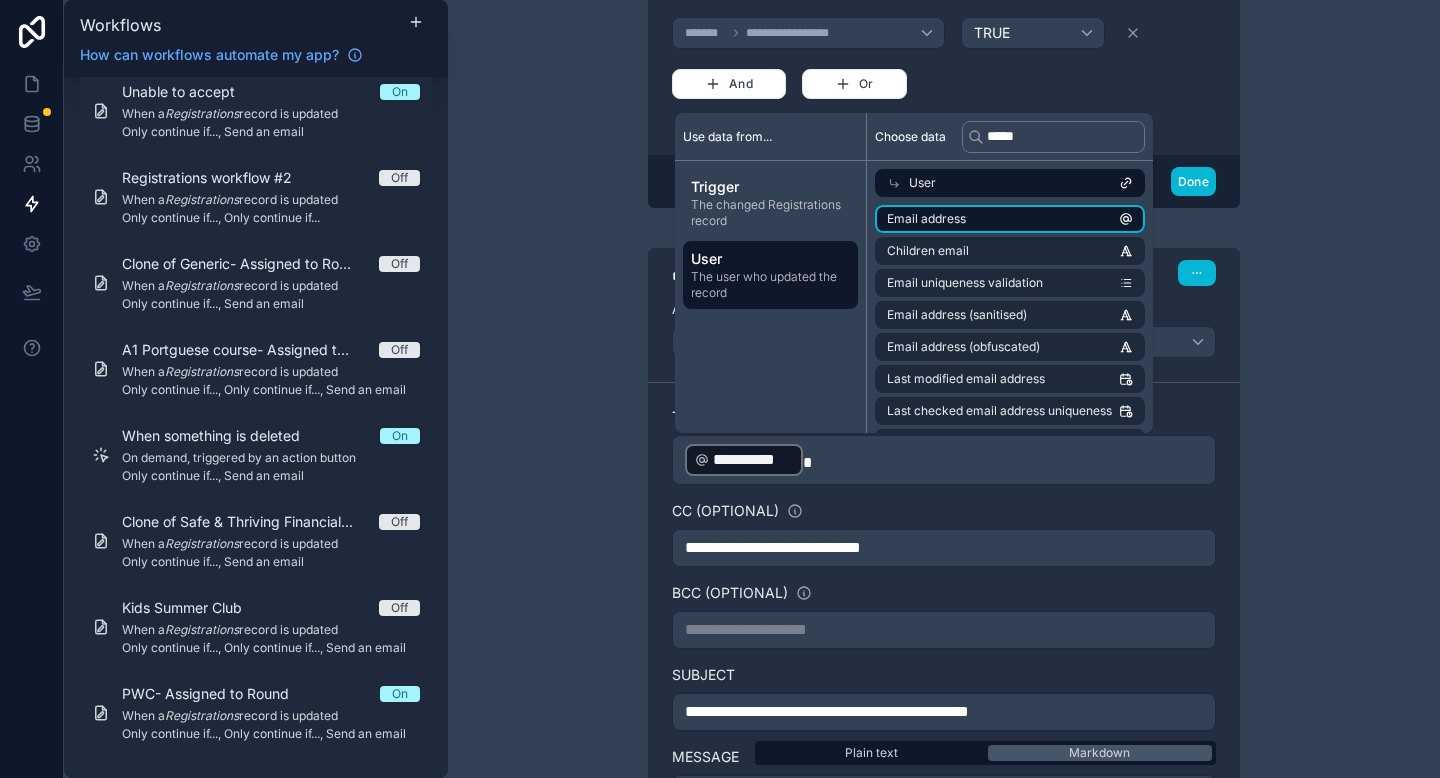 click on "Email address" at bounding box center (1010, 219) 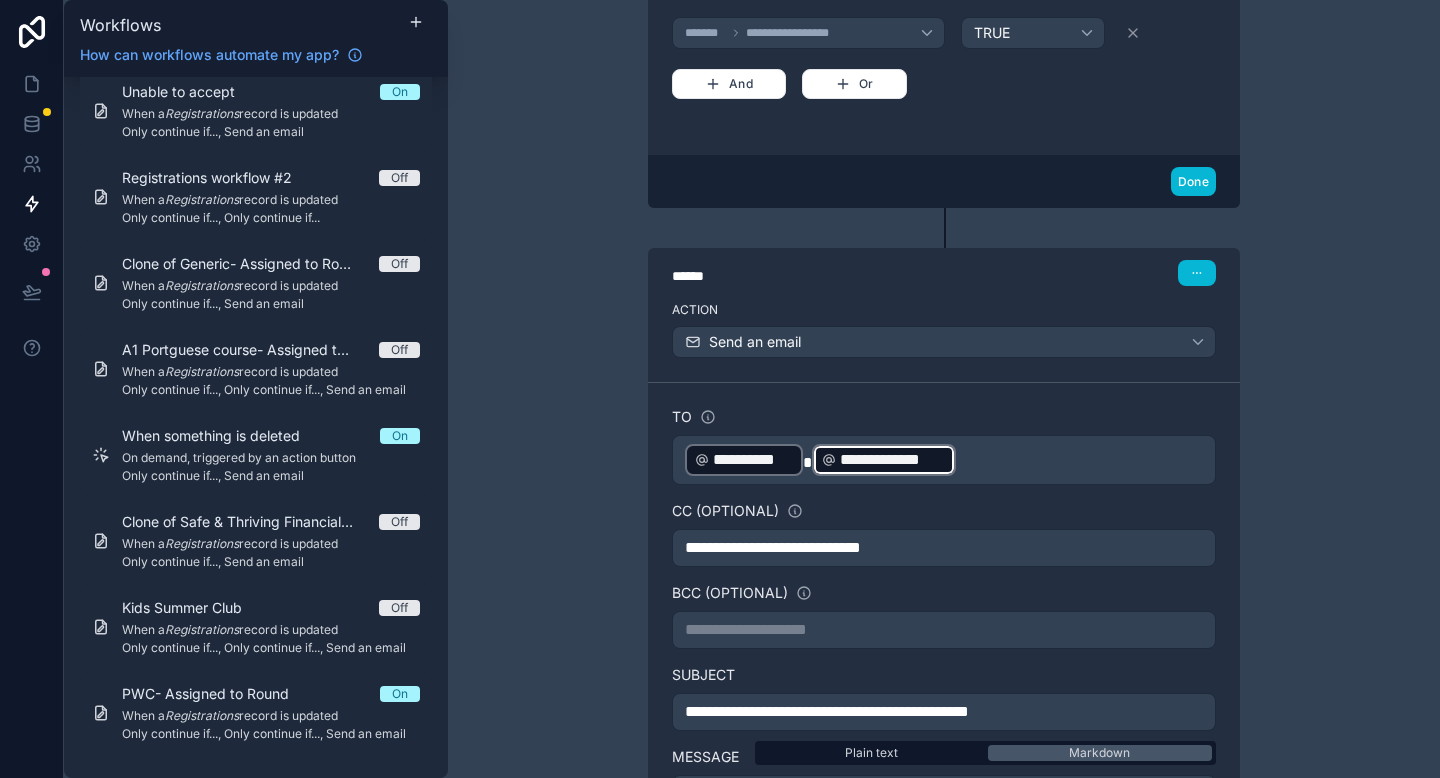 click on "**********" at bounding box center (944, 460) 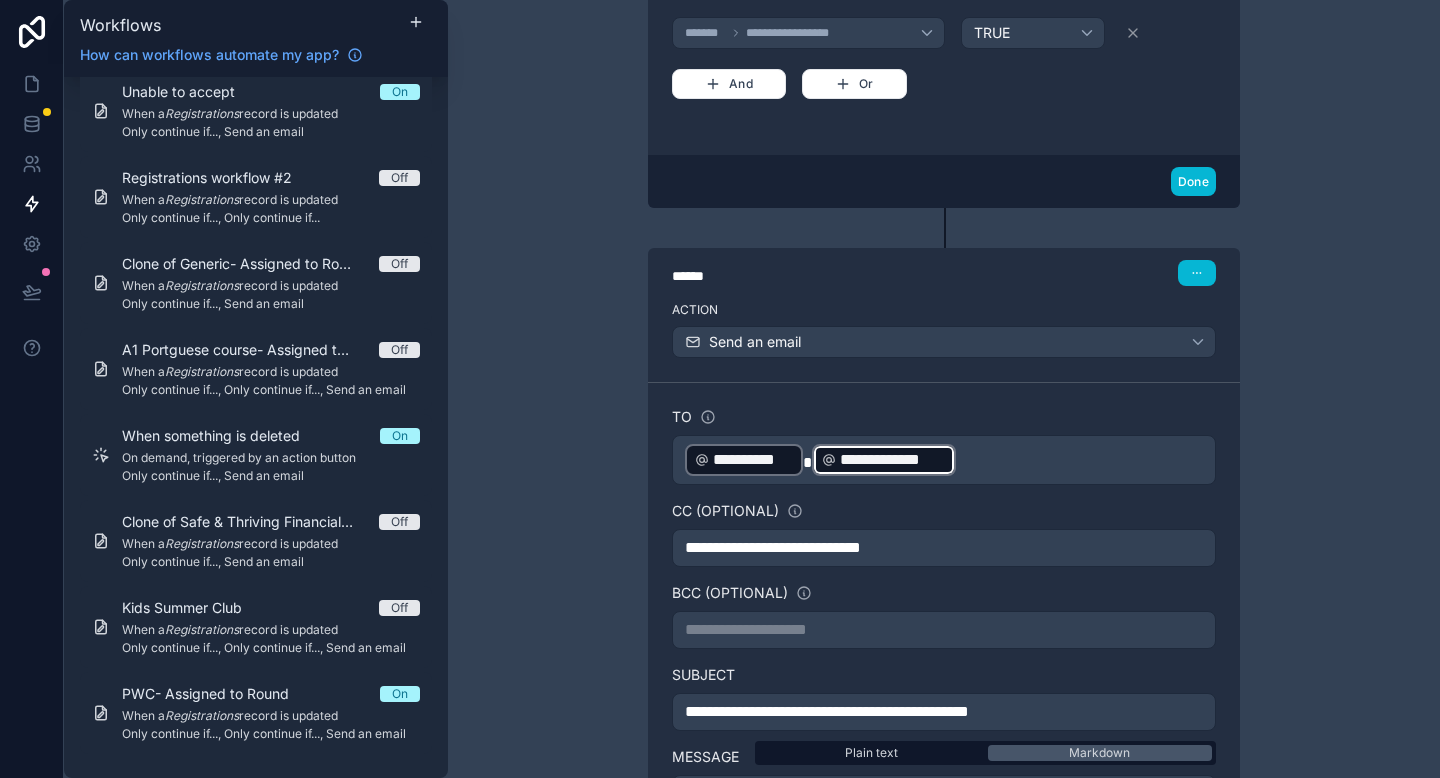 click on "**********" at bounding box center [944, 389] 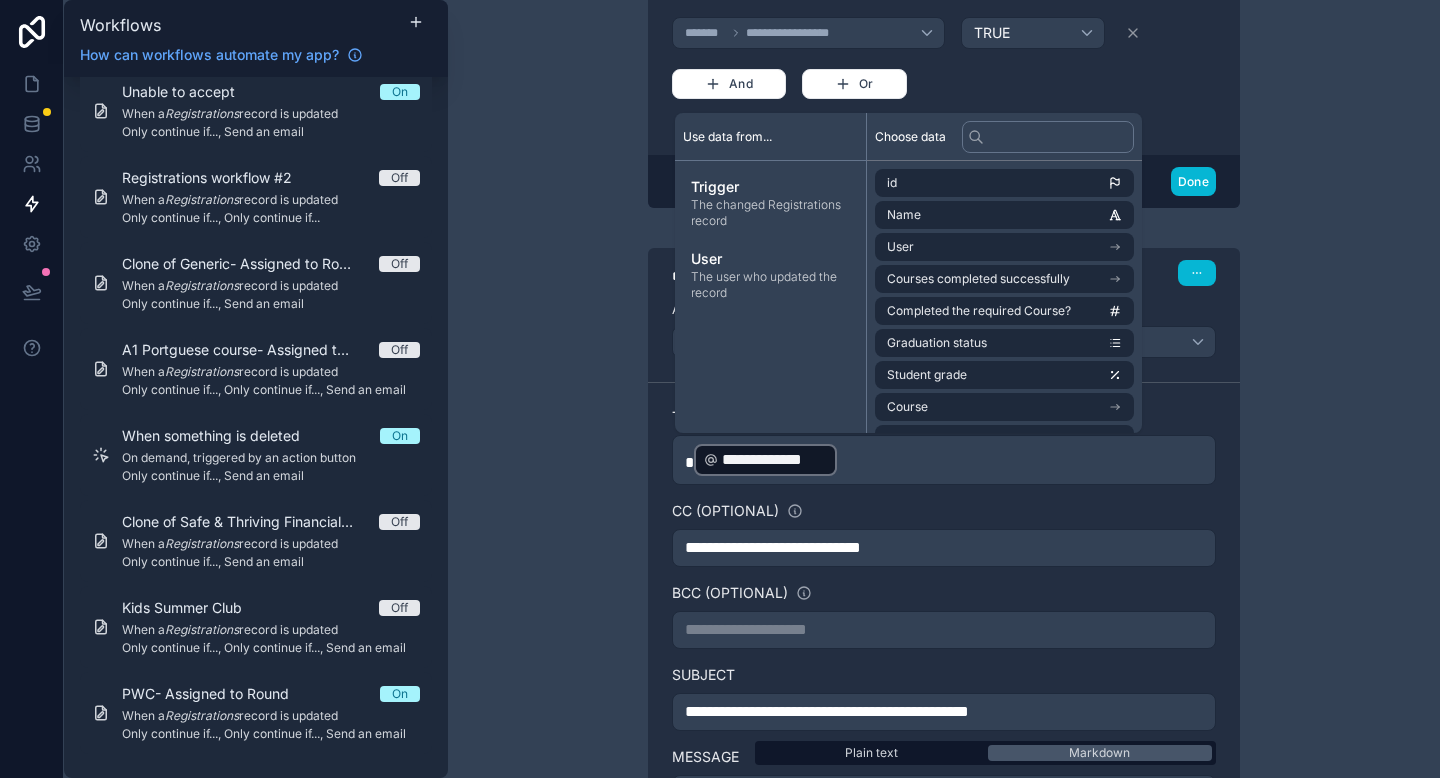 click on "**********" at bounding box center (944, 821) 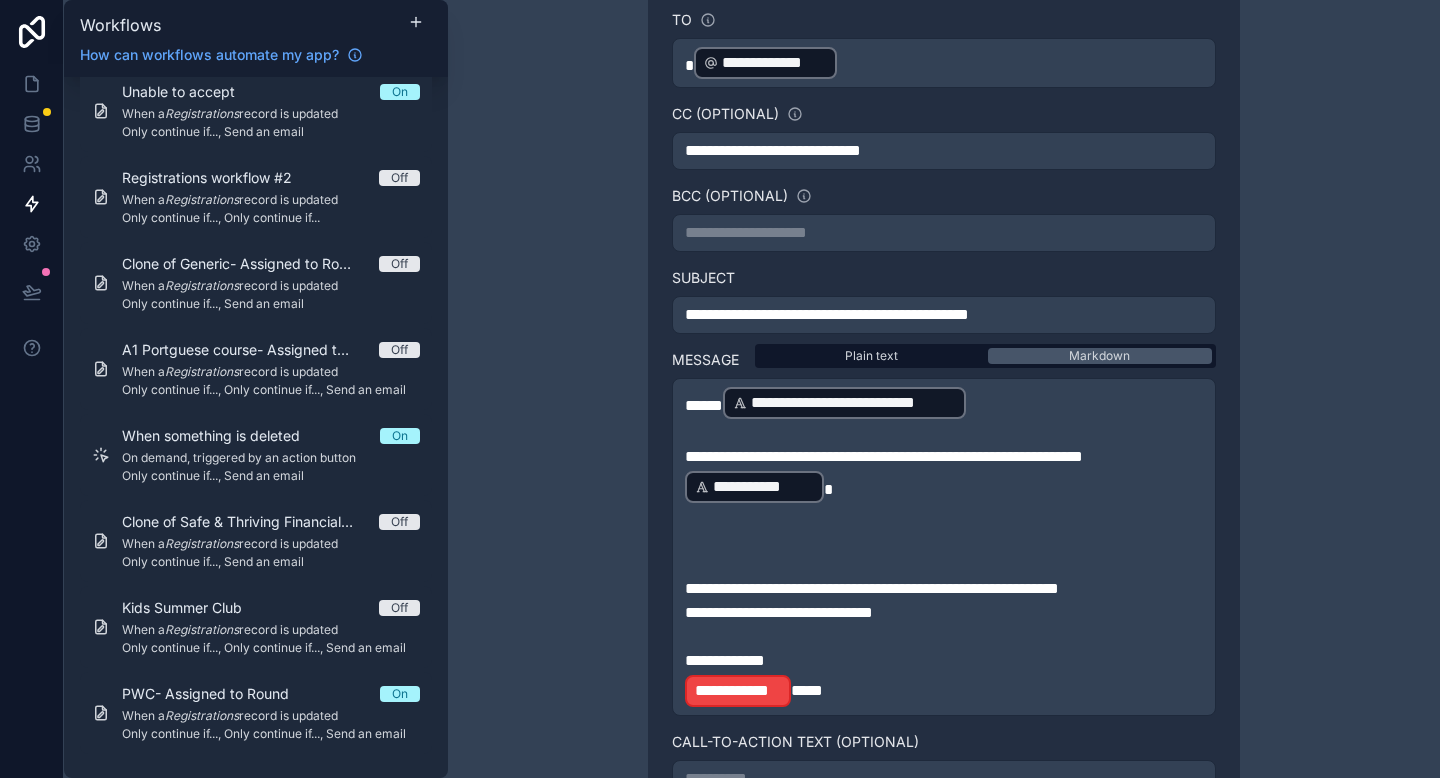 scroll, scrollTop: 1481, scrollLeft: 0, axis: vertical 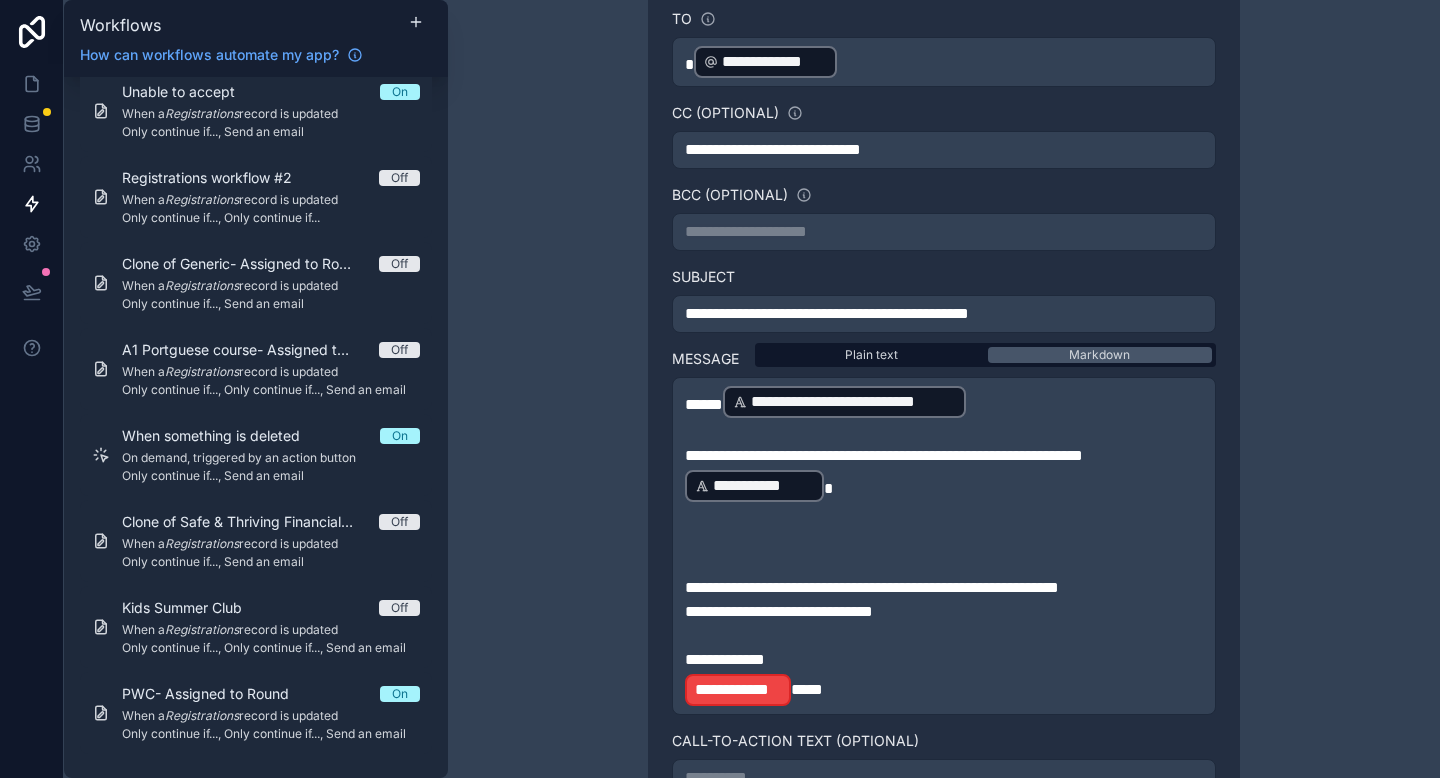 click on "****" at bounding box center [807, 689] 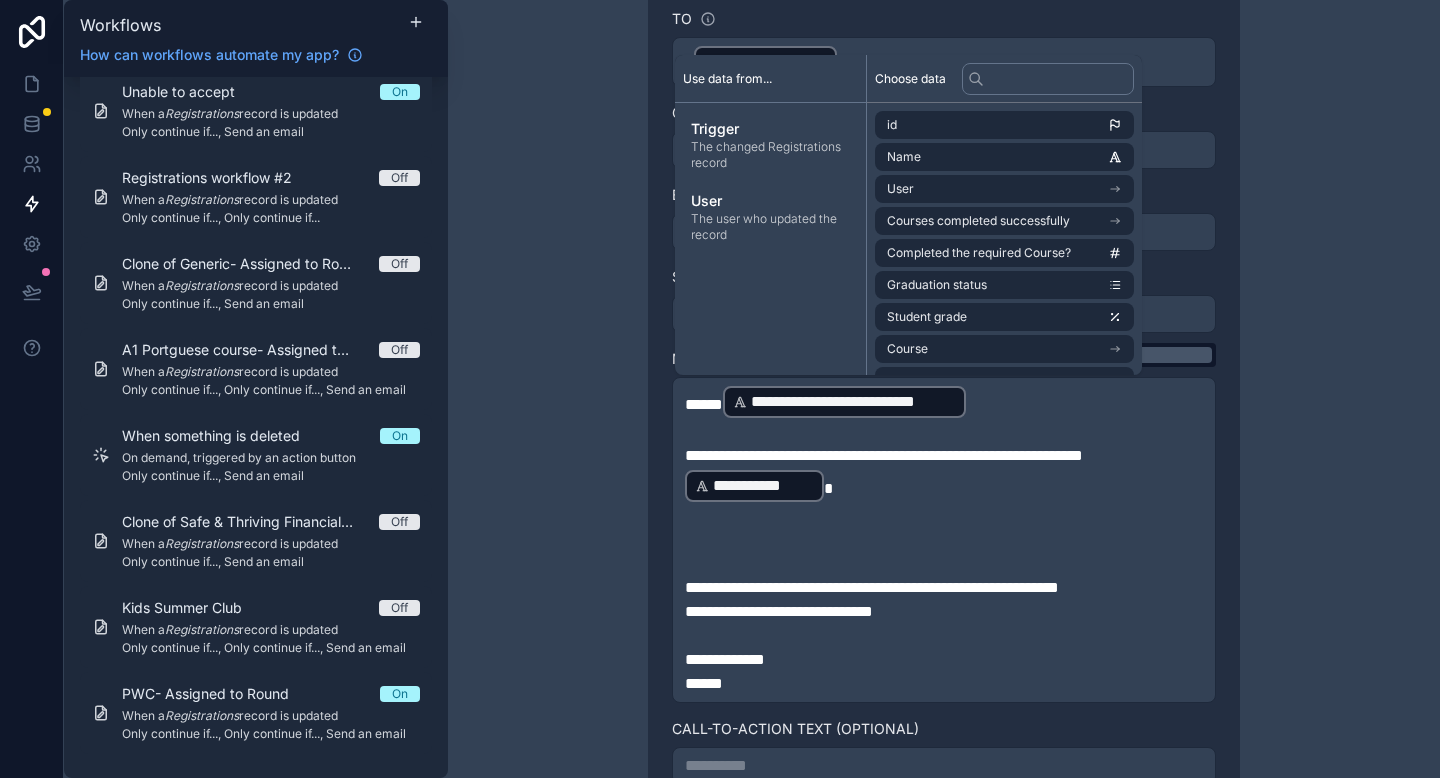 type 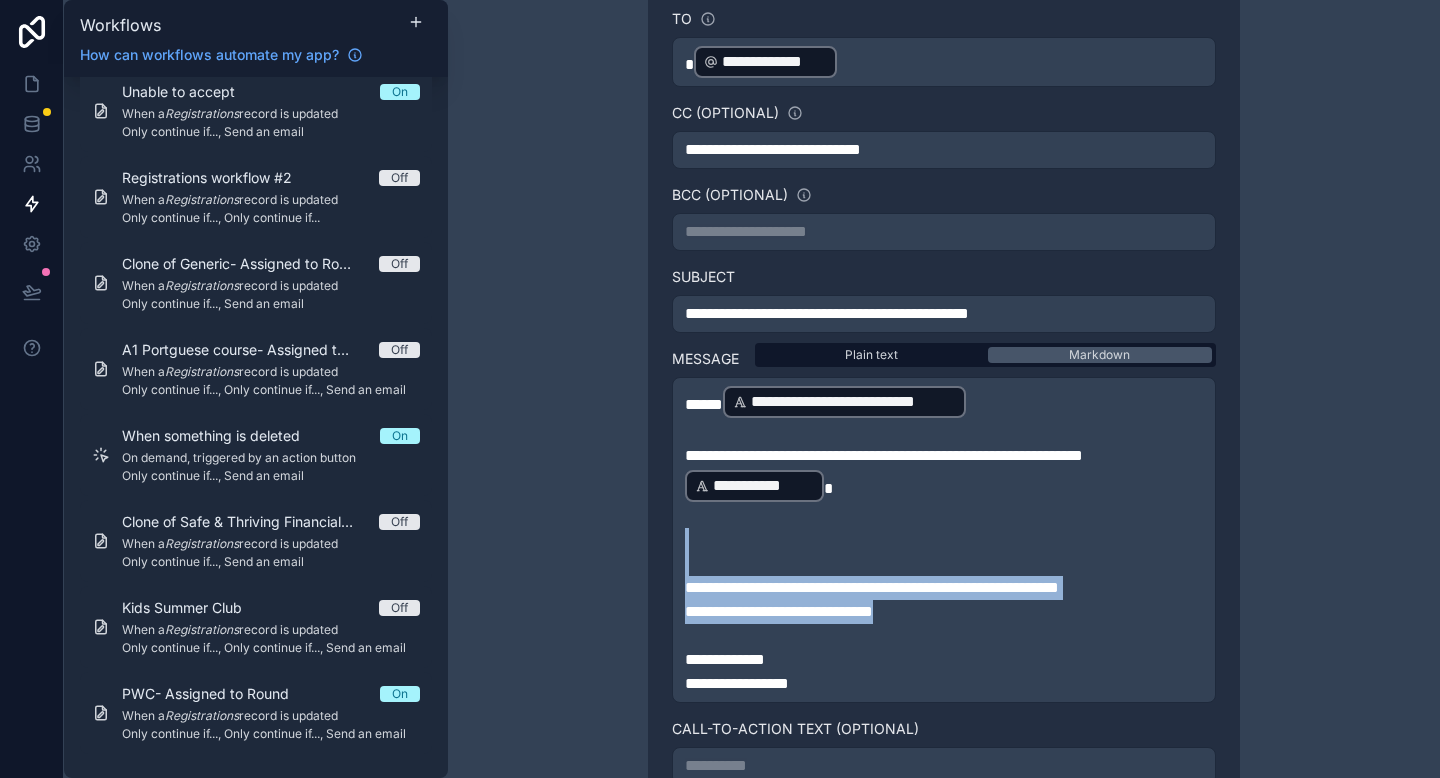 drag, startPoint x: 955, startPoint y: 606, endPoint x: 690, endPoint y: 535, distance: 274.3465 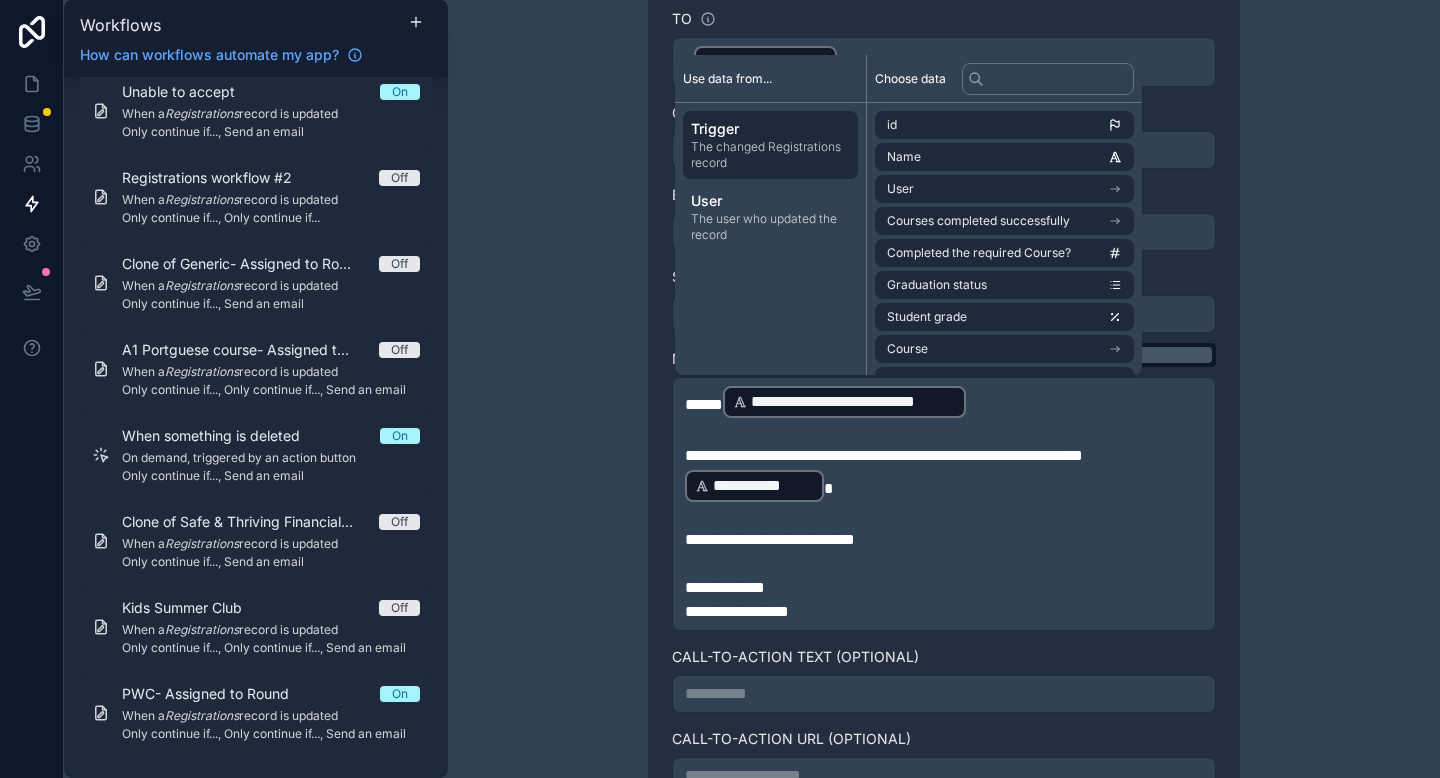 click on "The changed Registrations record" at bounding box center (770, 155) 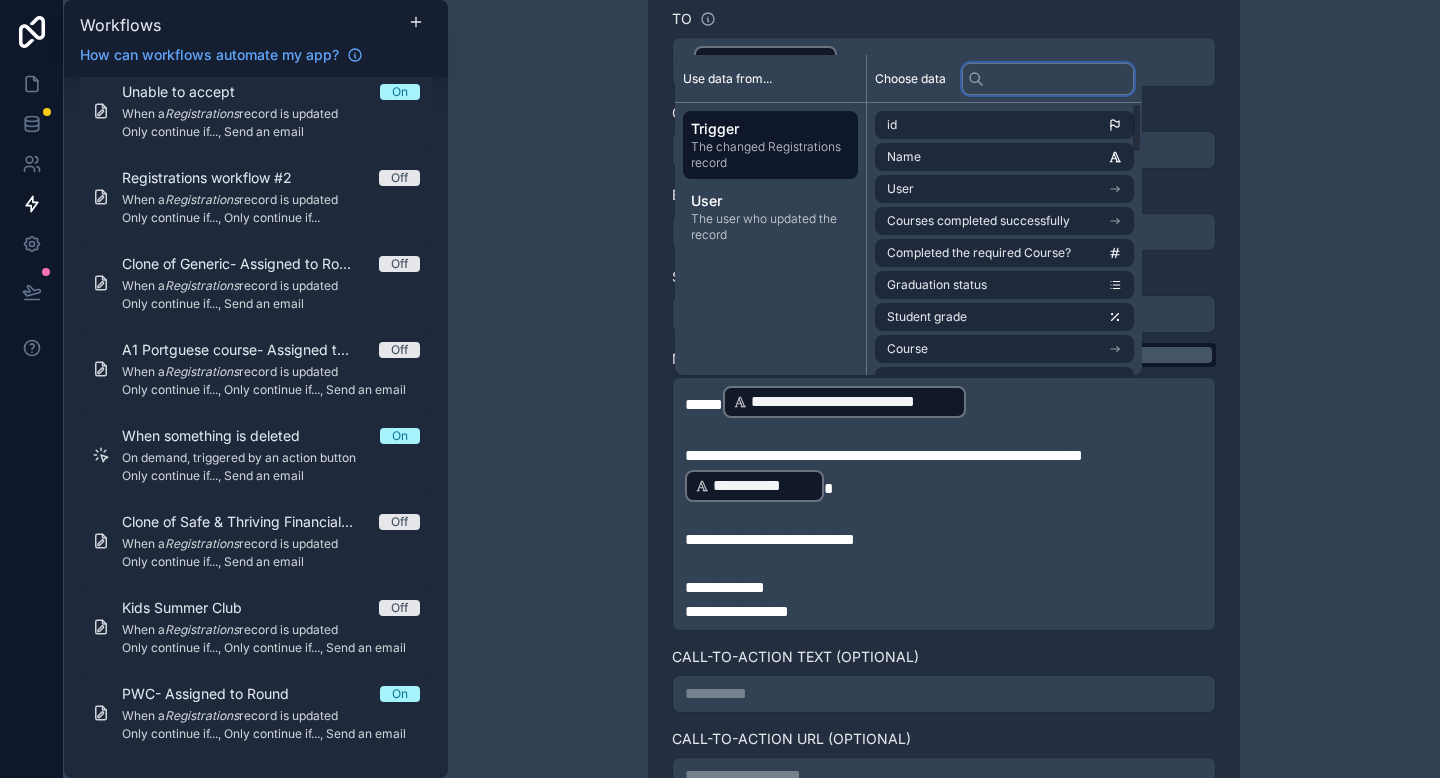 click at bounding box center [1048, 79] 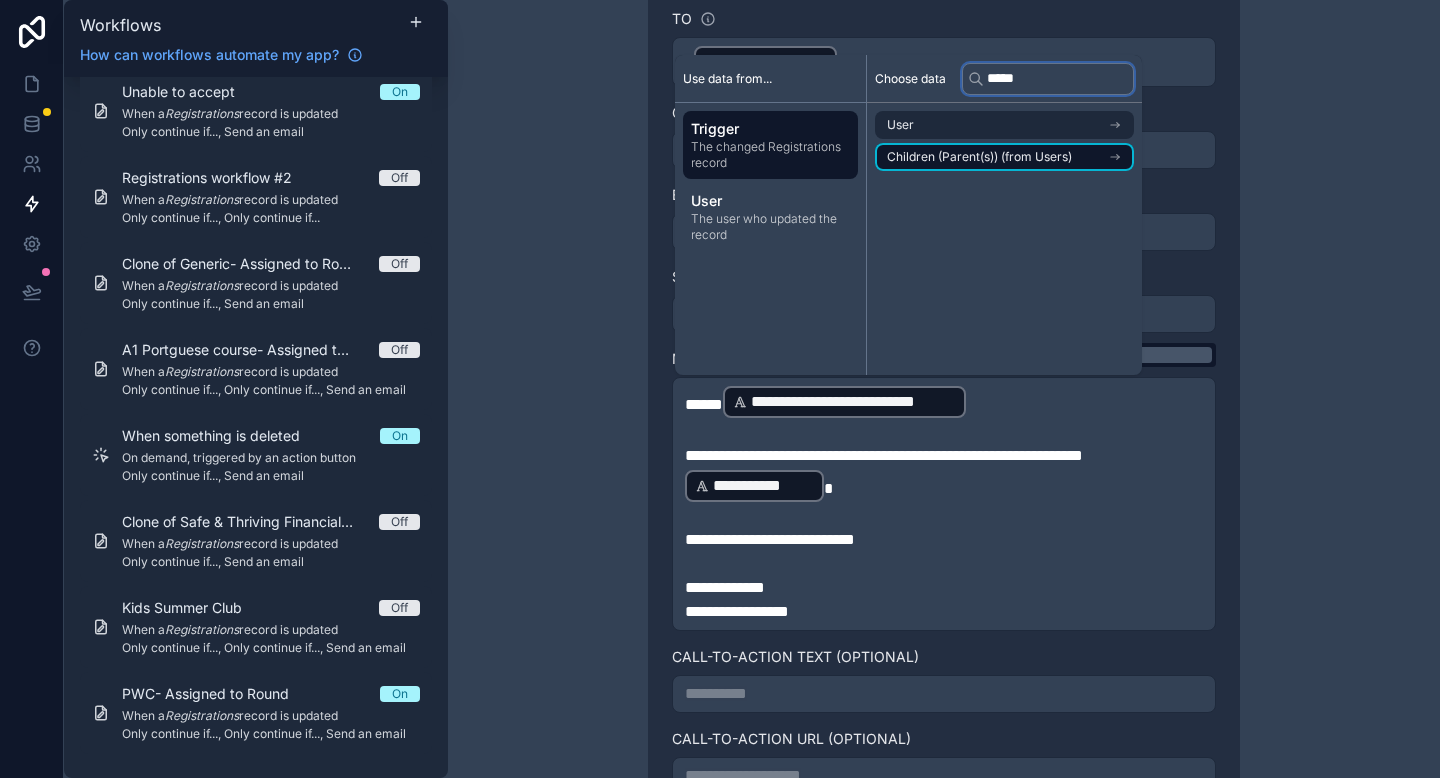 type on "*****" 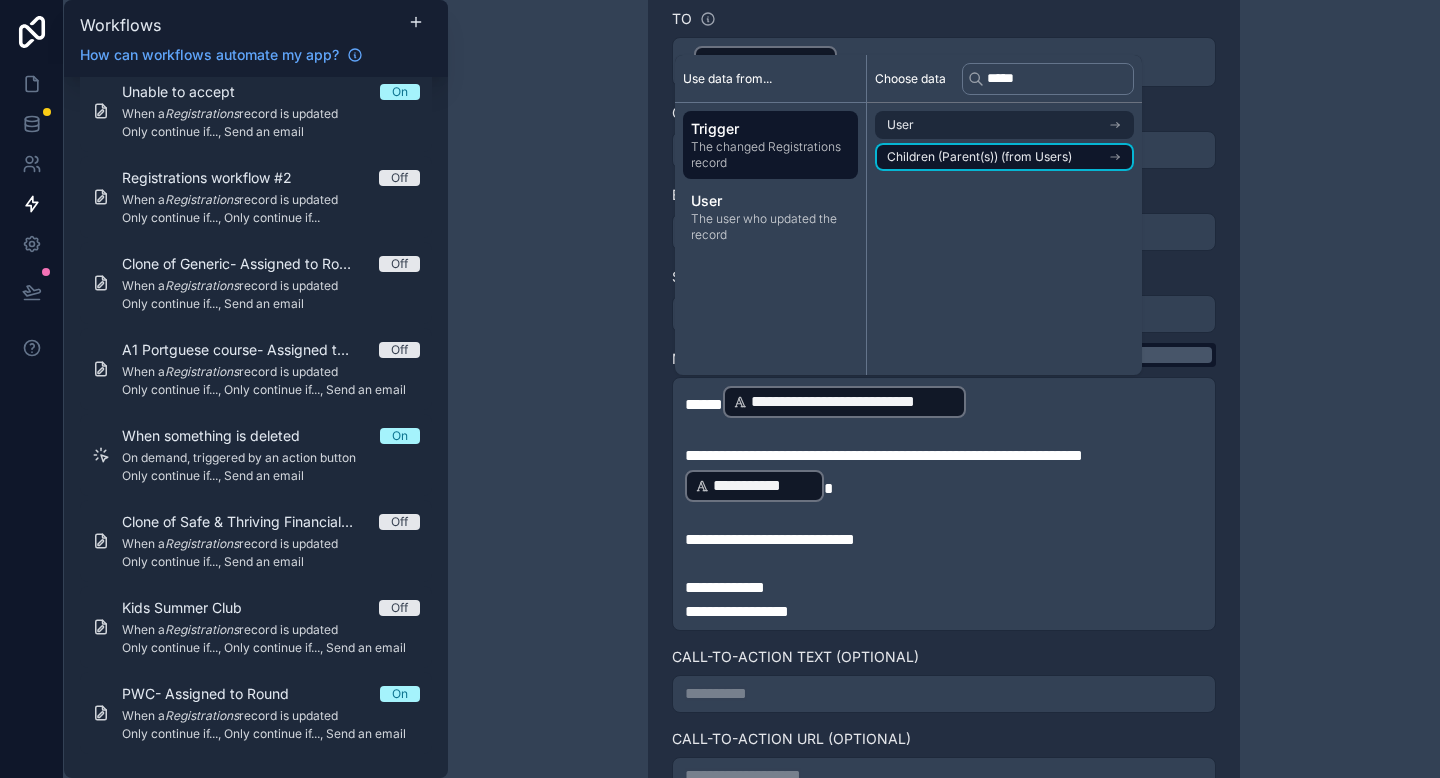 click on "Children (Parent(s)) (from Users)" at bounding box center [979, 157] 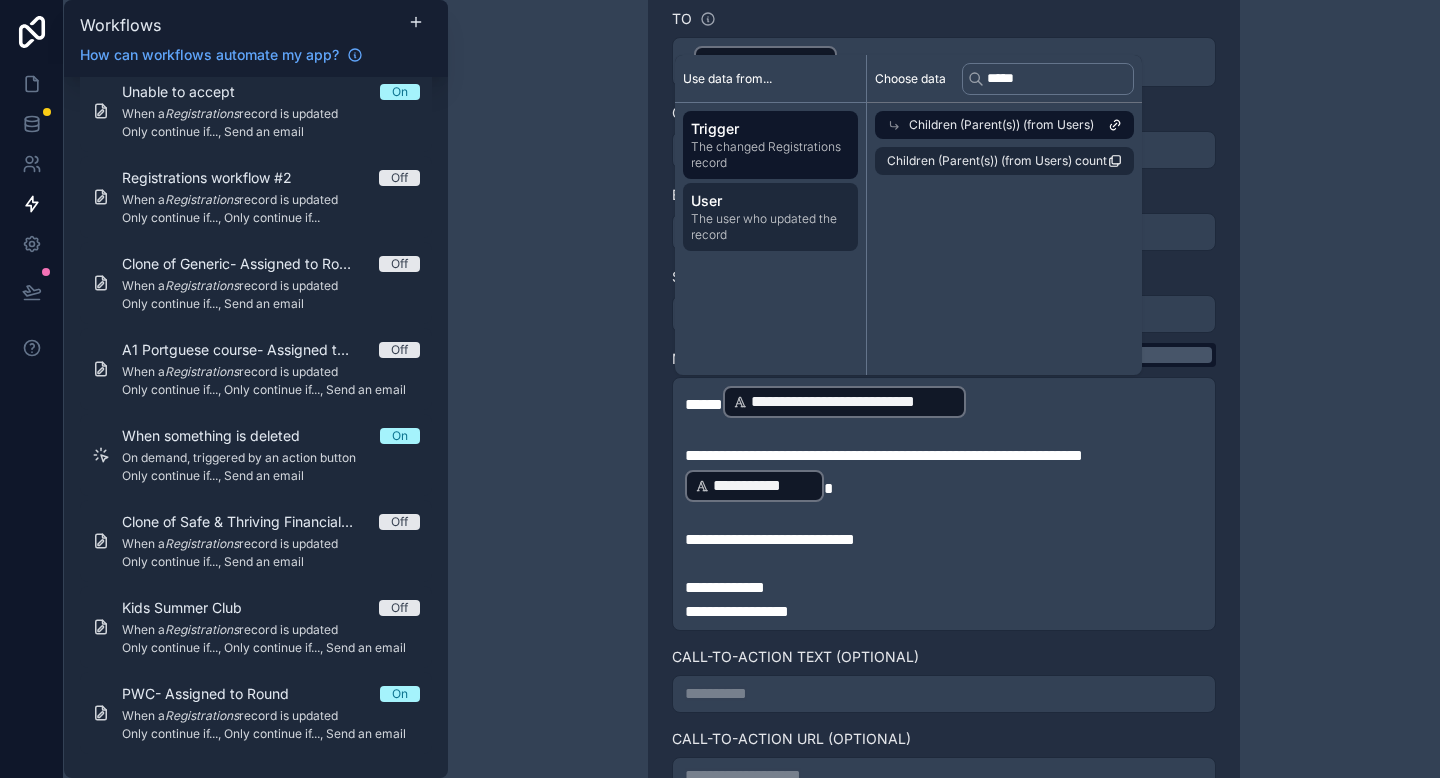 click on "The user who updated the record" at bounding box center [770, 227] 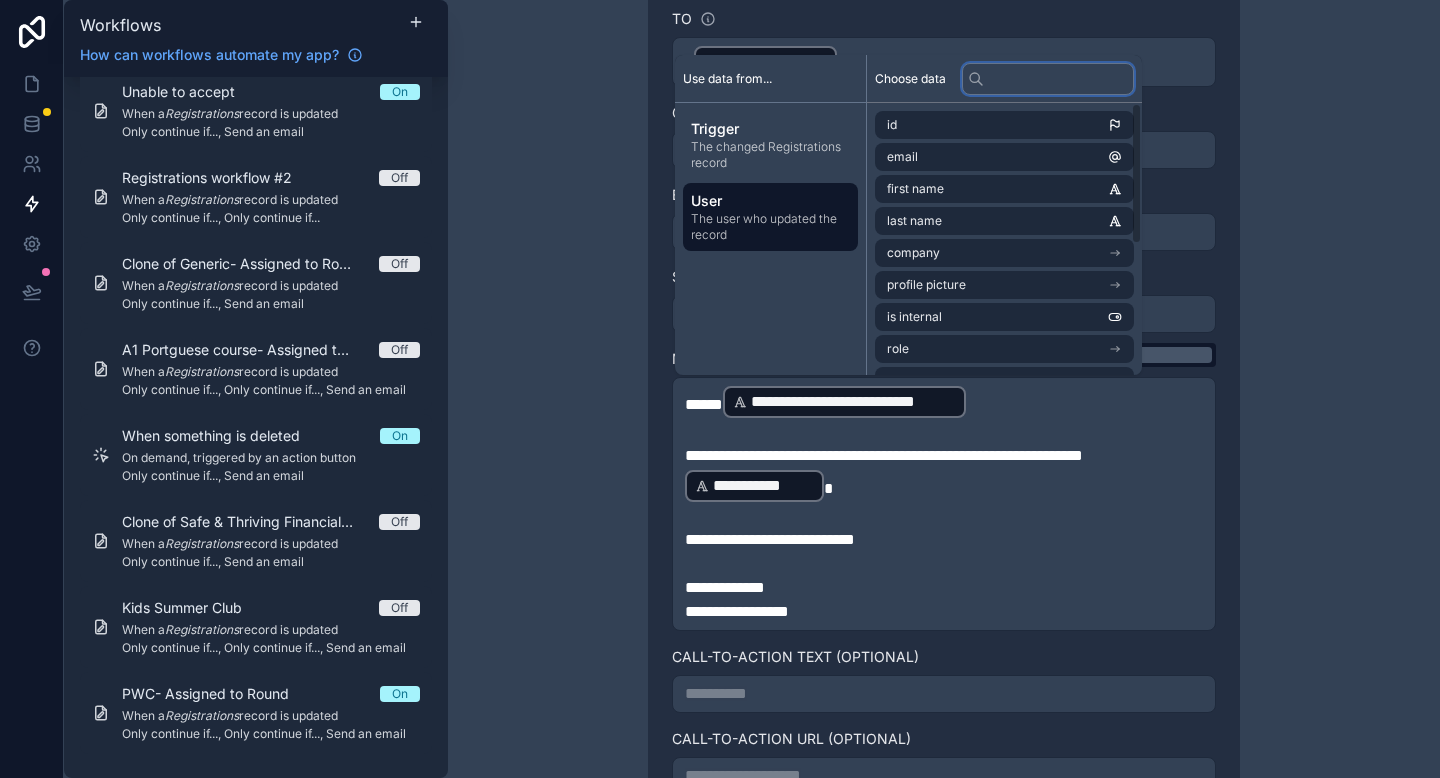 click at bounding box center [1048, 79] 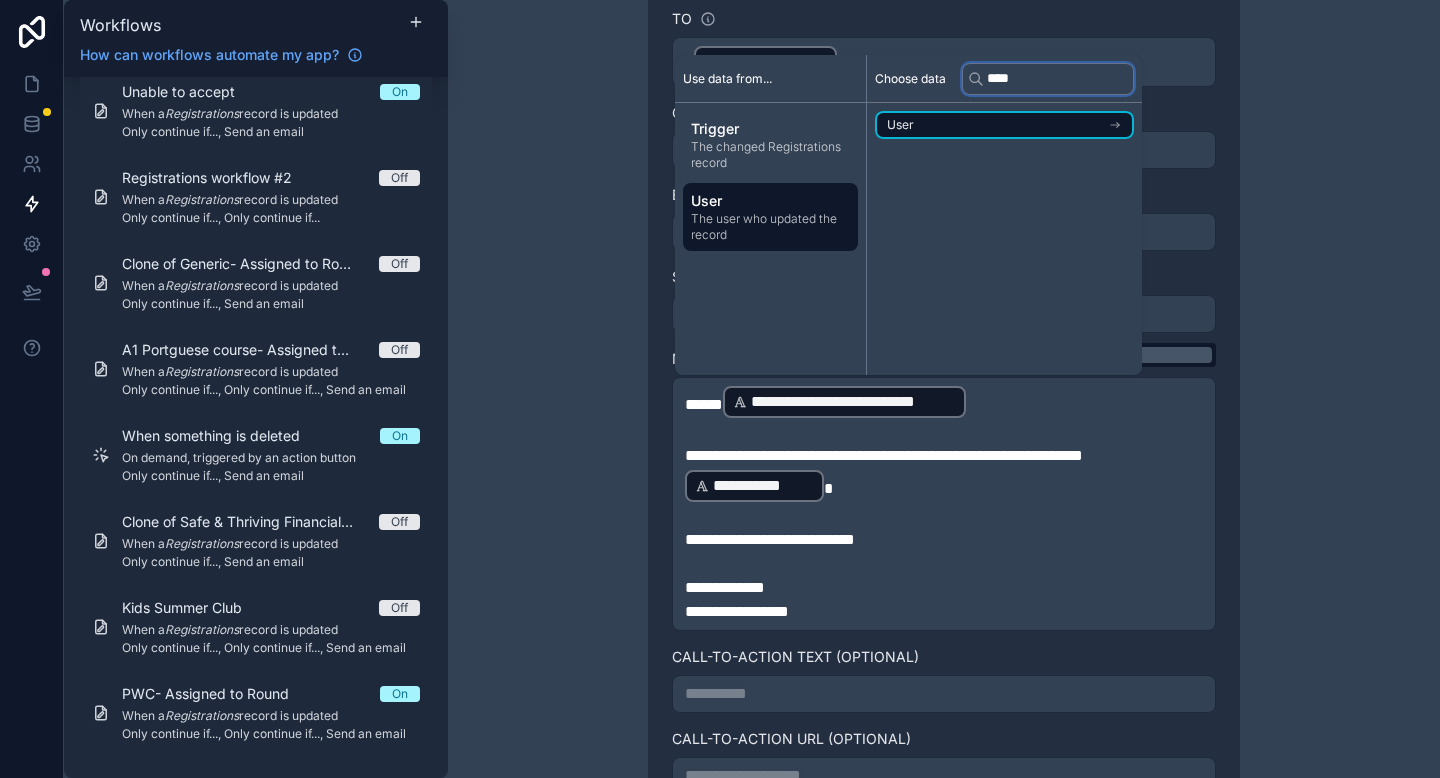type on "****" 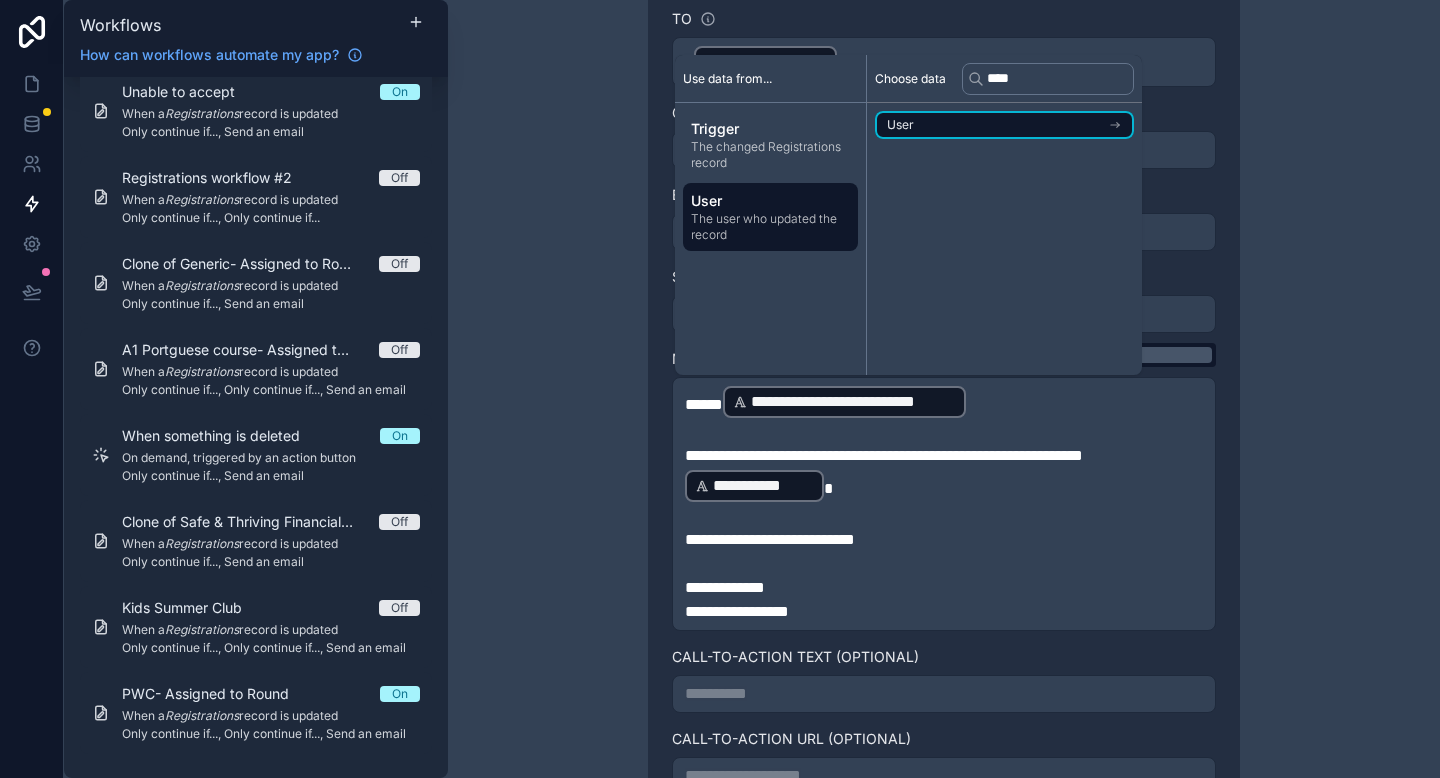 click on "User" at bounding box center [1004, 125] 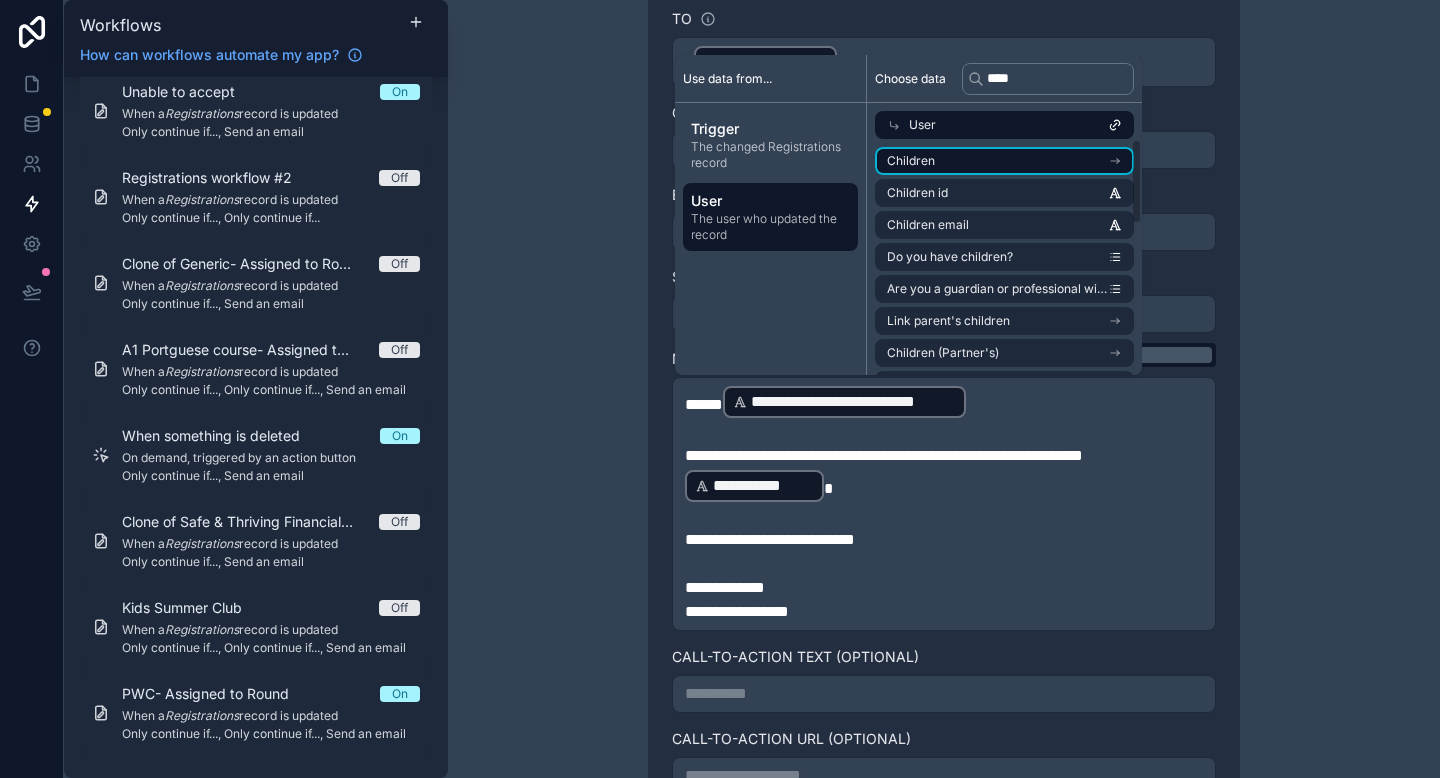 click on "Children" at bounding box center [1004, 161] 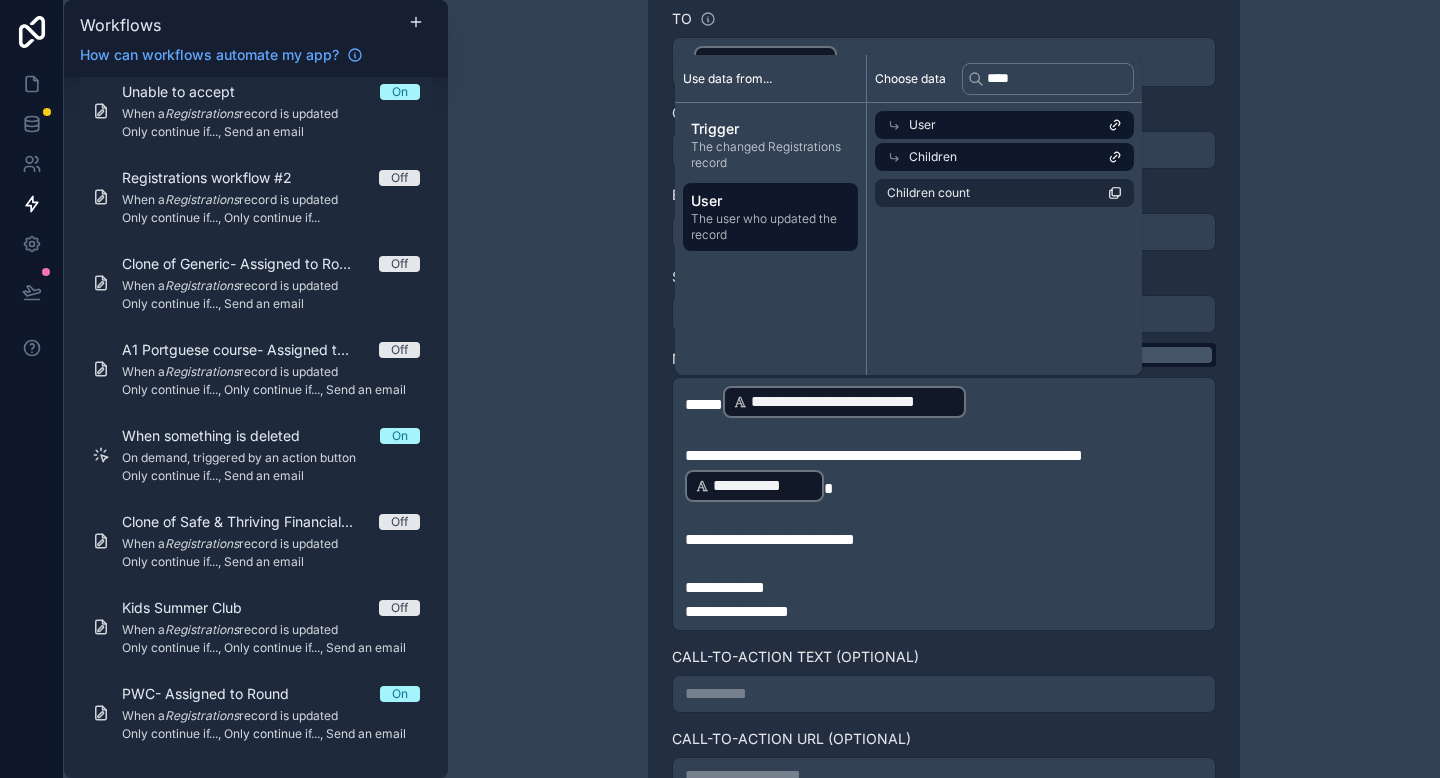 click on "**********" at bounding box center [944, 540] 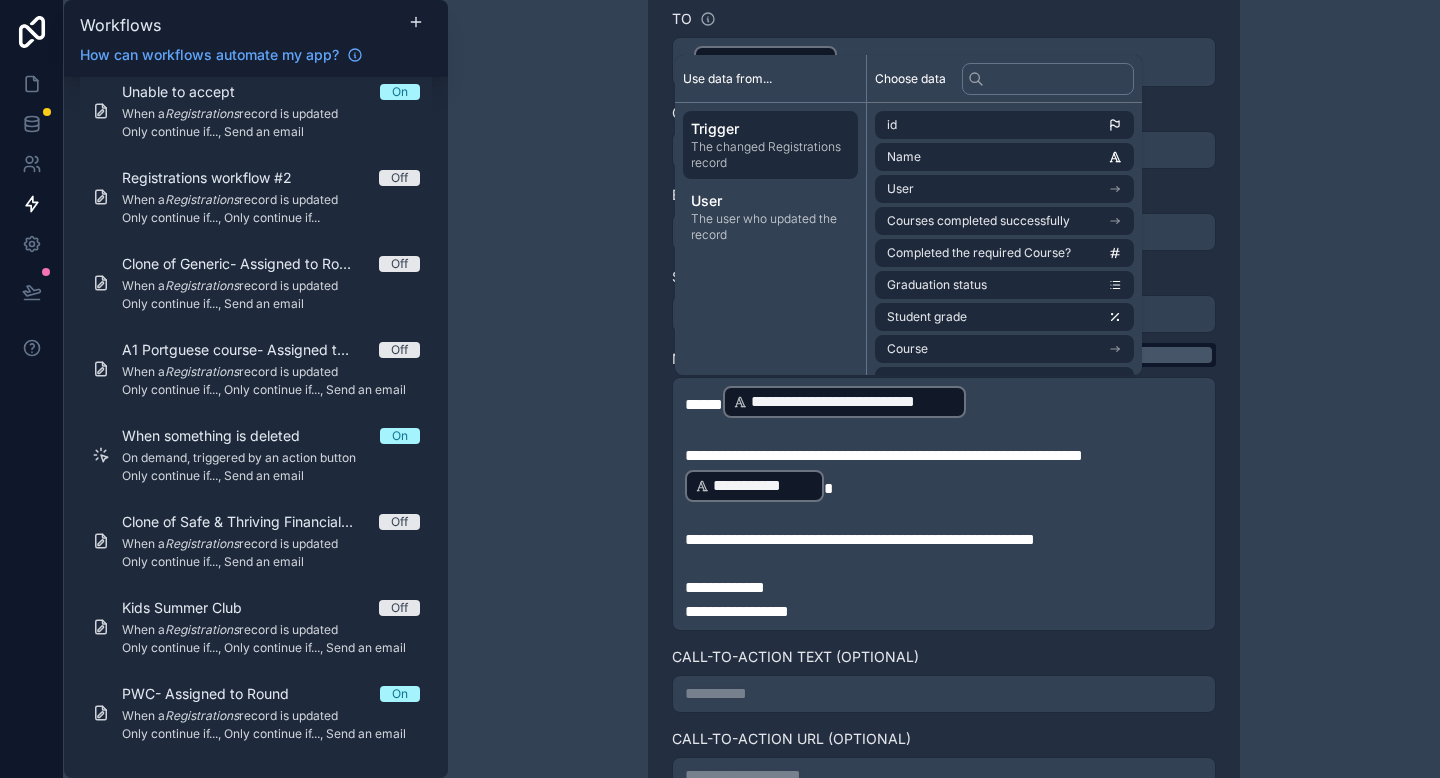 click on "The changed Registrations record" at bounding box center [770, 155] 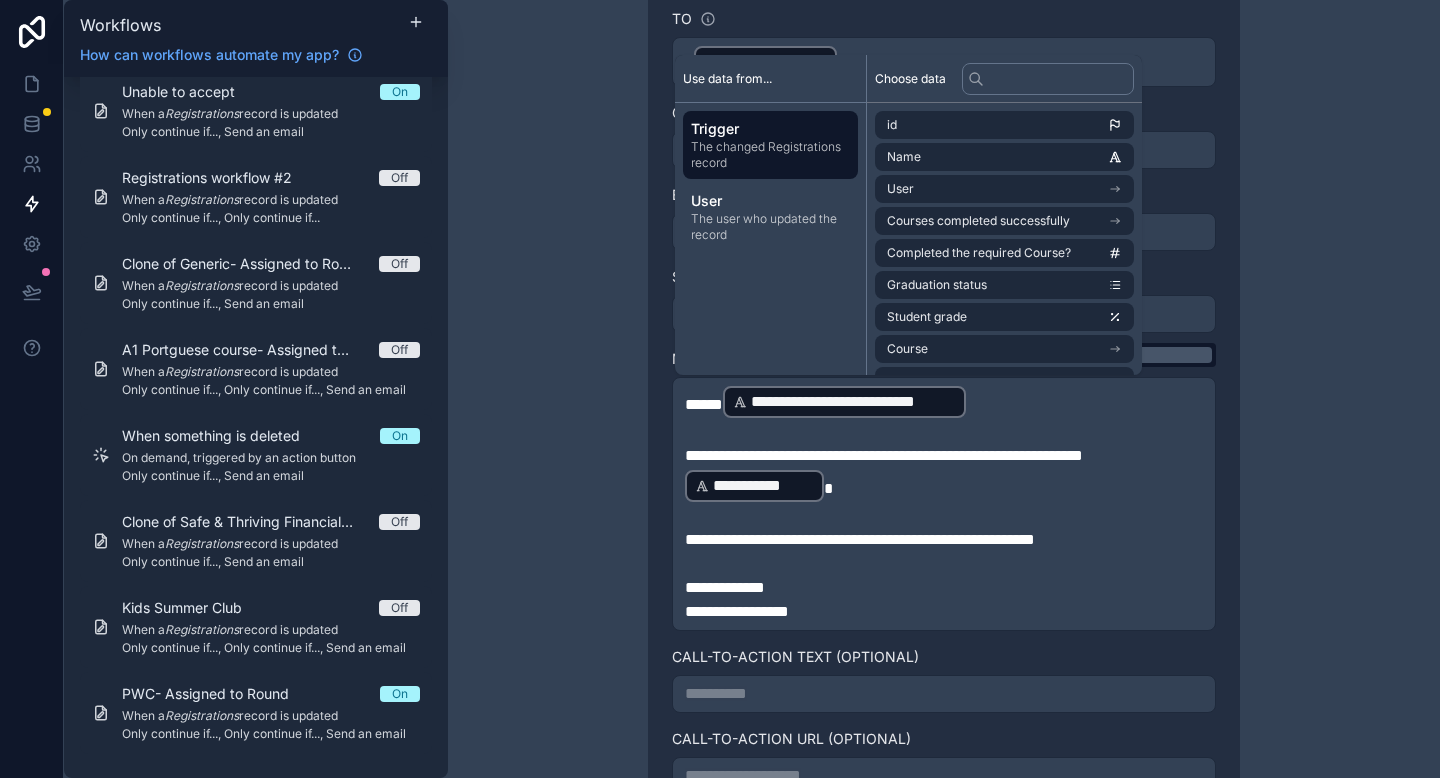 click on "The changed Registrations record" at bounding box center (770, 155) 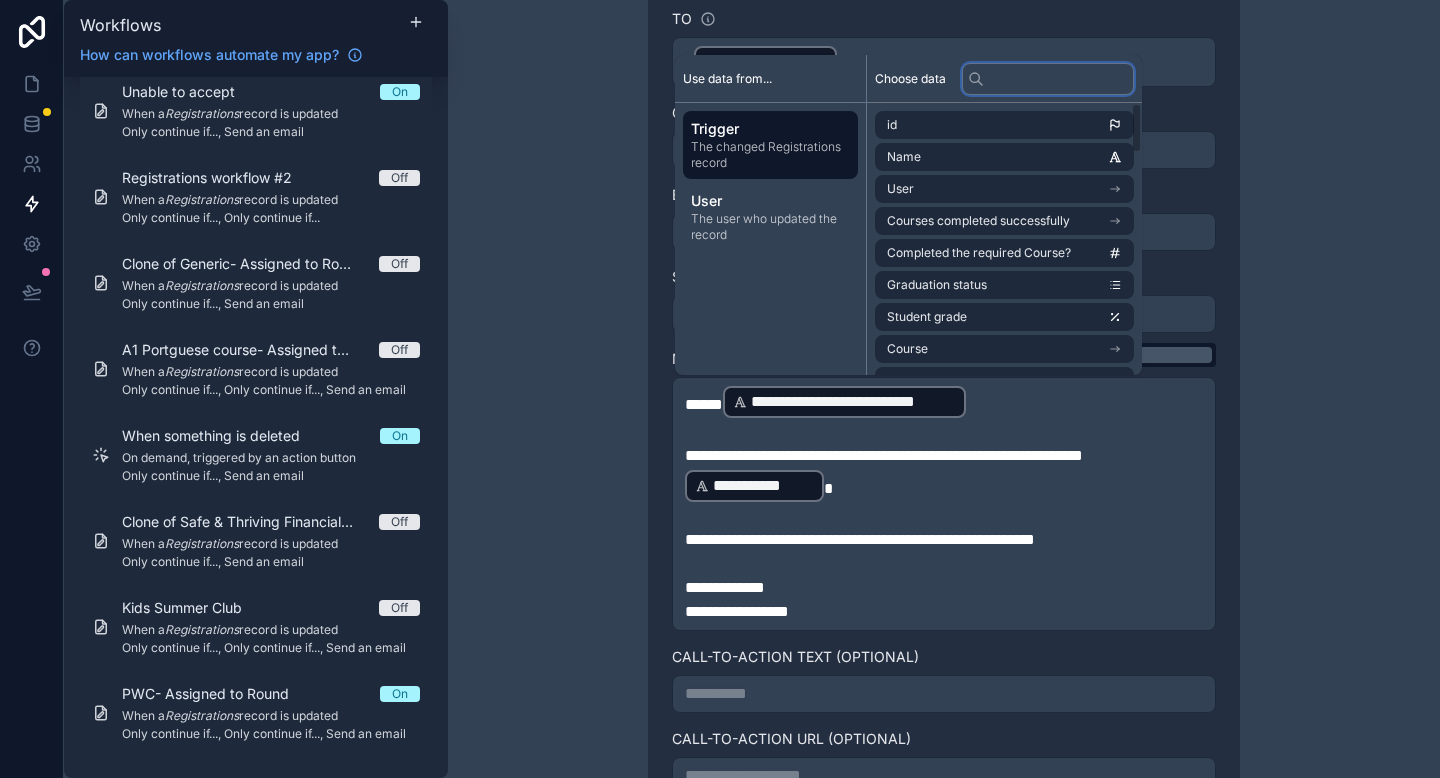 click at bounding box center (1048, 79) 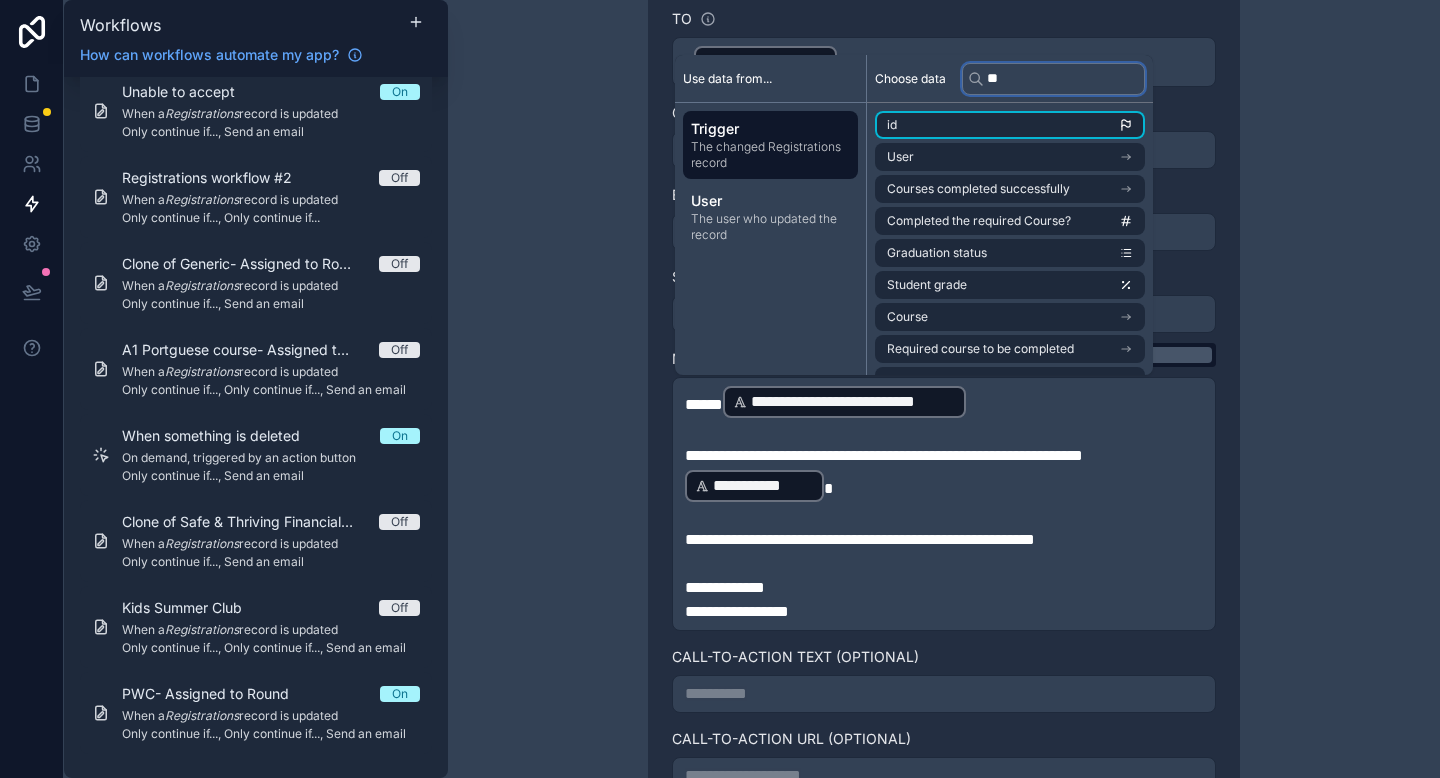 type on "***" 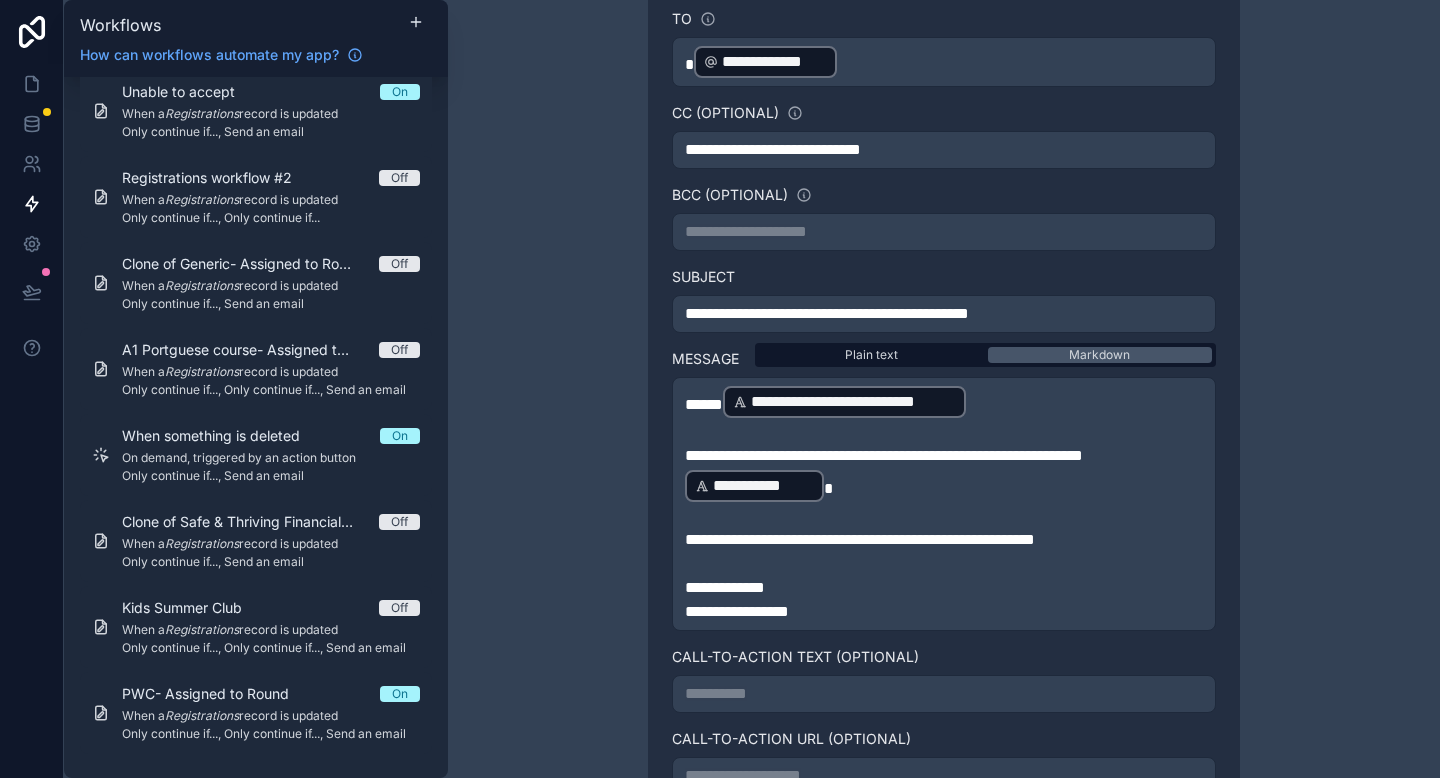 click on "**********" at bounding box center (944, 540) 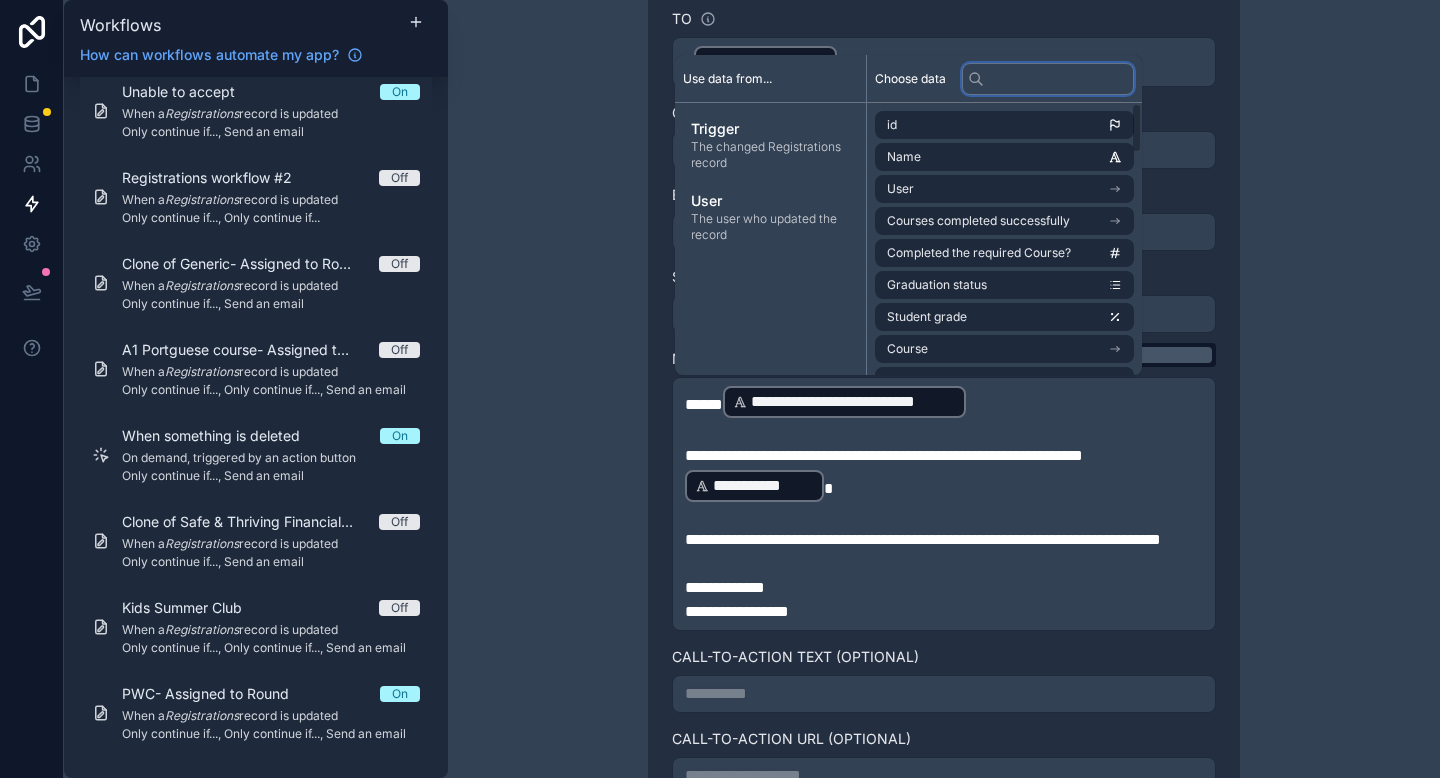 click at bounding box center (1048, 79) 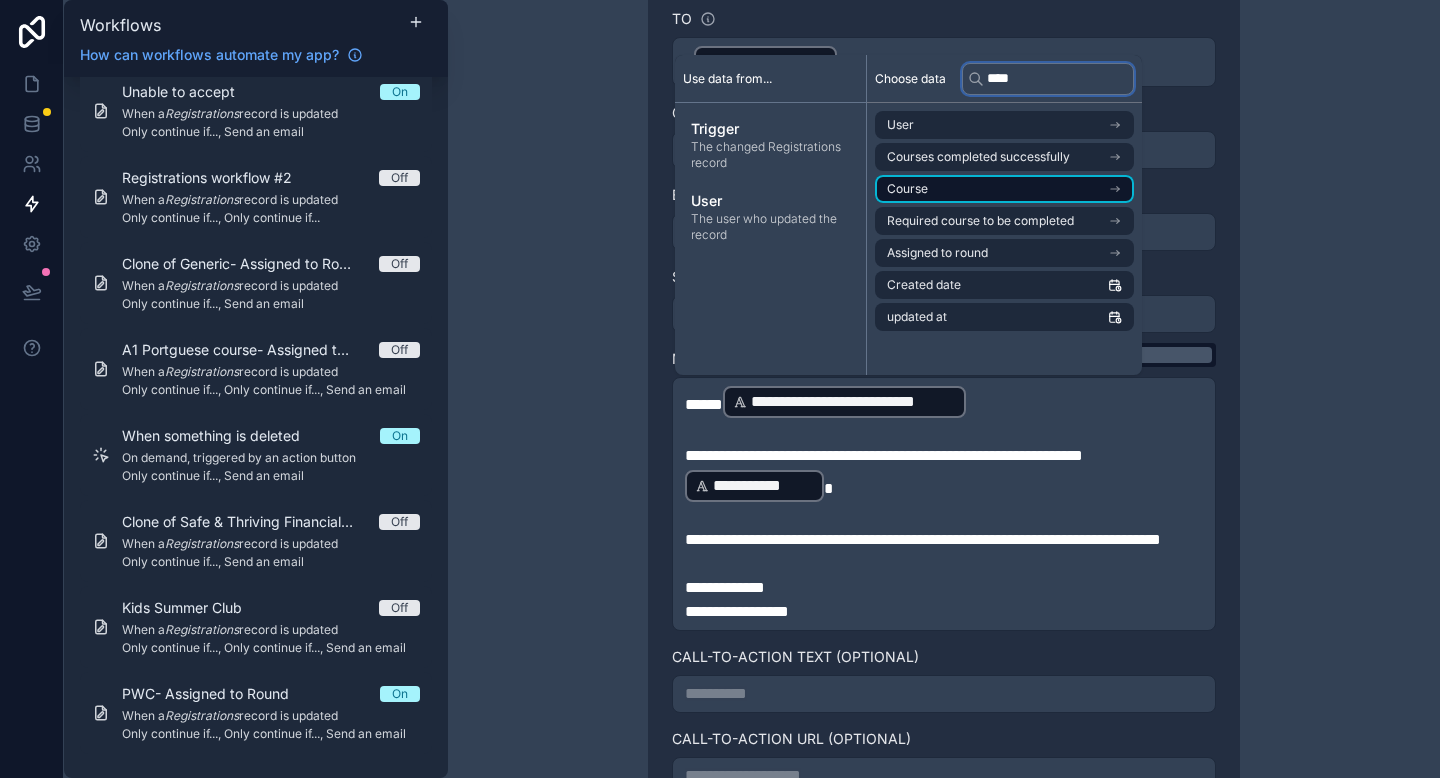 type on "****" 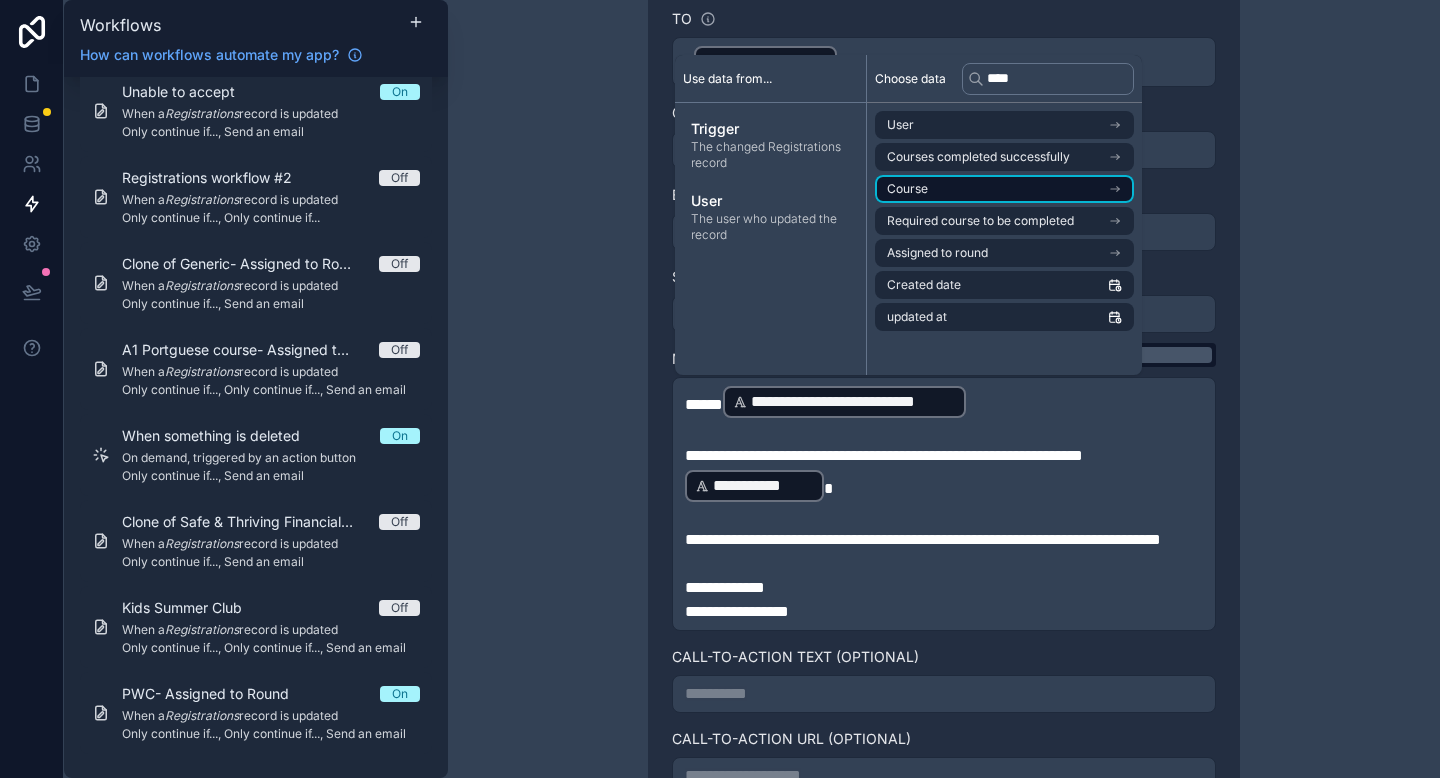 click on "Course" at bounding box center [1004, 189] 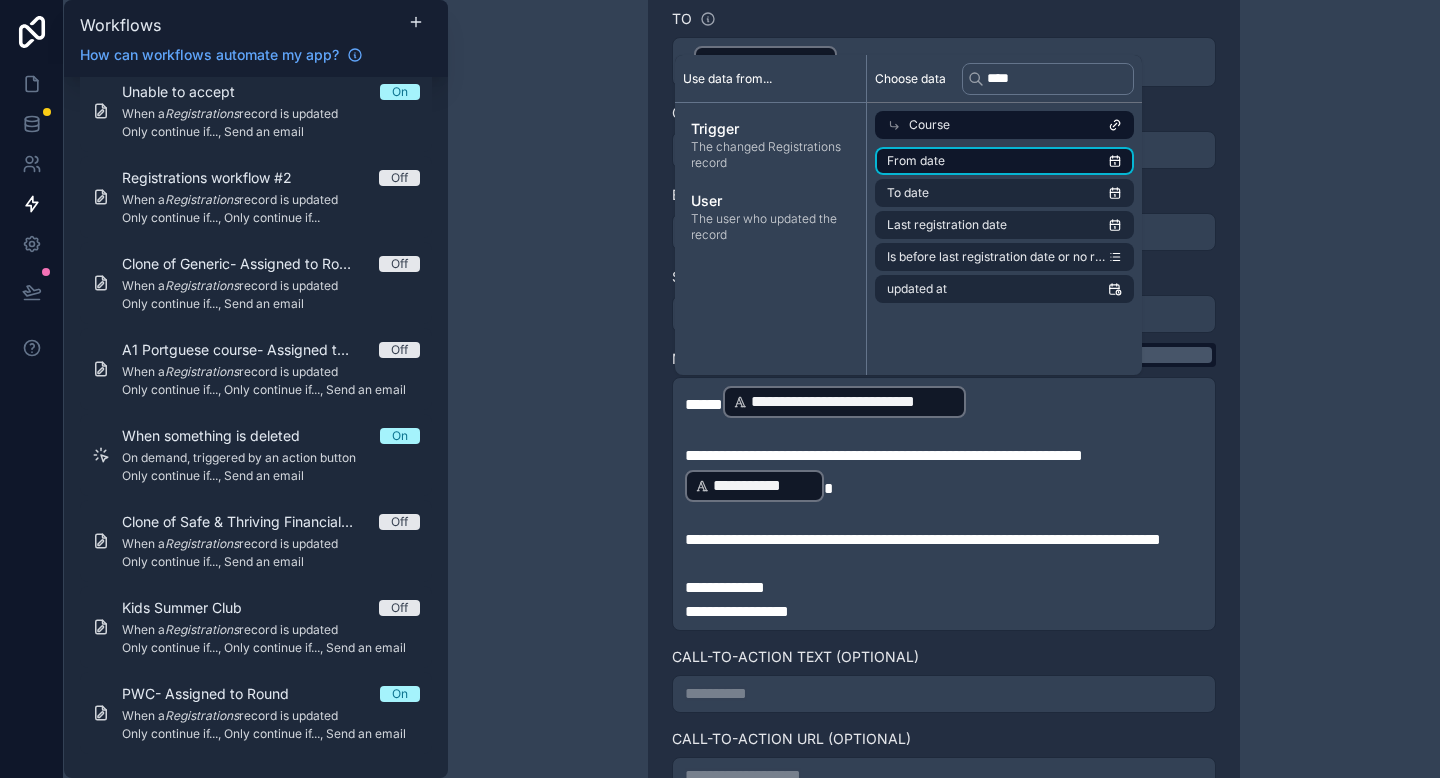 click on "From date" at bounding box center [1004, 161] 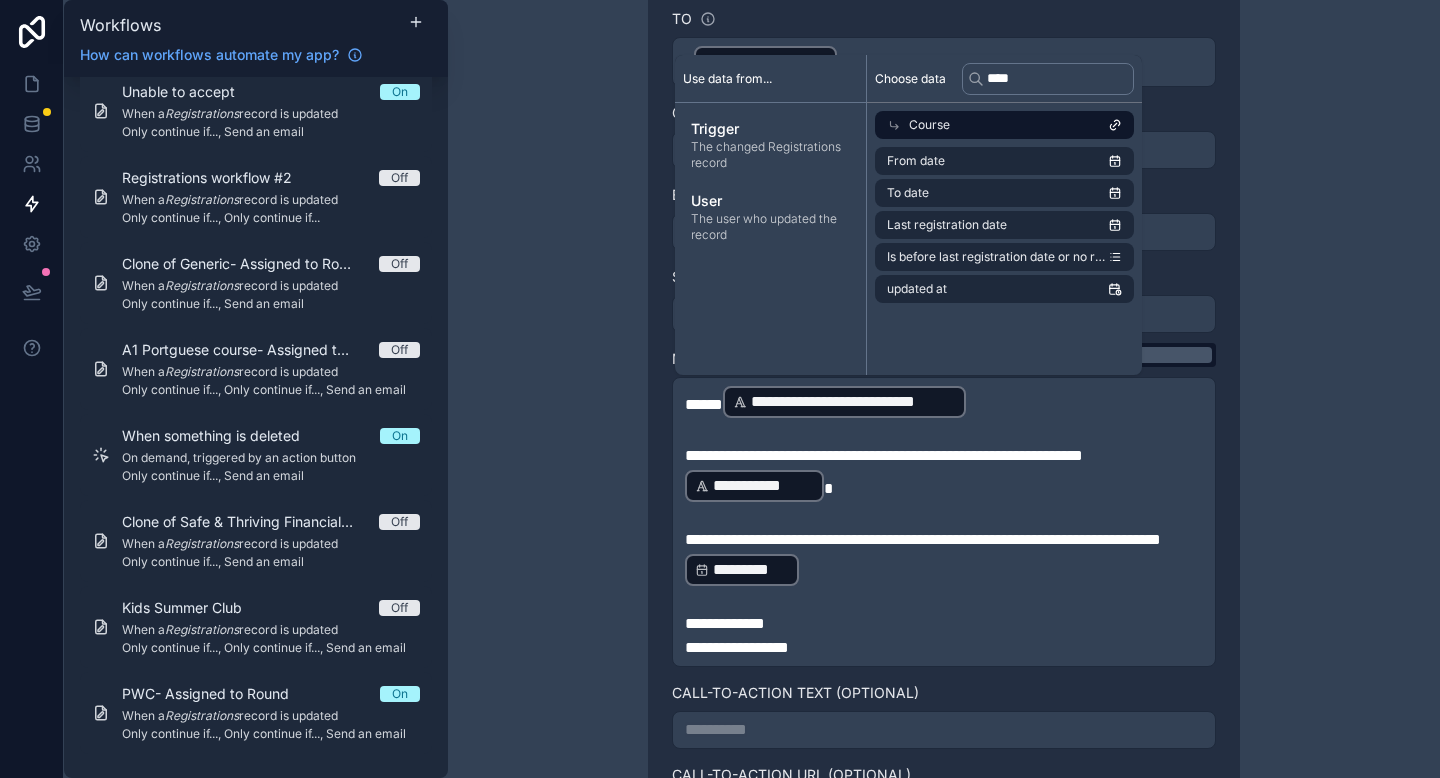 click on "**********" at bounding box center [944, 558] 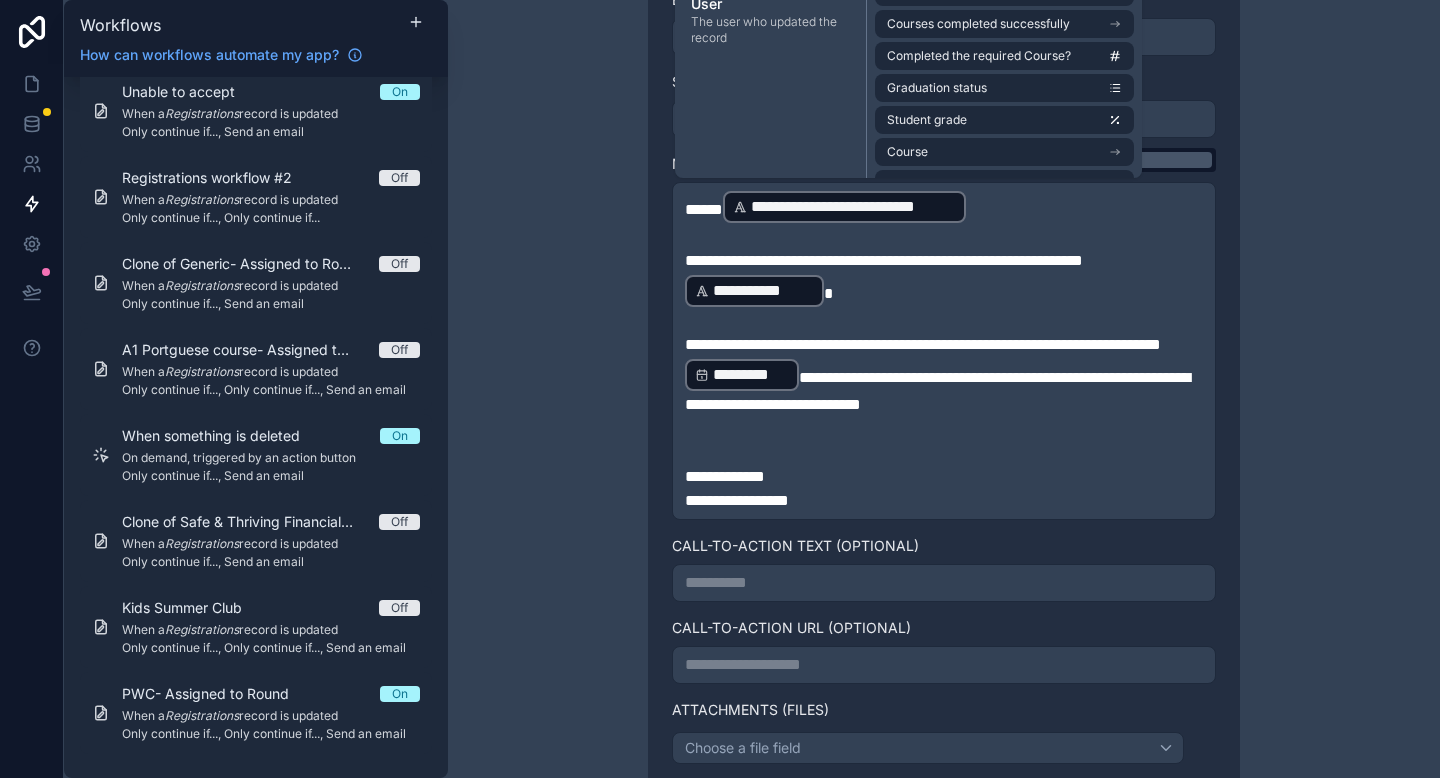 scroll, scrollTop: 1678, scrollLeft: 0, axis: vertical 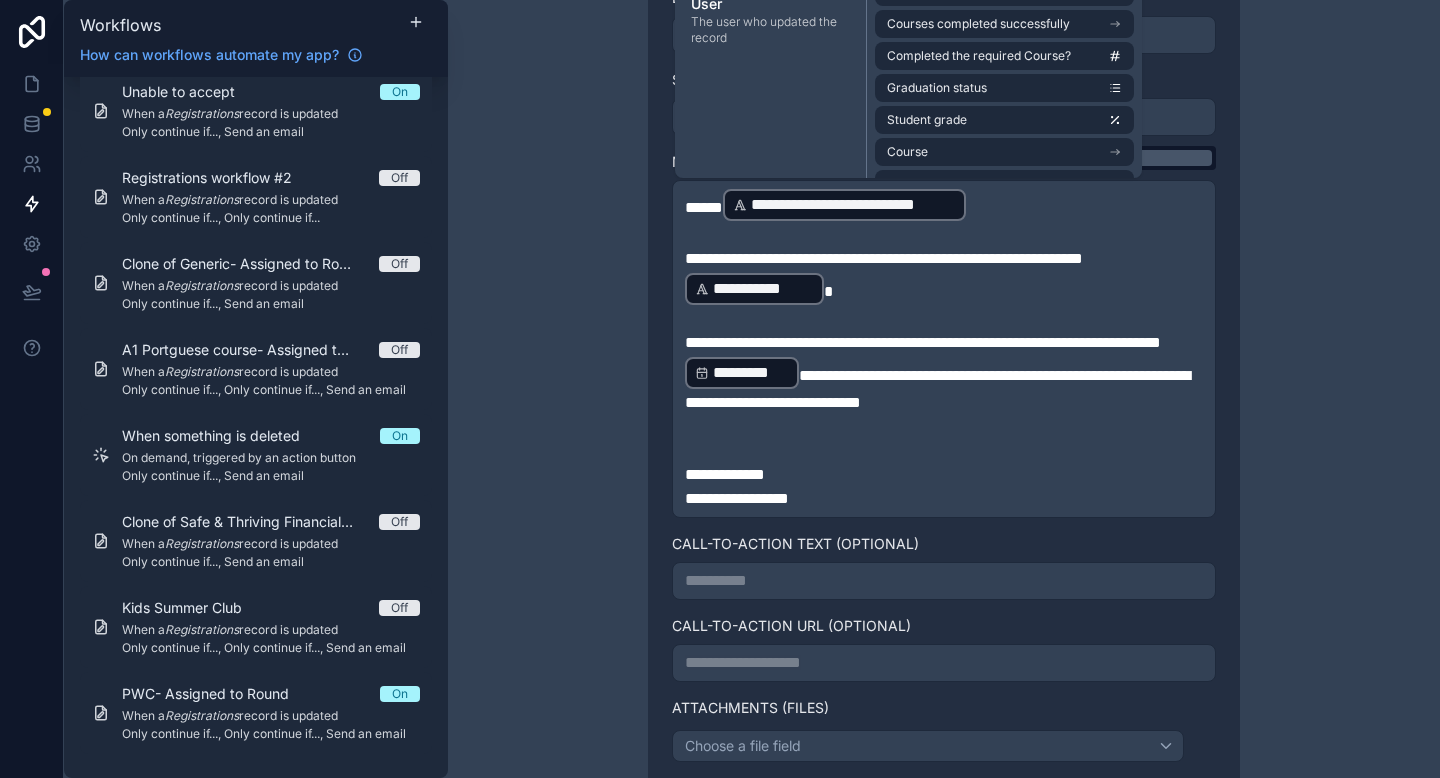 click on "**********" at bounding box center [944, 581] 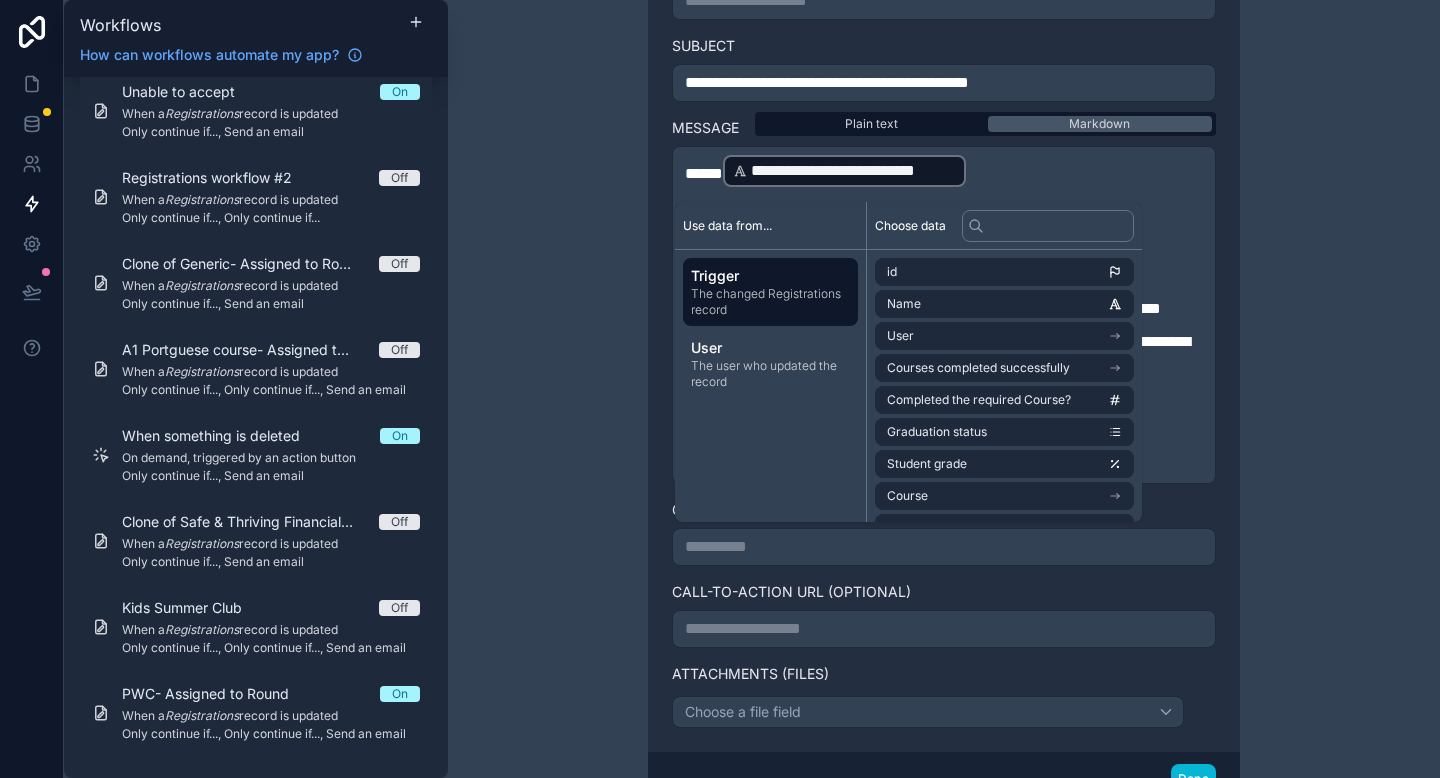 scroll, scrollTop: 1727, scrollLeft: 0, axis: vertical 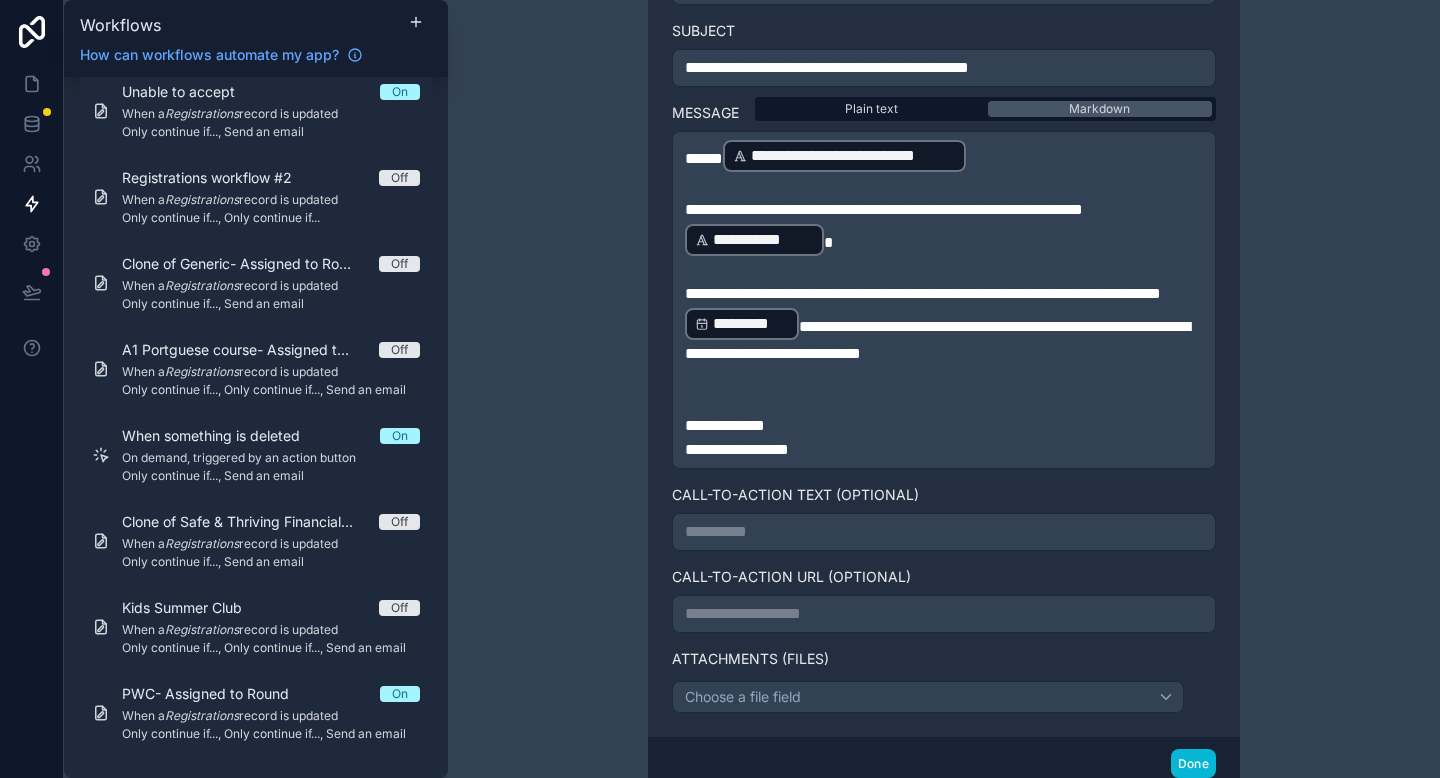 click on "Call-to-Action URL (optional)" at bounding box center (944, 577) 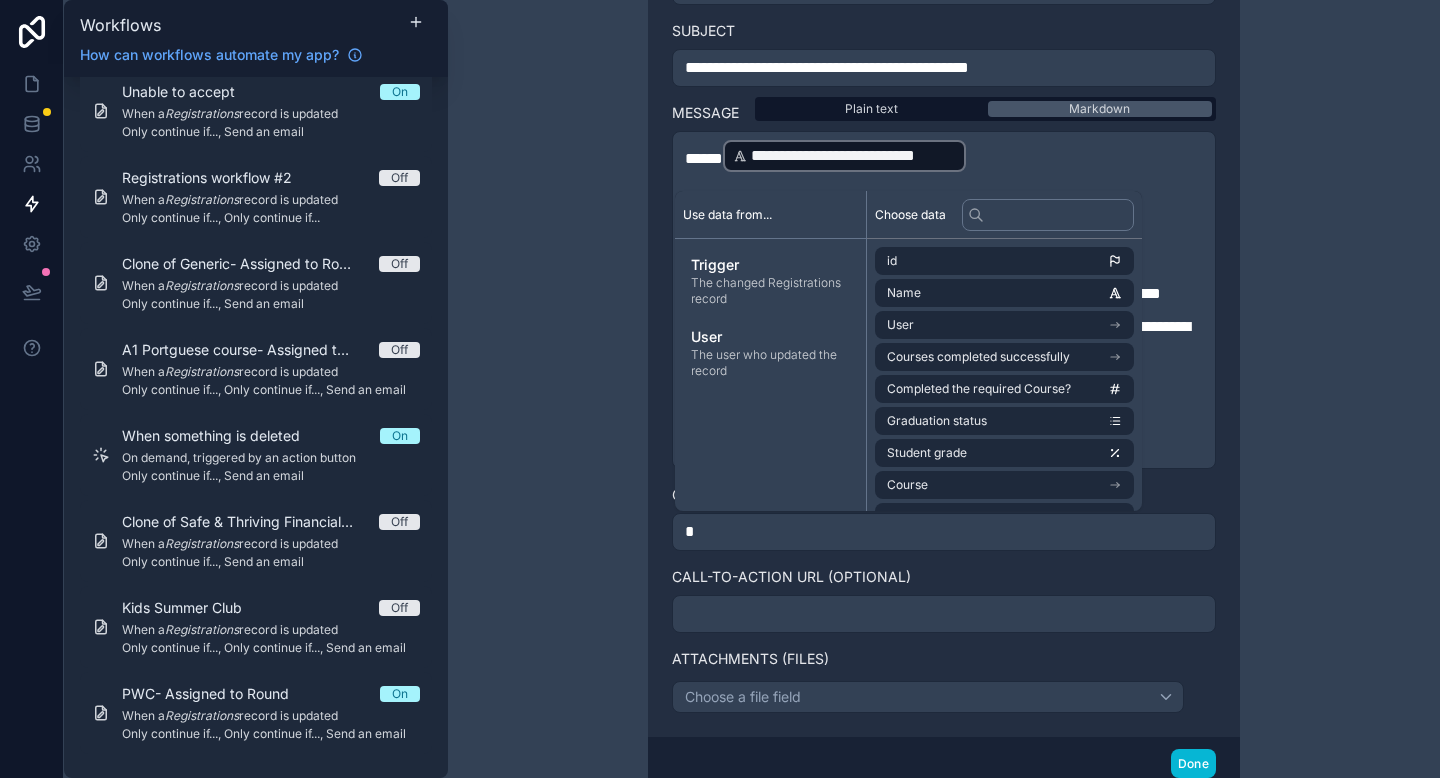 type 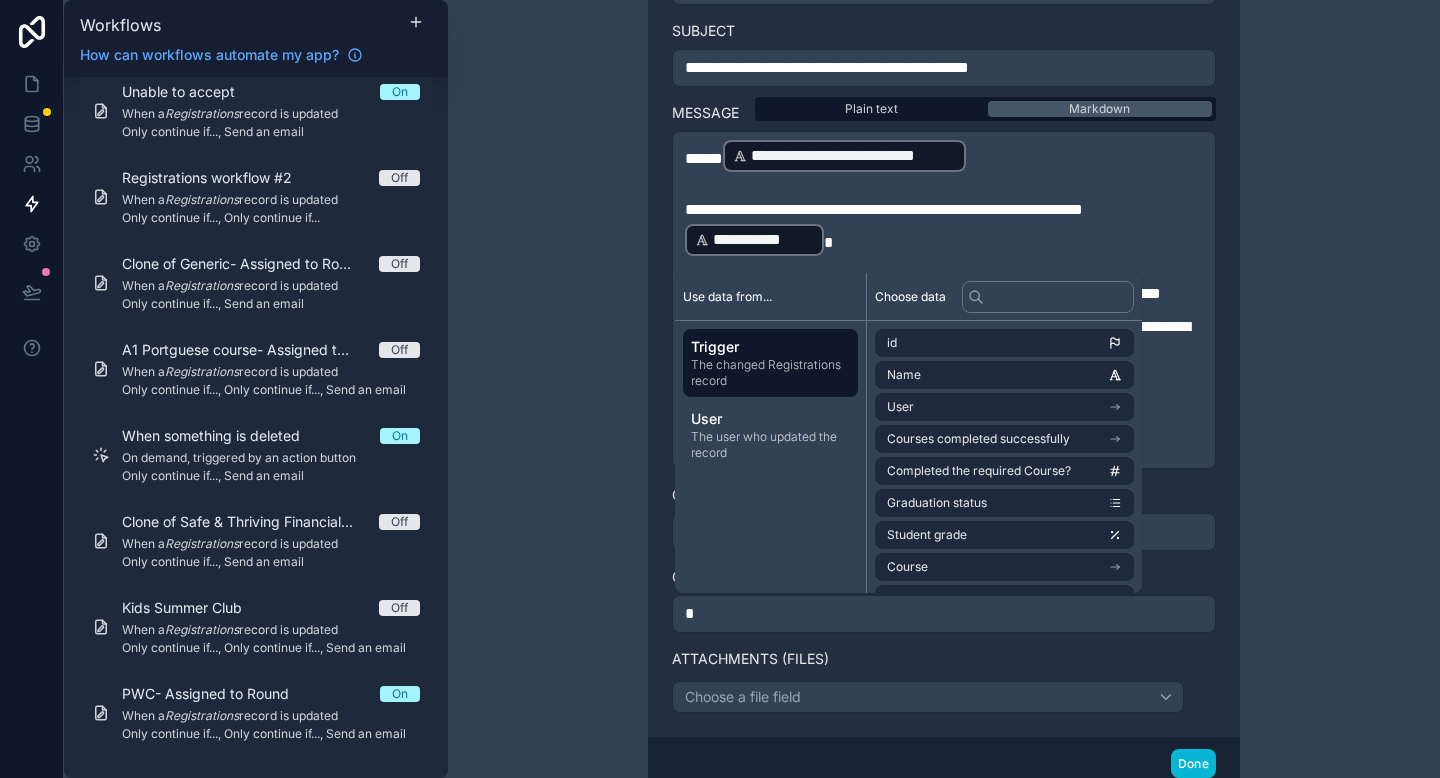 type 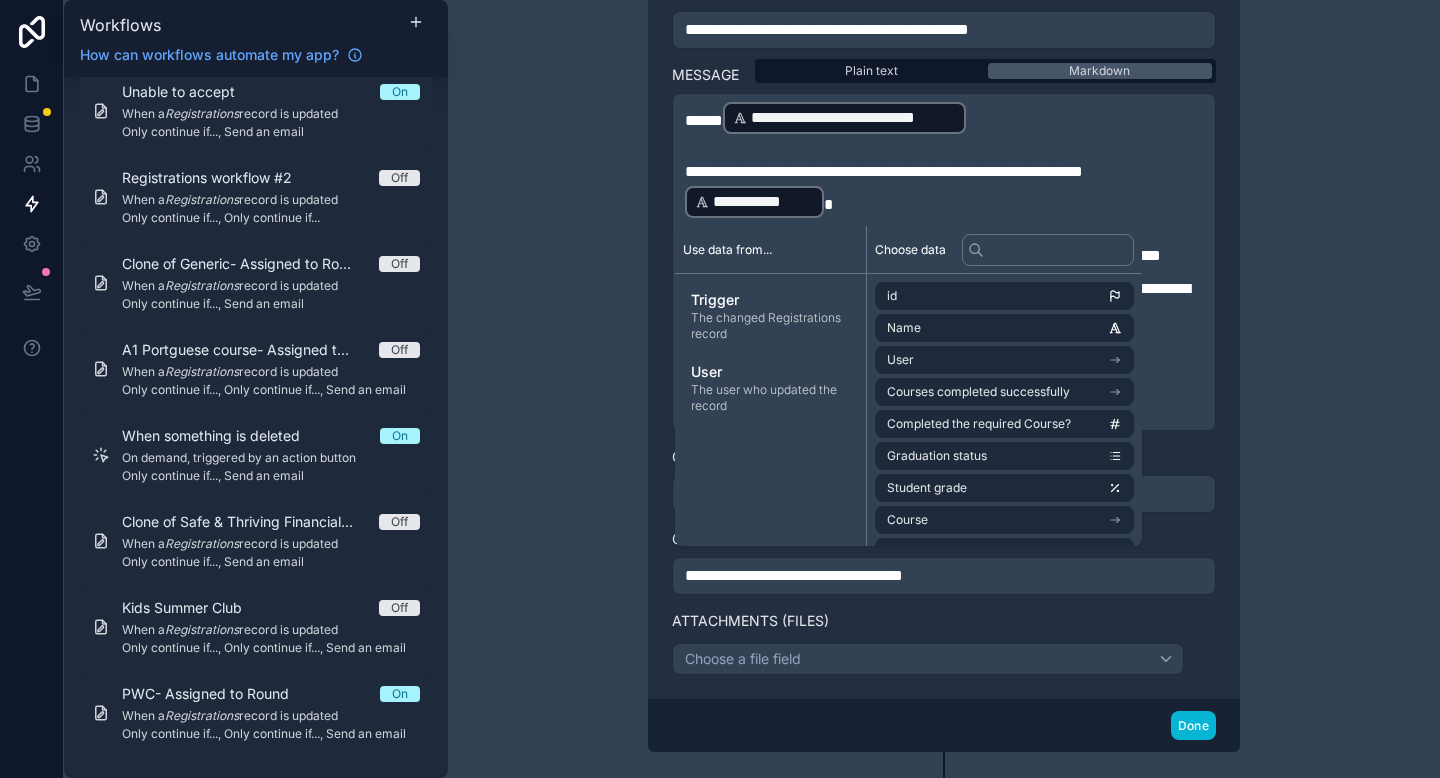 scroll, scrollTop: 1776, scrollLeft: 0, axis: vertical 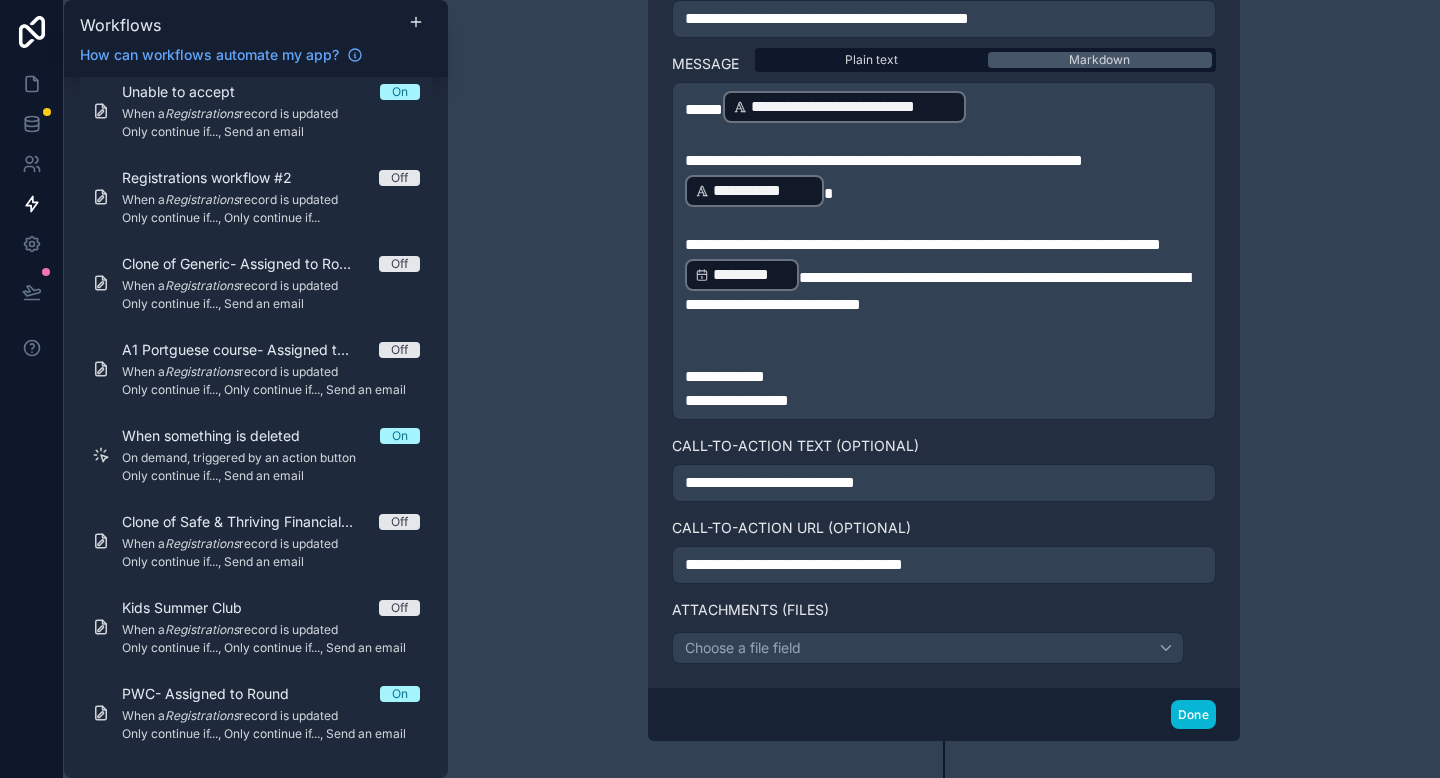 click on "Done" at bounding box center (944, 714) 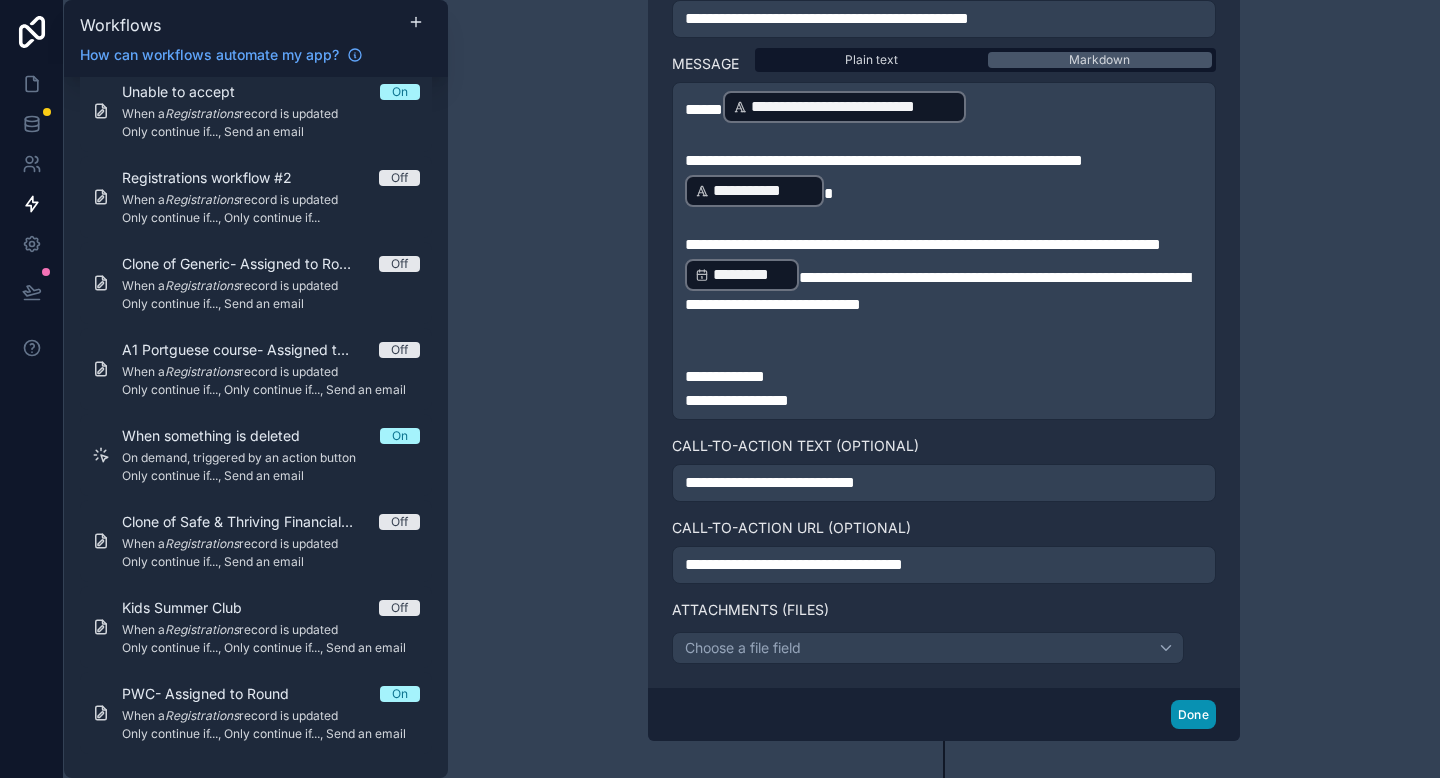 click on "Done" at bounding box center (1193, 714) 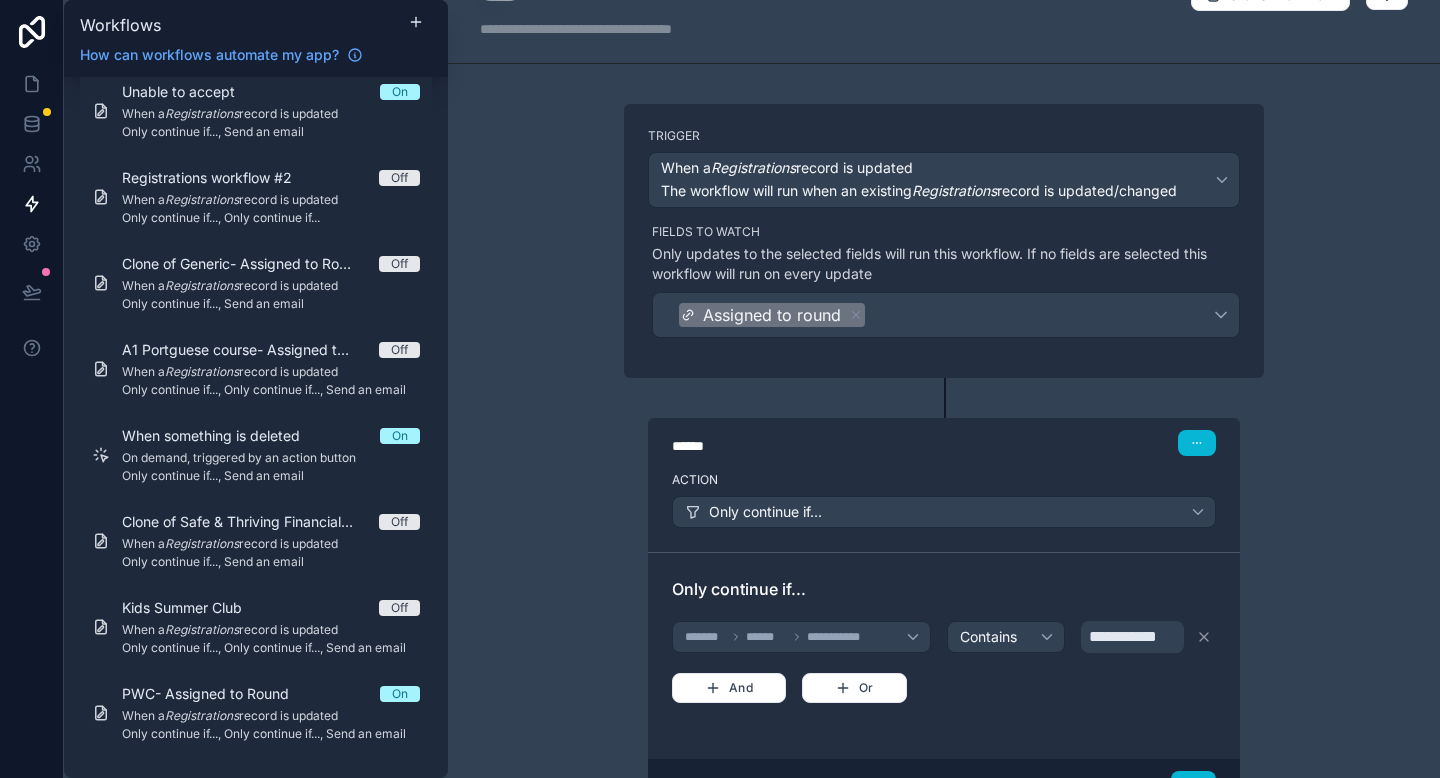 scroll, scrollTop: 0, scrollLeft: 0, axis: both 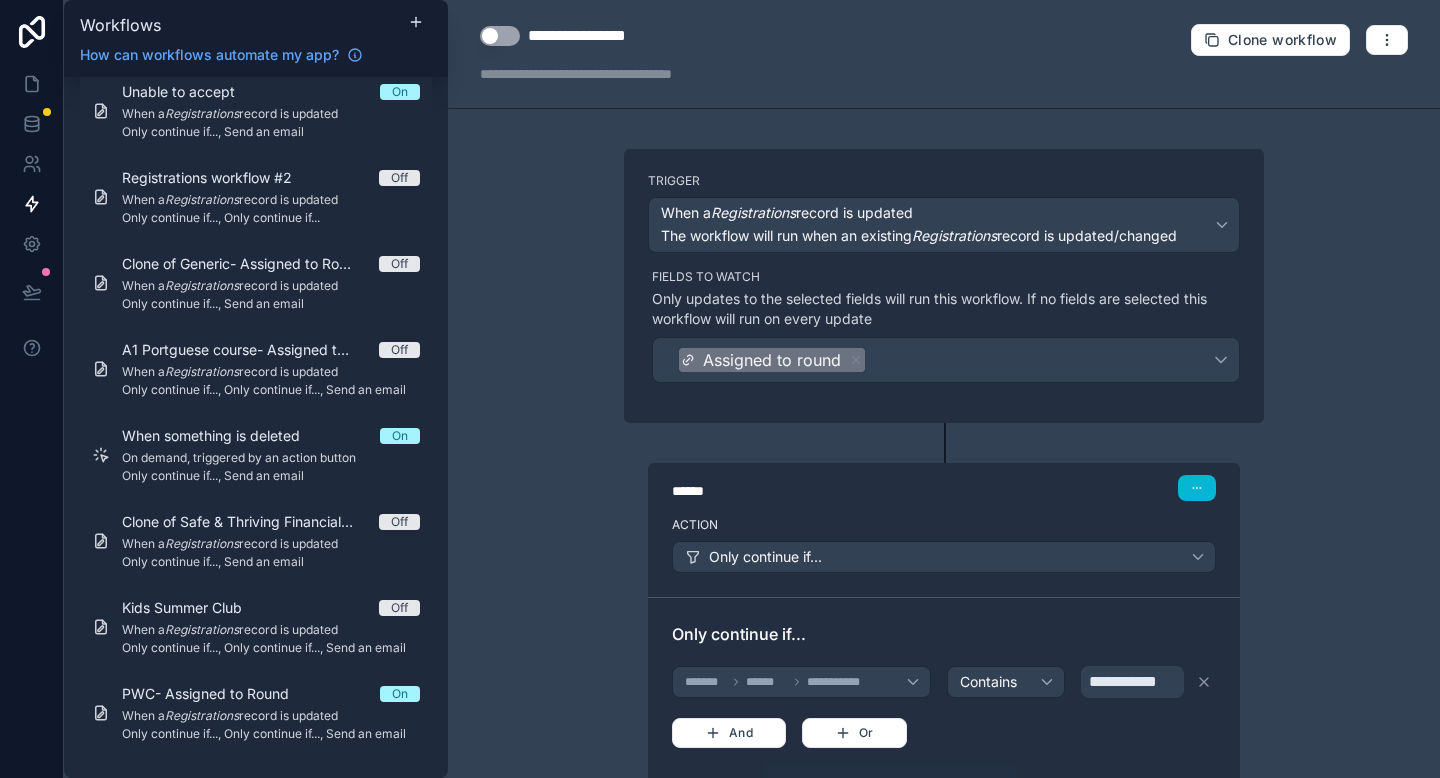 click on "Use setting" at bounding box center [500, 36] 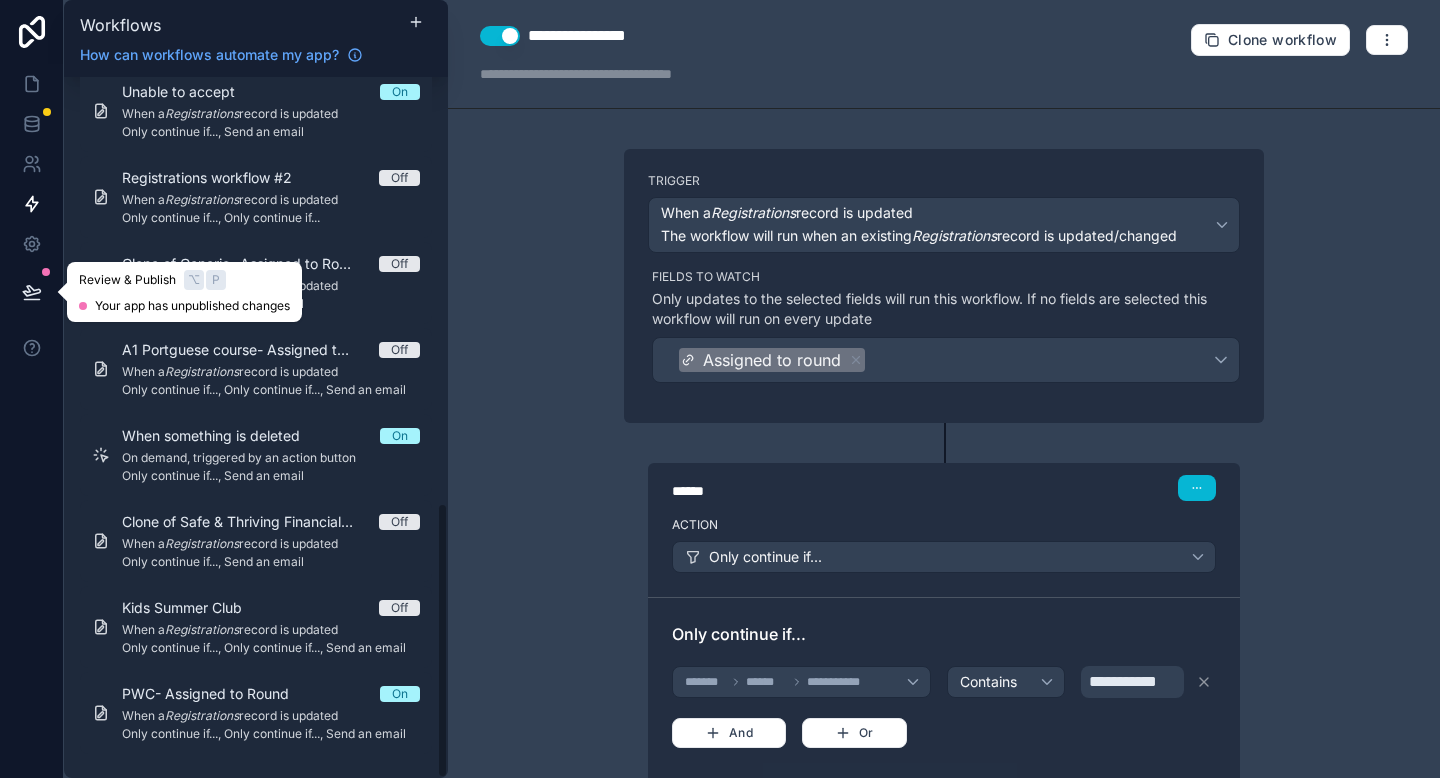 click at bounding box center [32, 292] 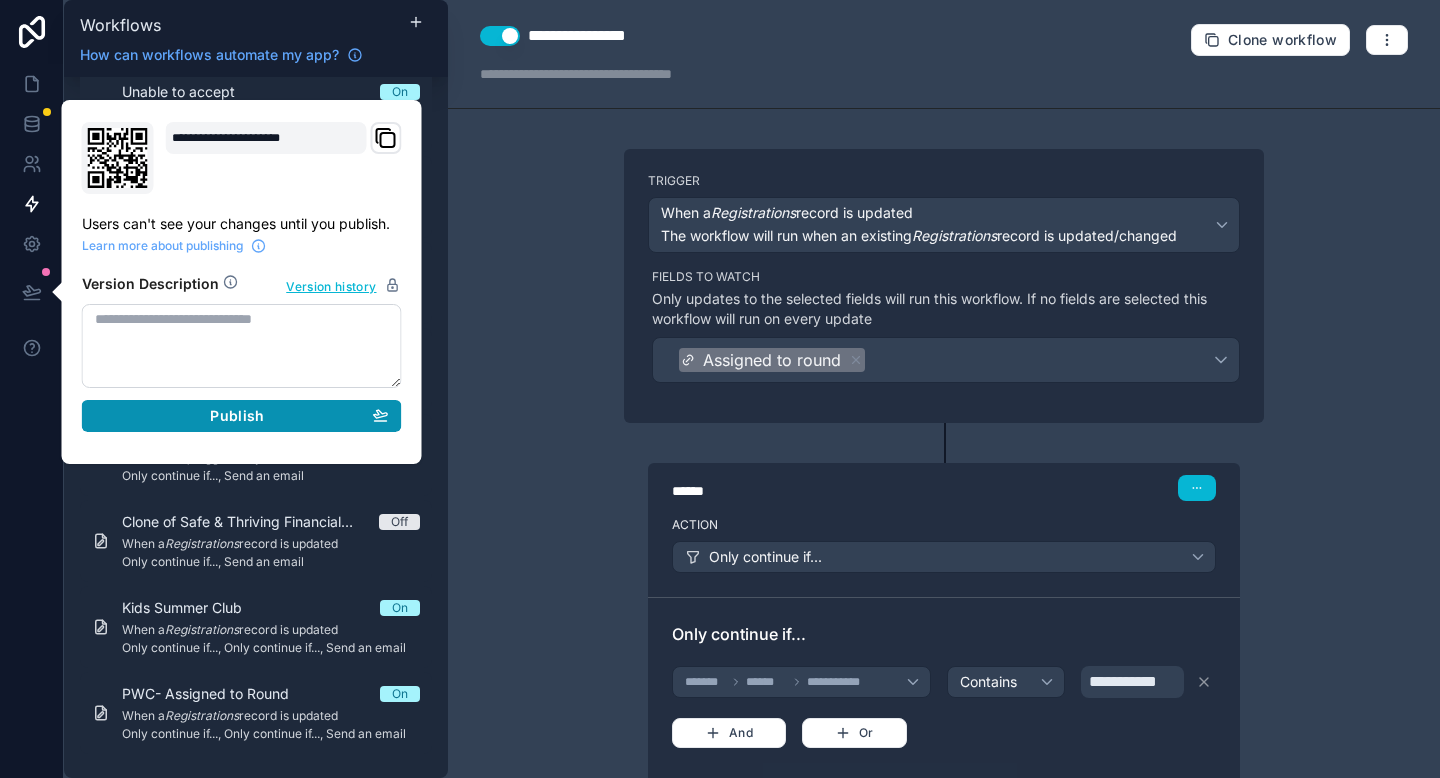 click on "Publish" at bounding box center (237, 416) 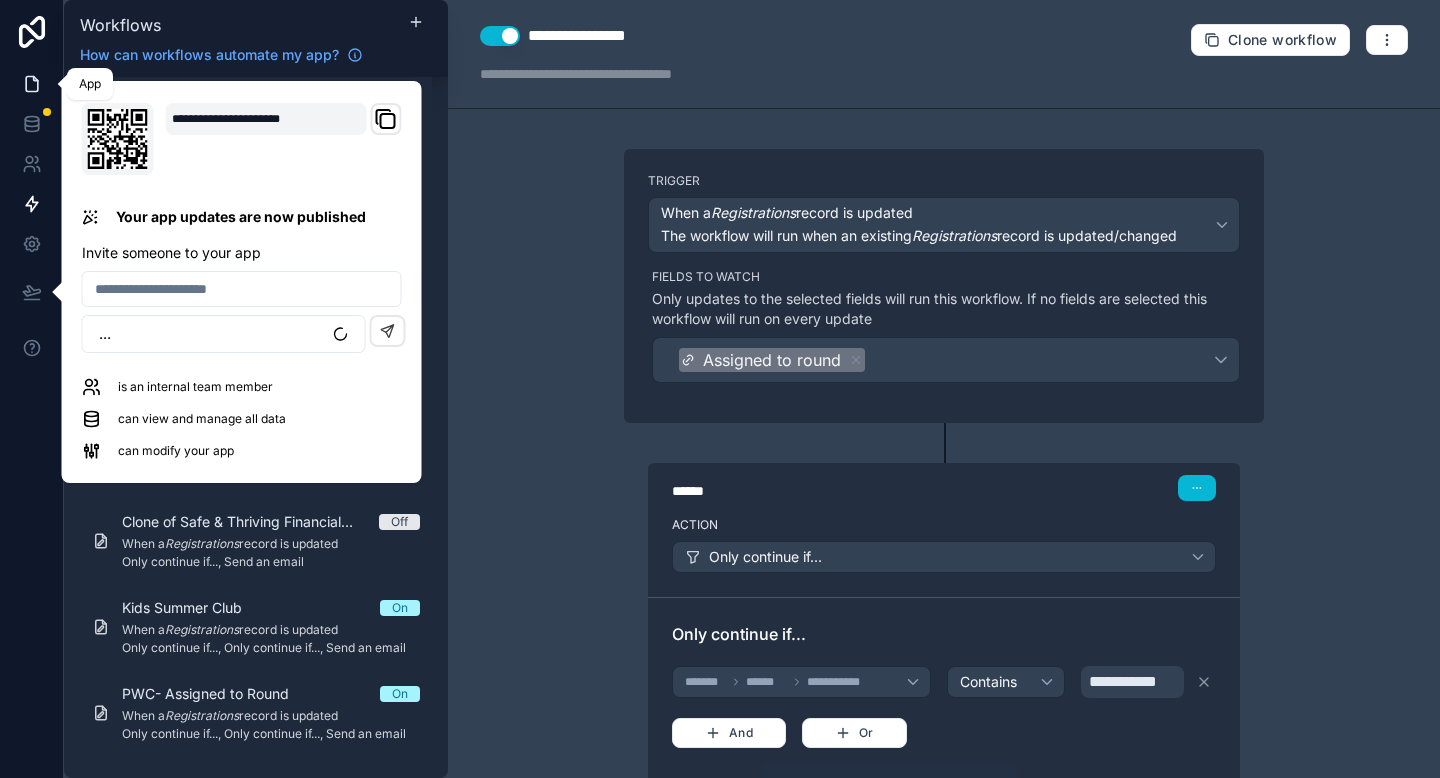 click 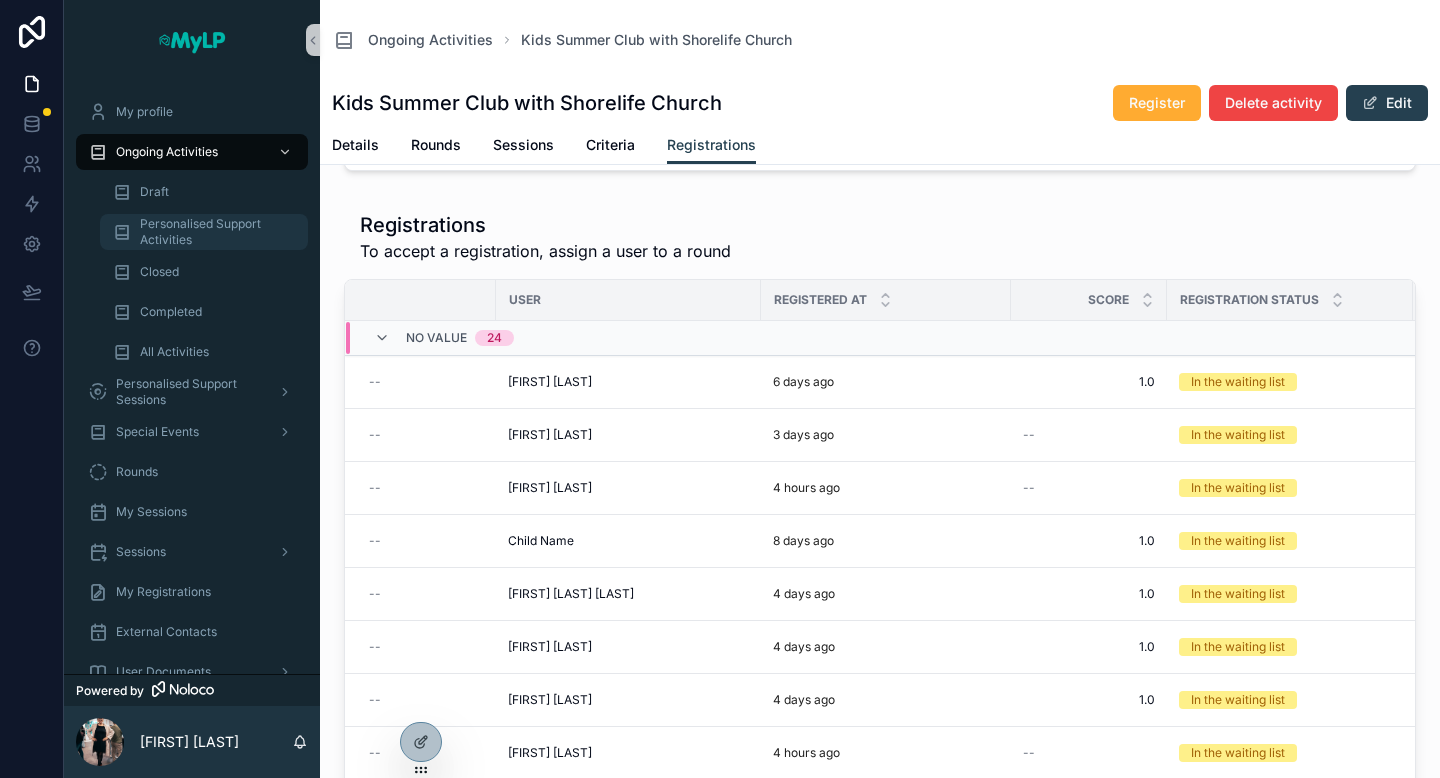 scroll, scrollTop: 224, scrollLeft: 0, axis: vertical 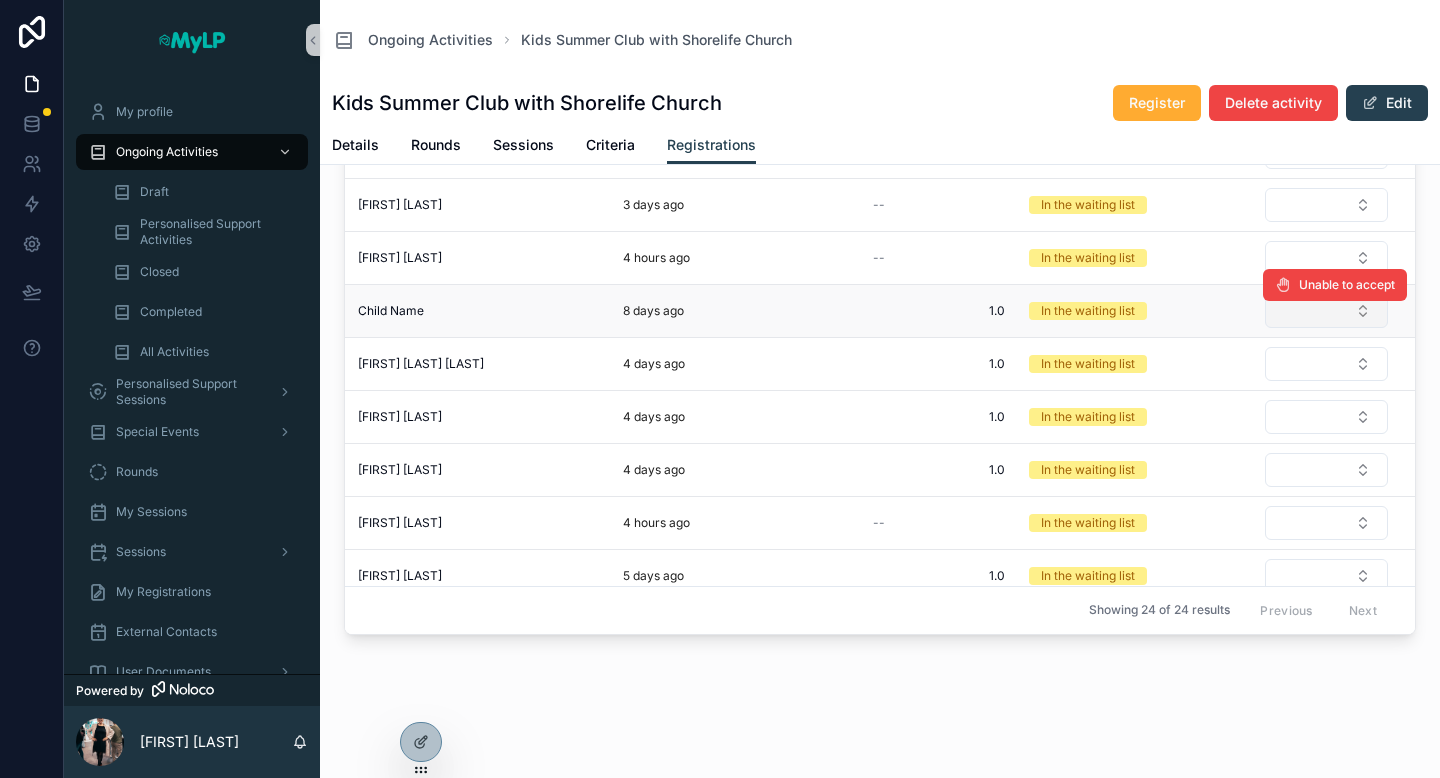 click at bounding box center (1326, 311) 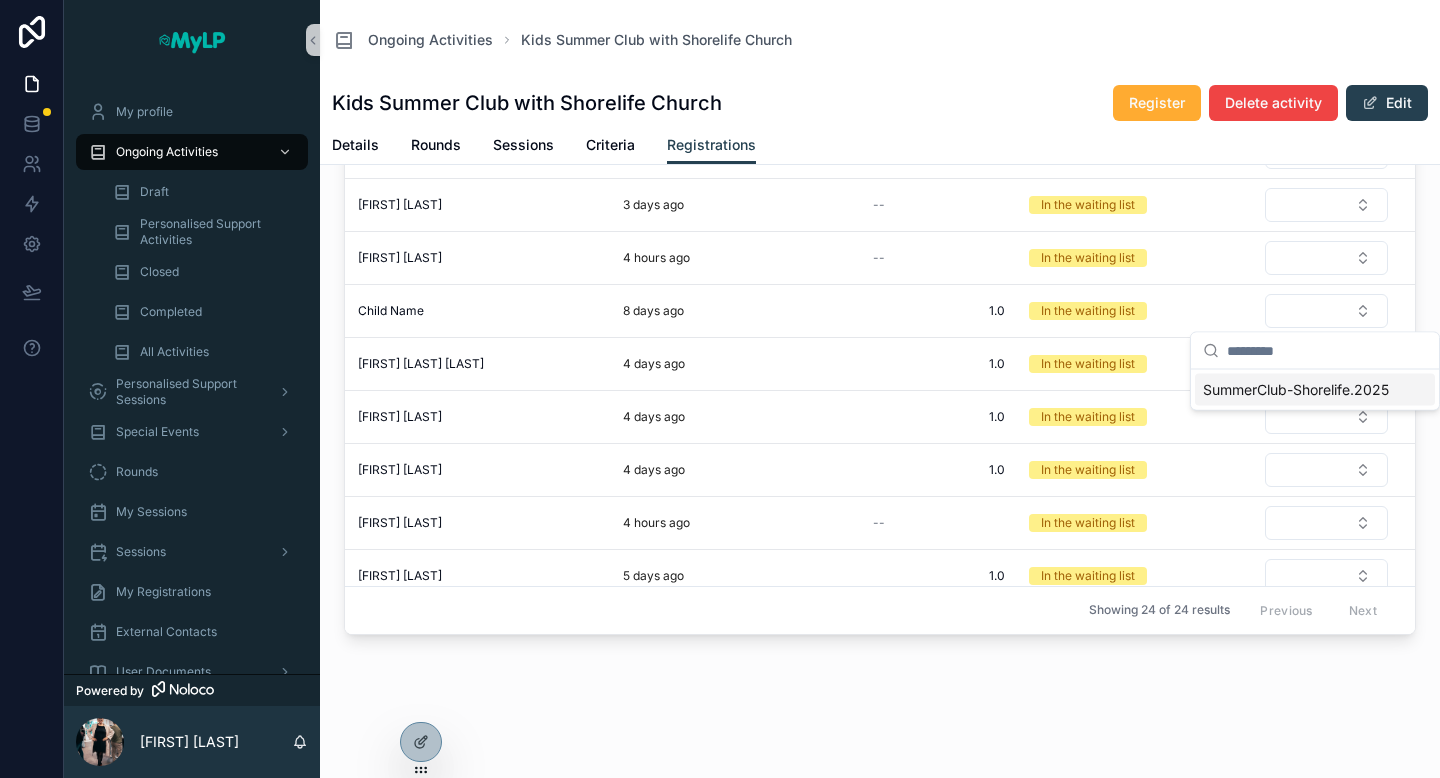 click on "SummerClub-Shorelife.2025" at bounding box center [1296, 390] 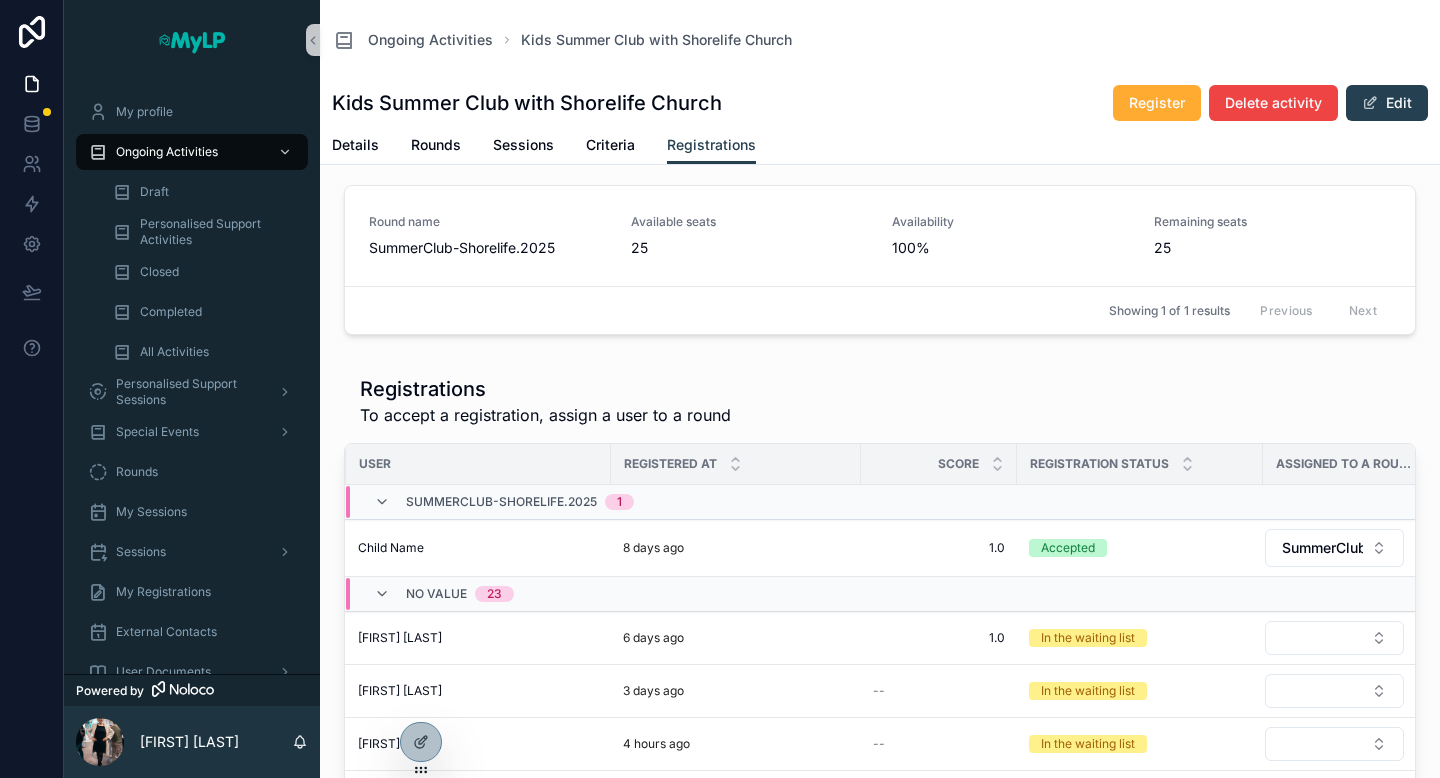 scroll, scrollTop: 49, scrollLeft: 0, axis: vertical 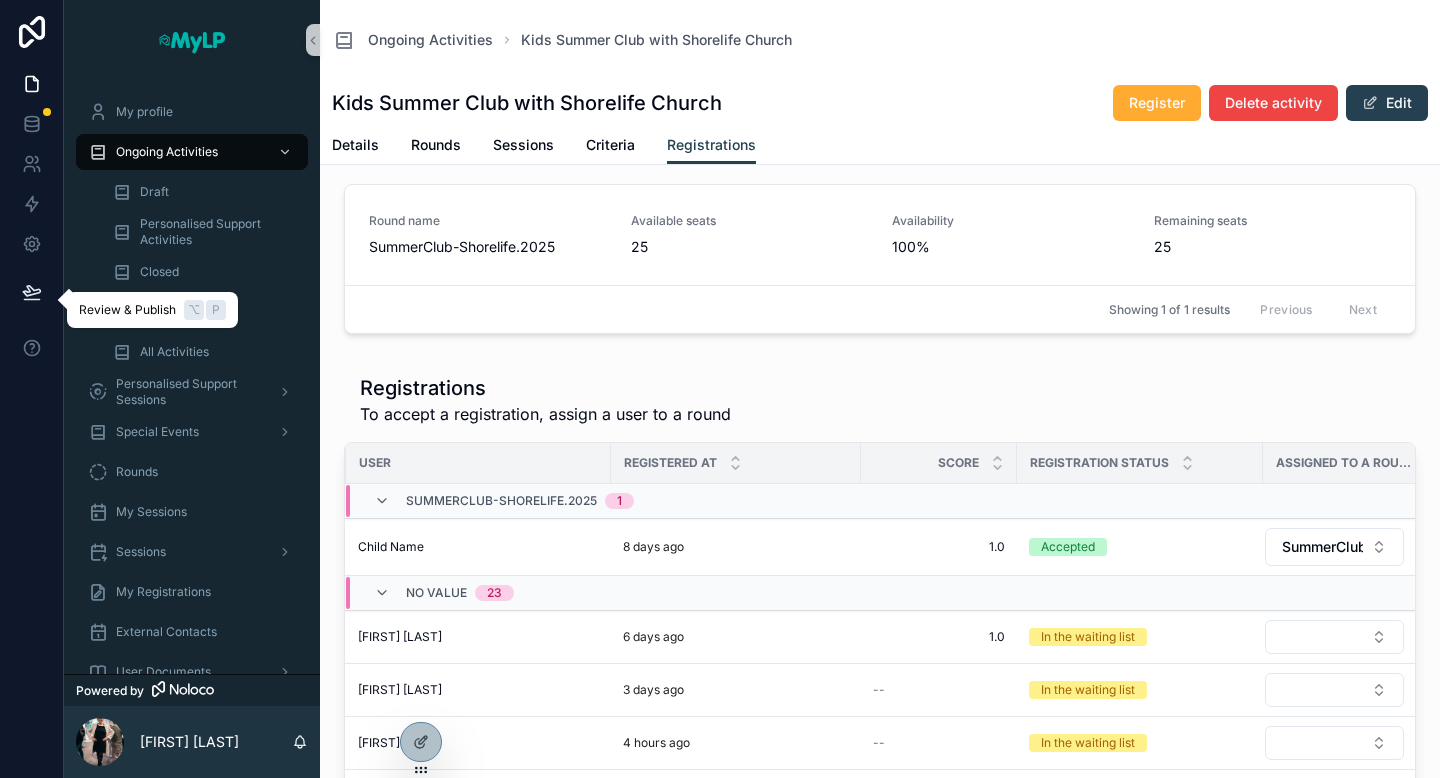 click 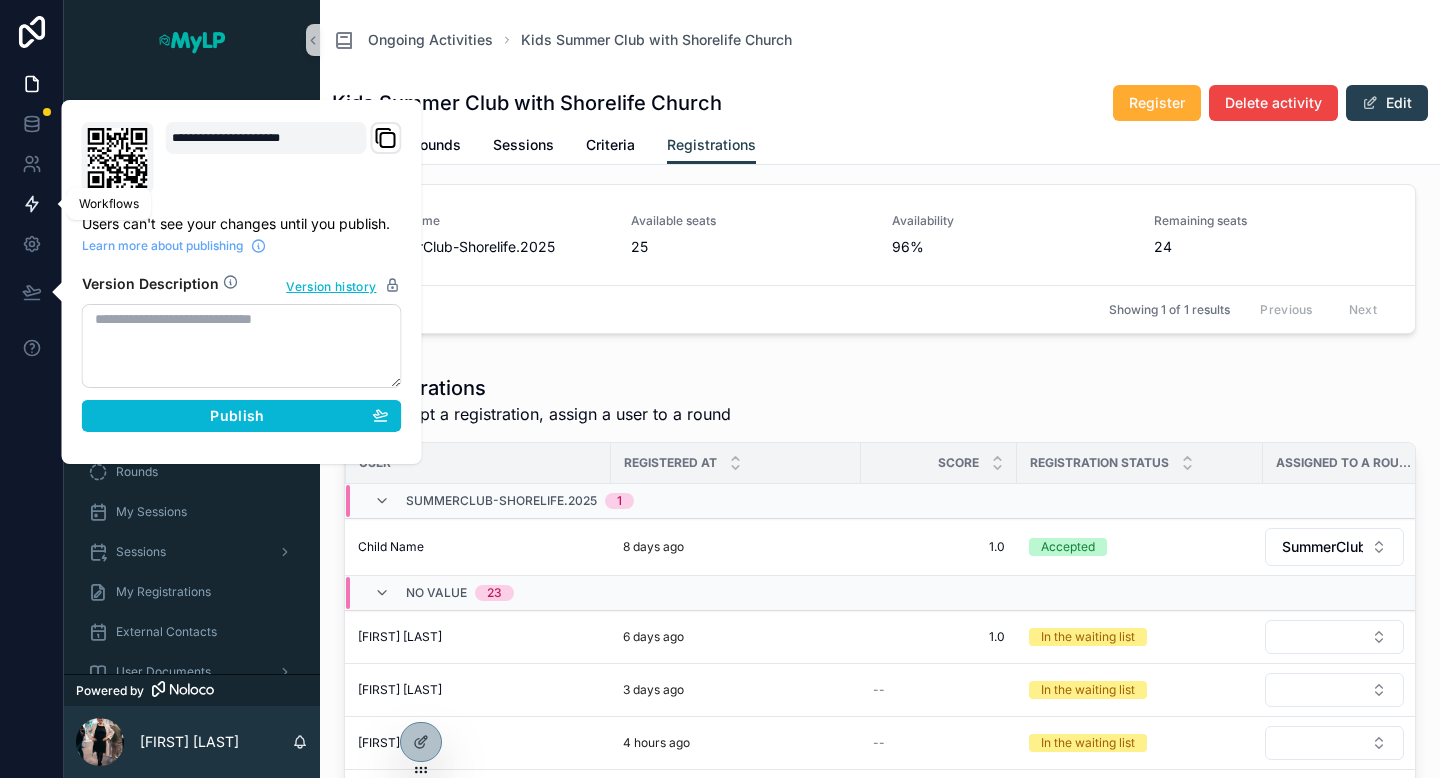 click 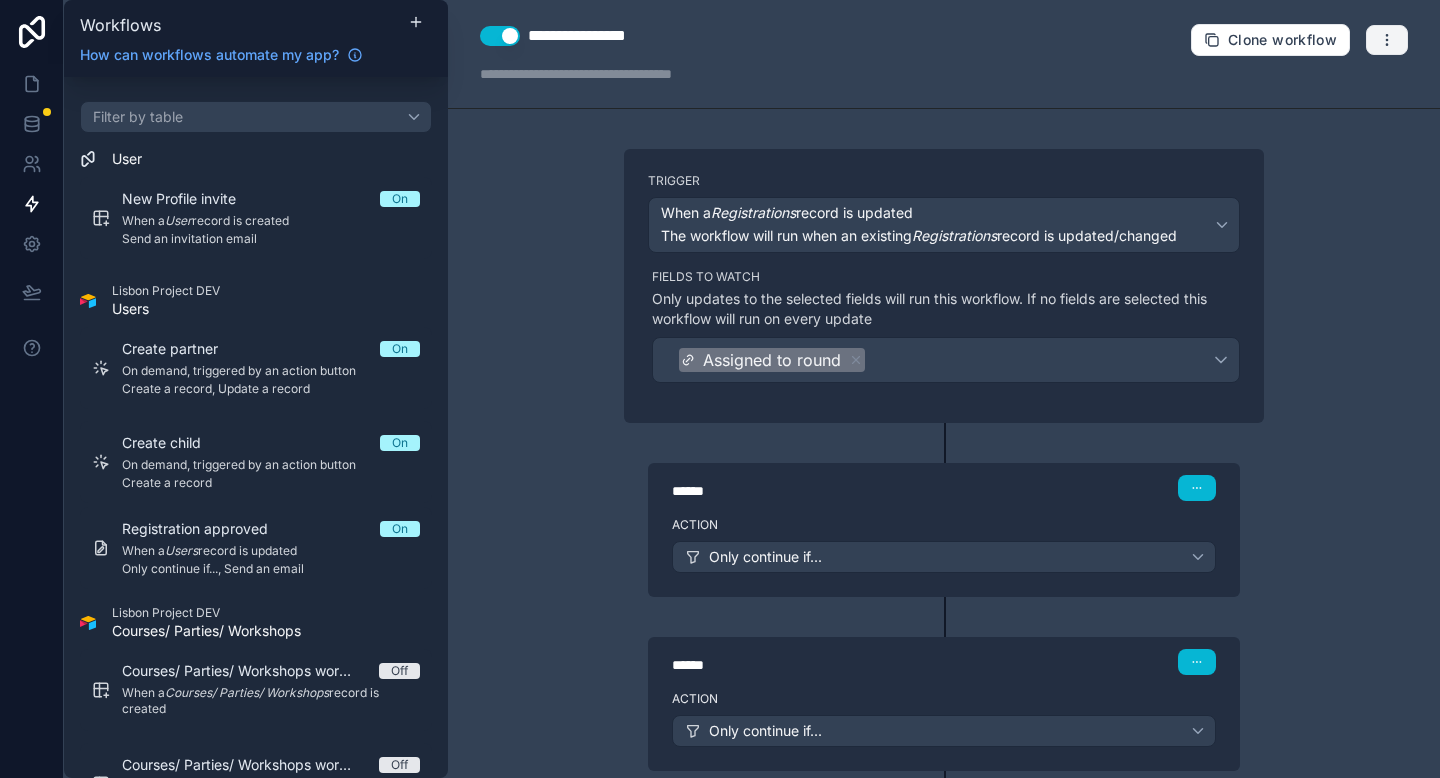 click 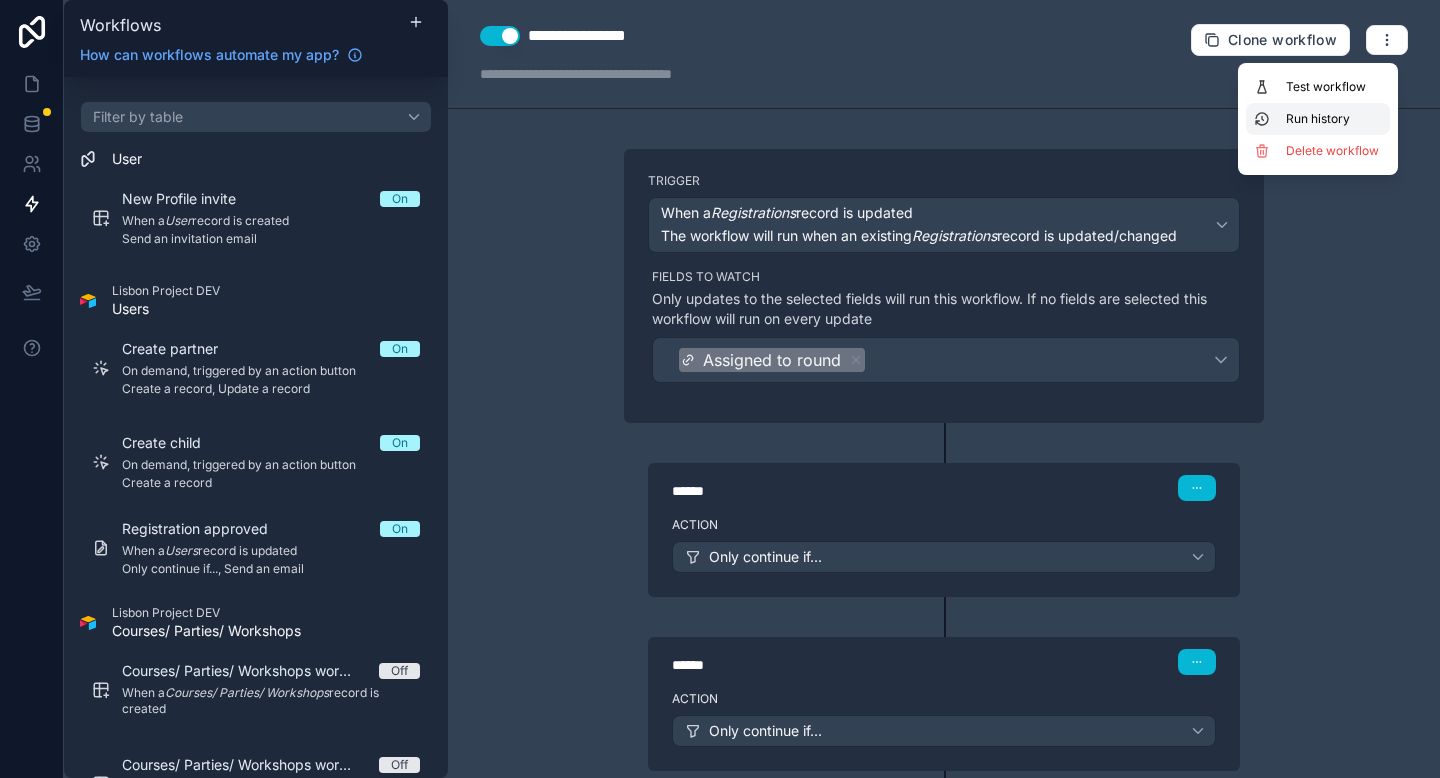 click on "Run history" at bounding box center [1334, 119] 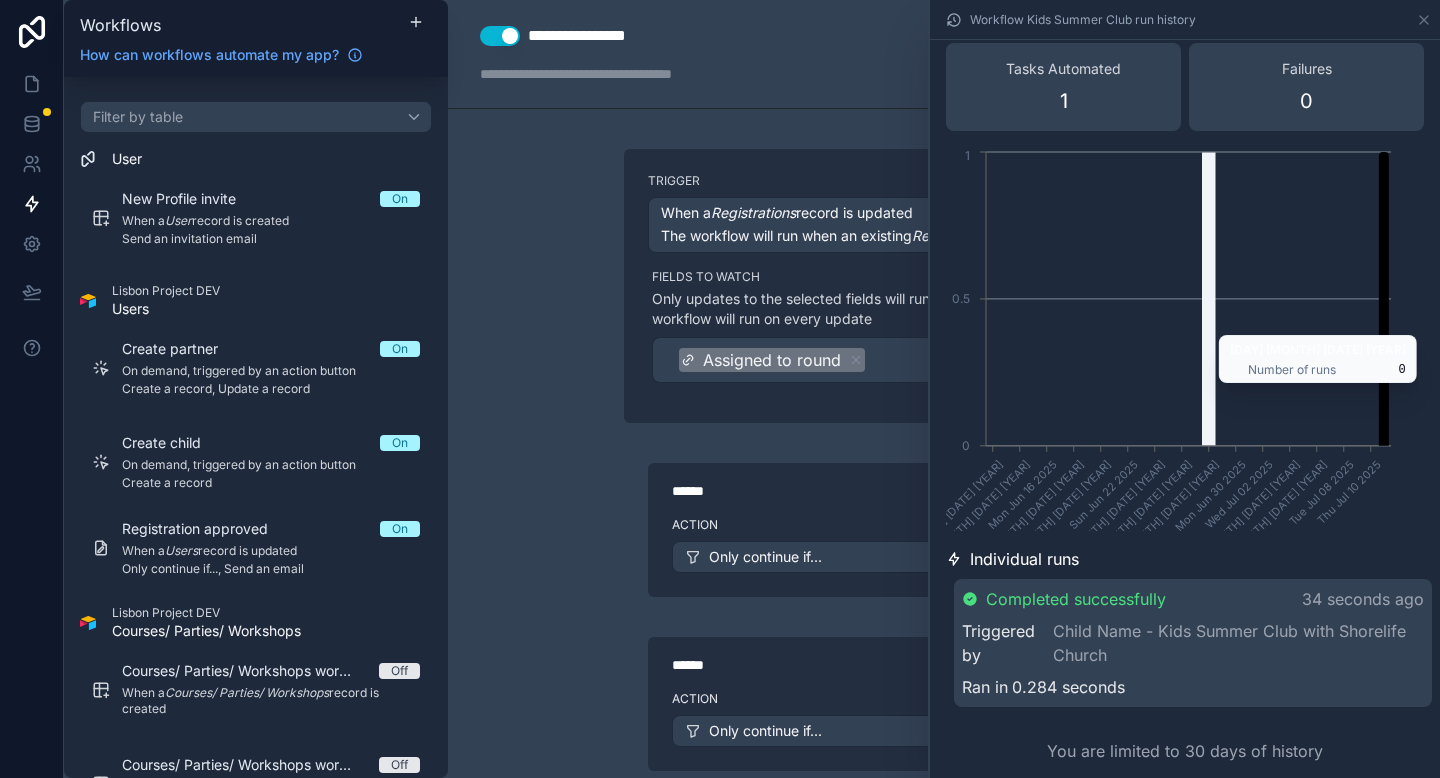 scroll, scrollTop: 78, scrollLeft: 0, axis: vertical 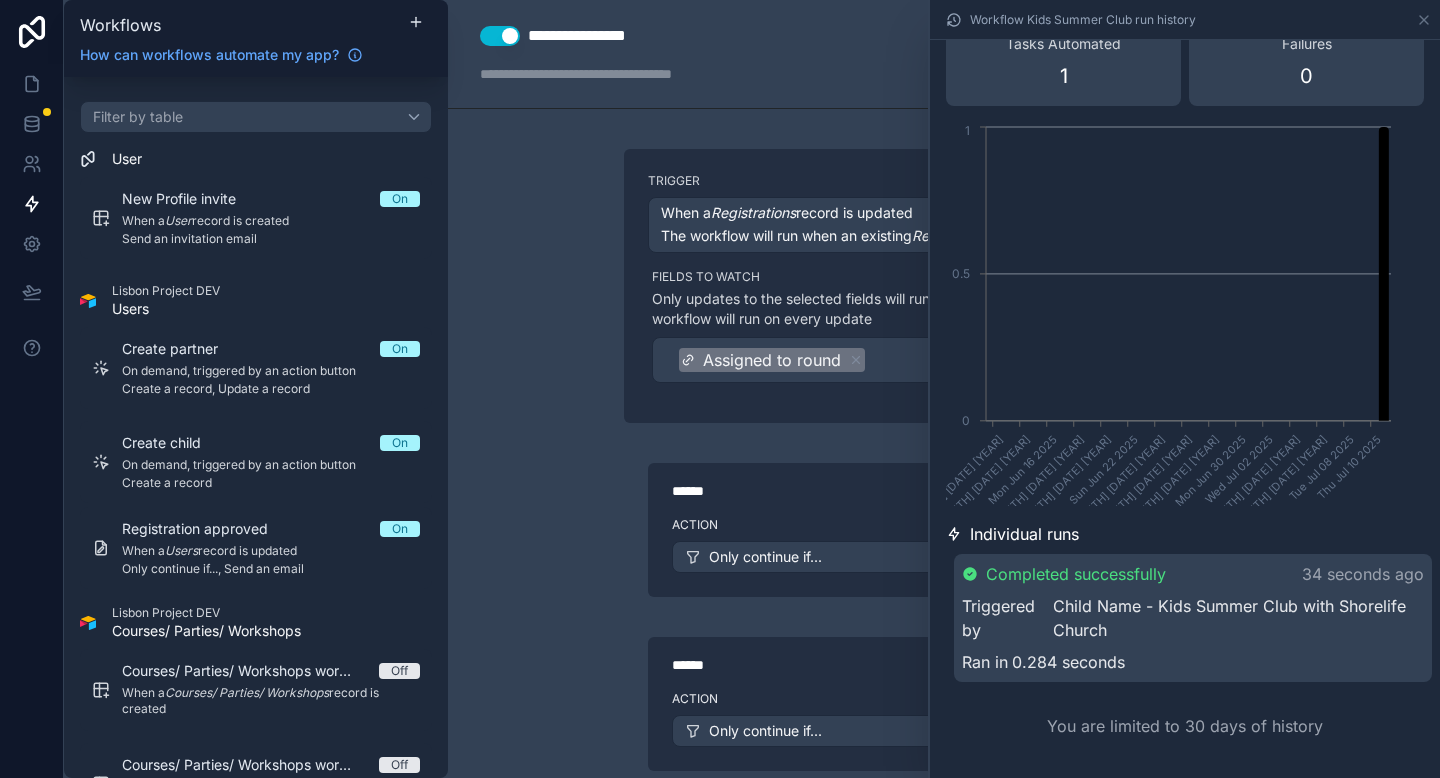 click on "Child Name - Kids Summer Club with Shorelife Church" at bounding box center [1238, 618] 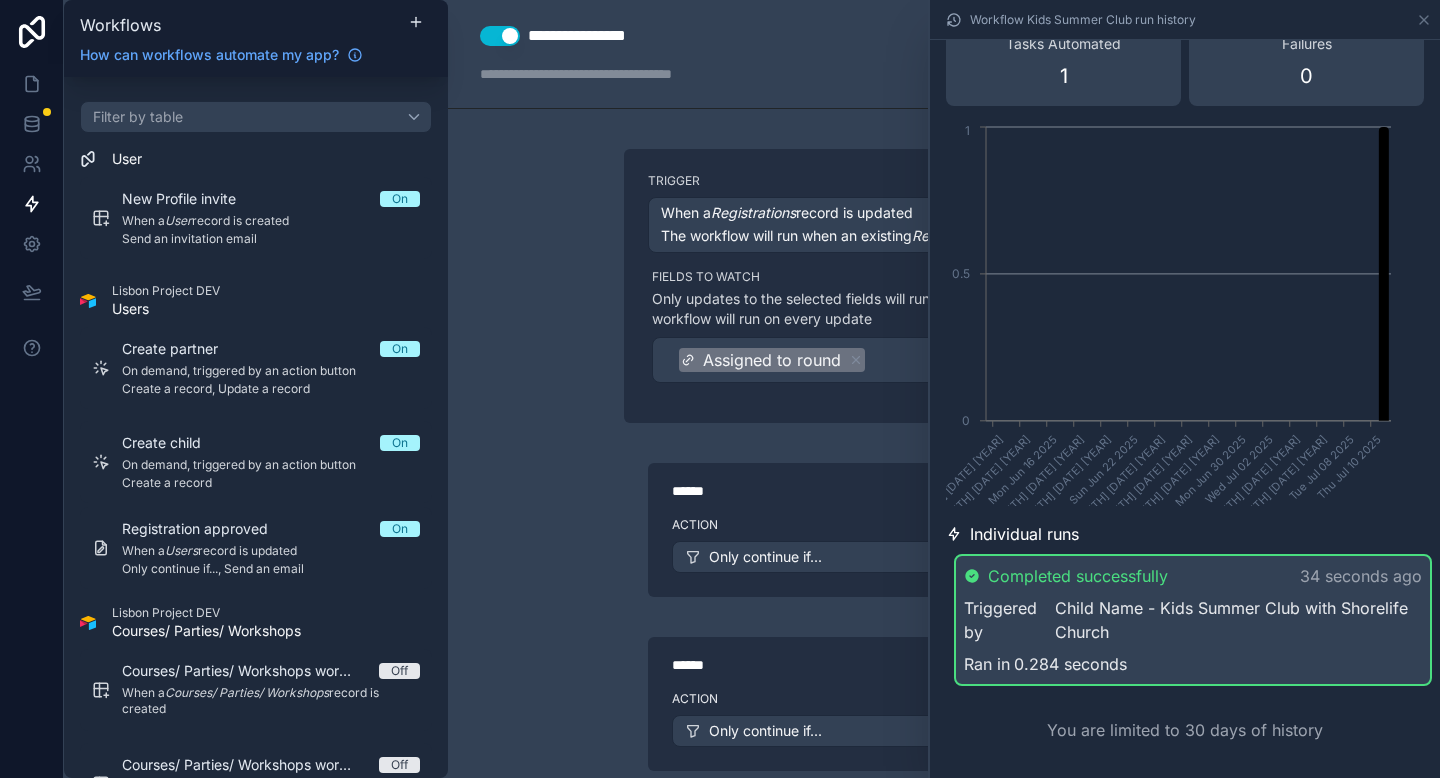 click on "Child Name - Kids Summer Club with Shorelife Church" at bounding box center (1238, 620) 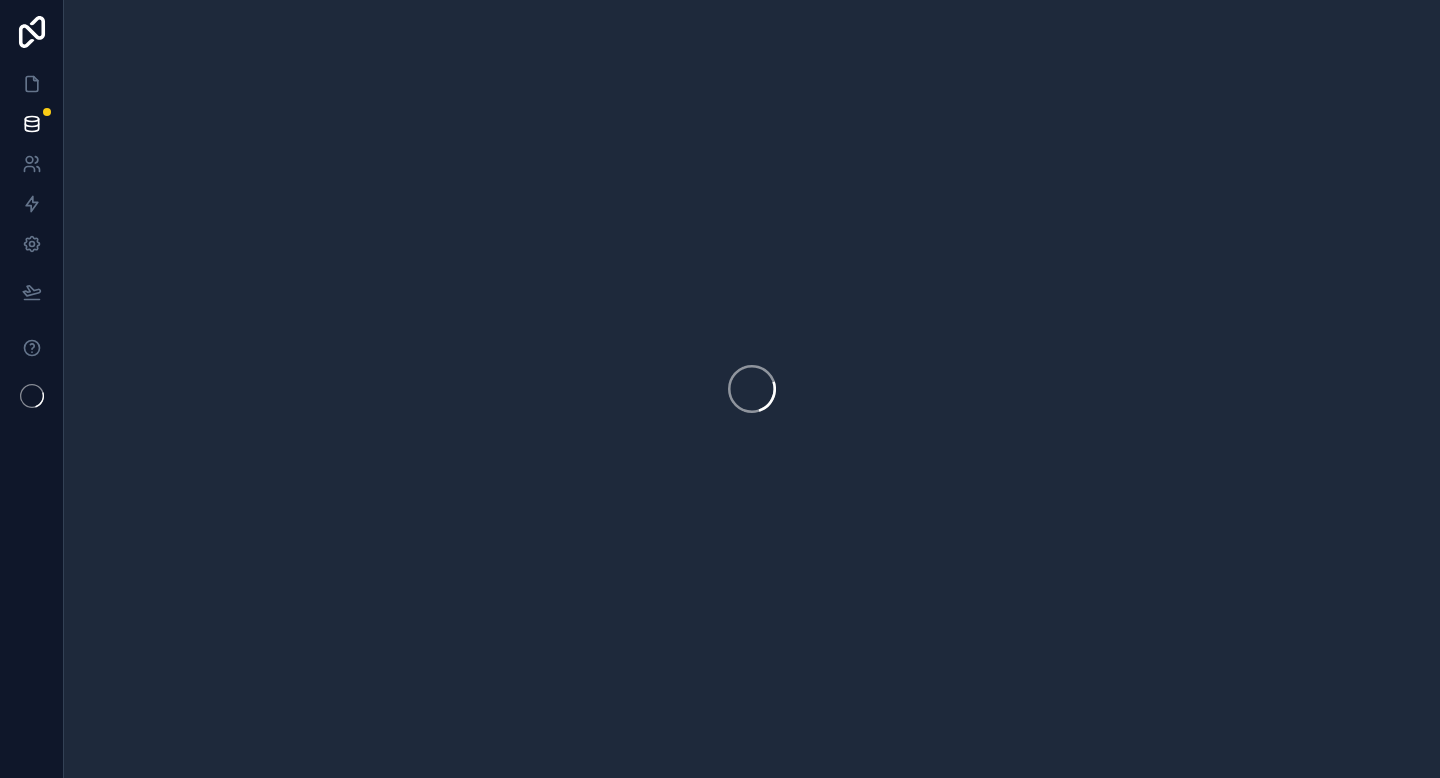 scroll, scrollTop: 0, scrollLeft: 0, axis: both 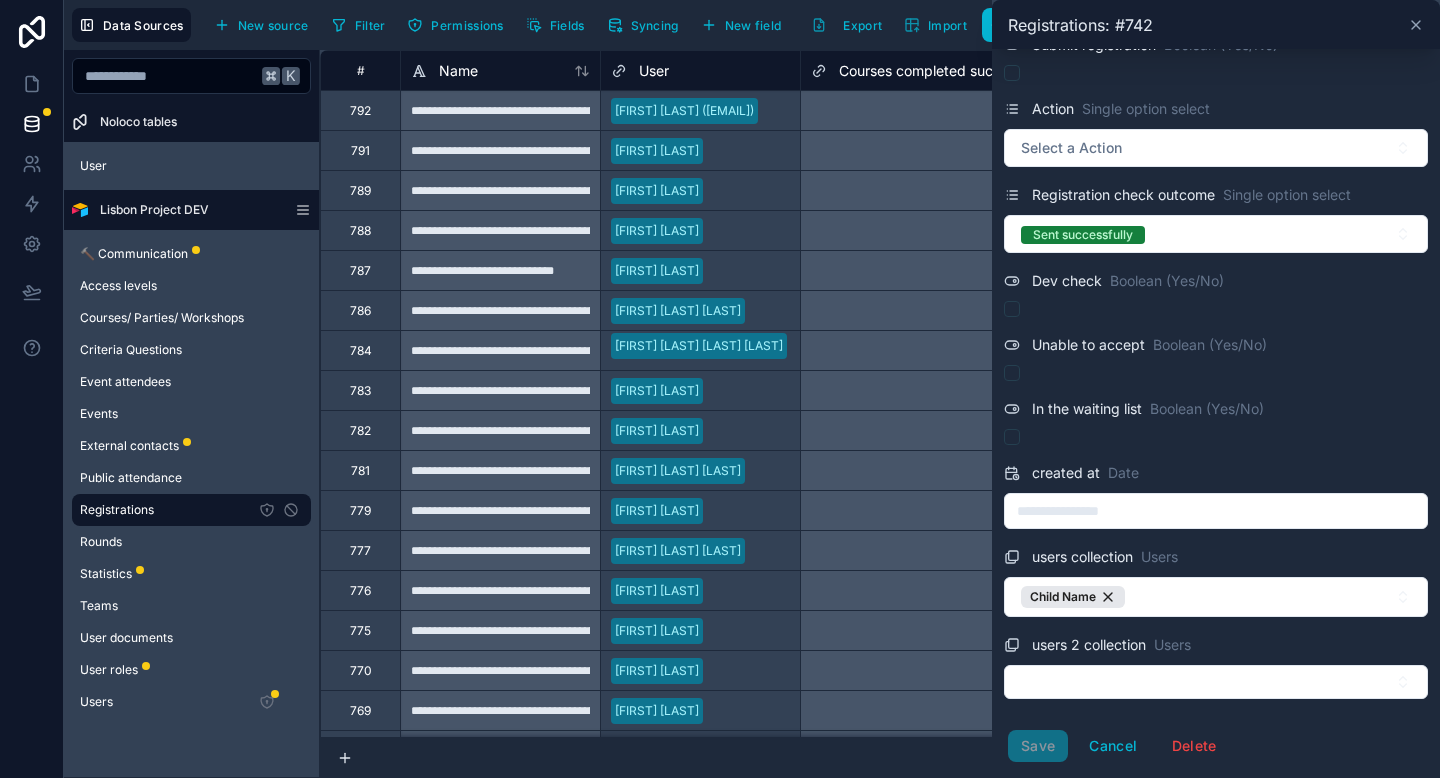 click 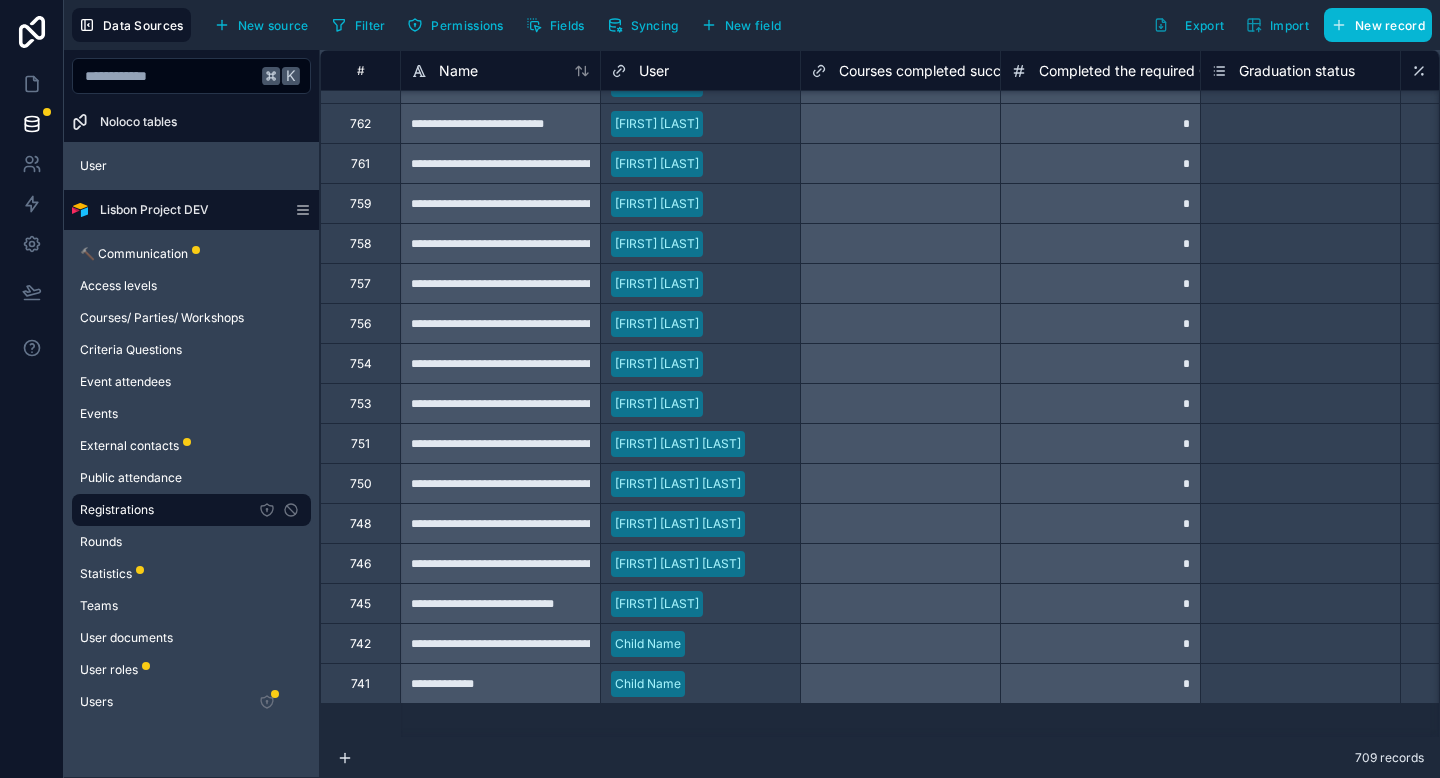scroll, scrollTop: 0, scrollLeft: 0, axis: both 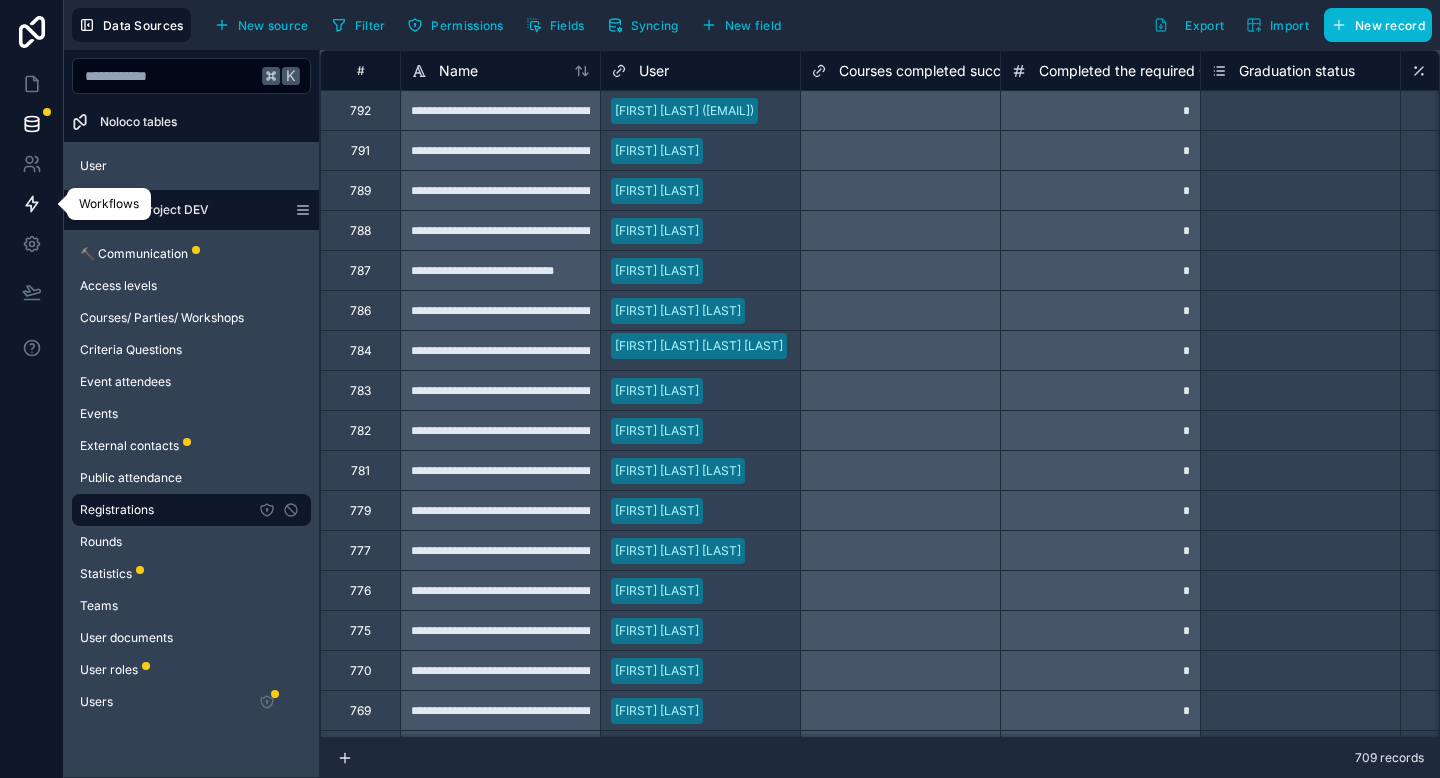 click 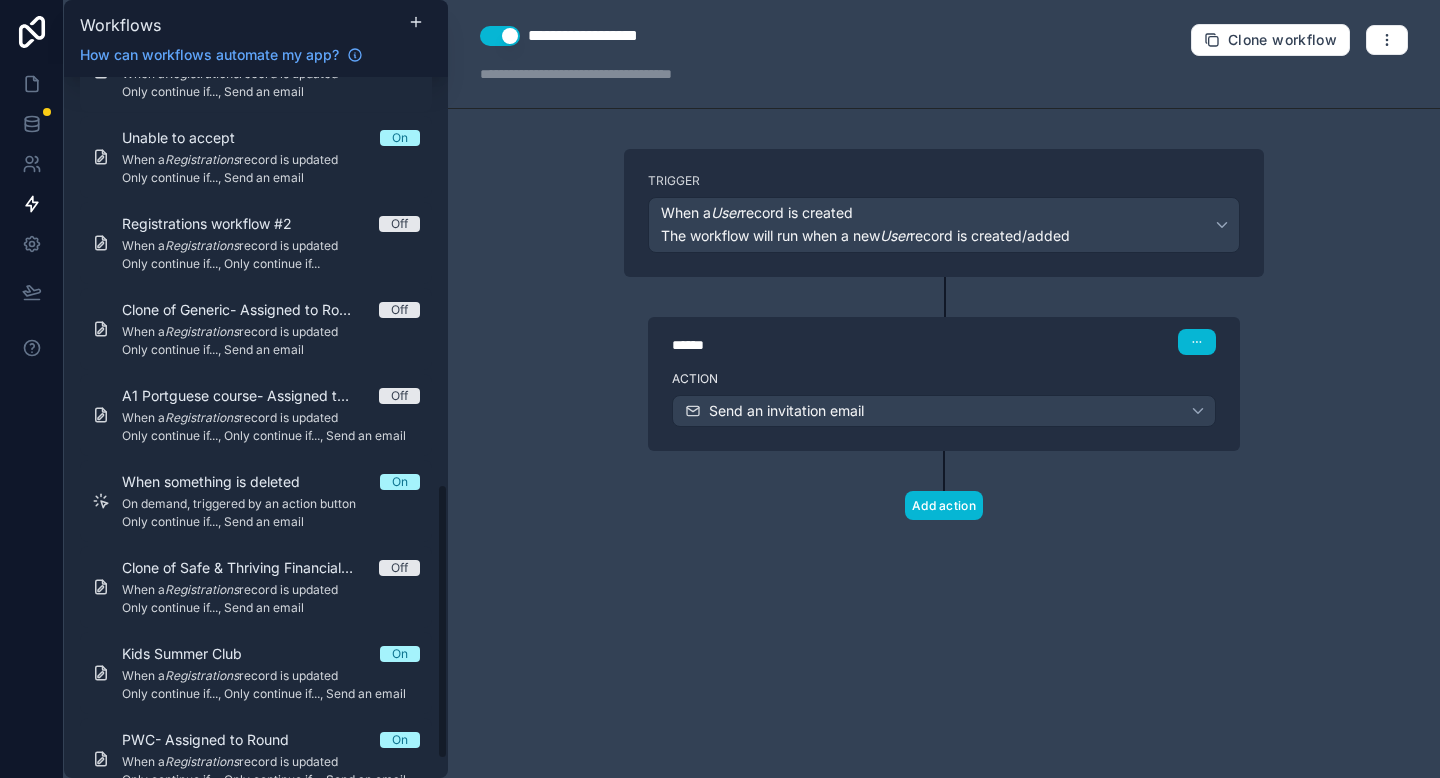 scroll, scrollTop: 1081, scrollLeft: 0, axis: vertical 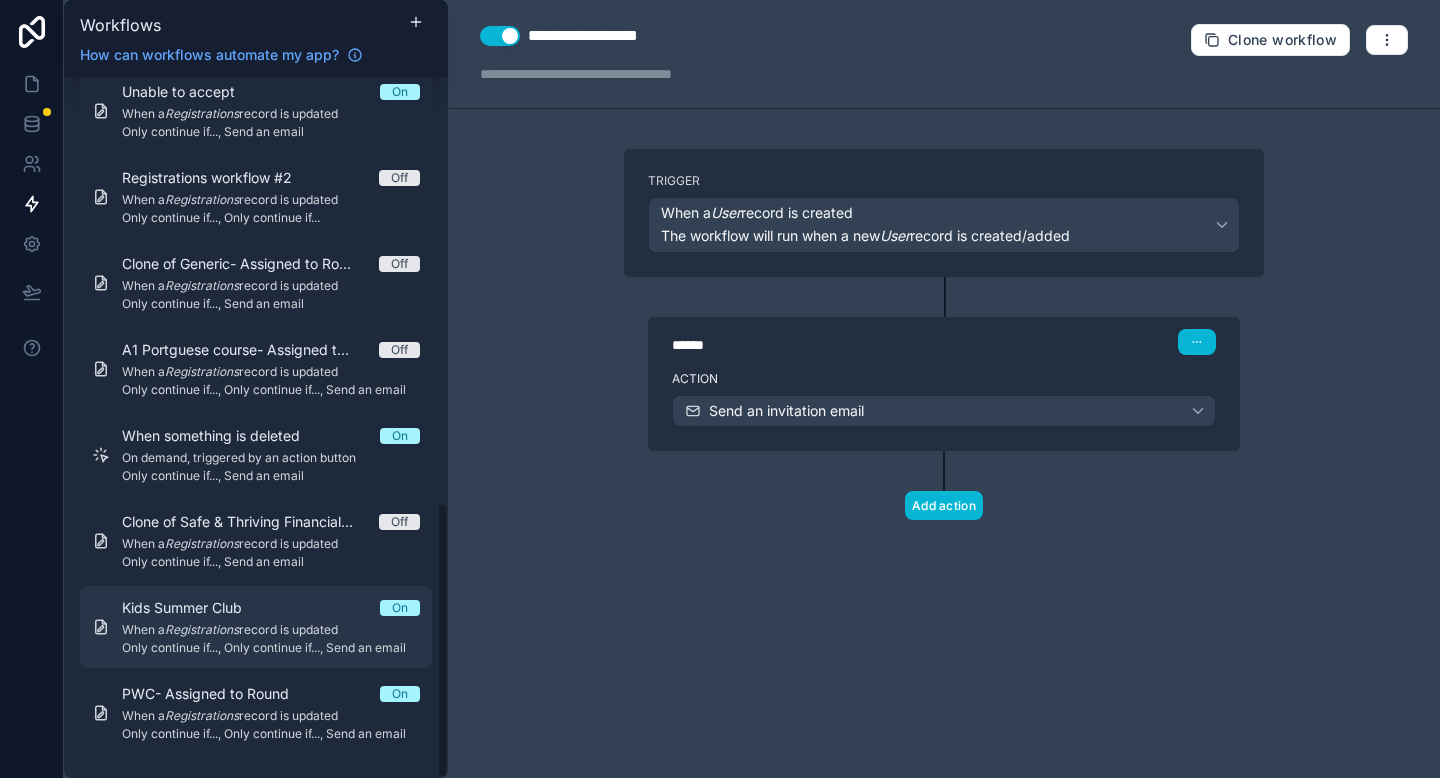 click on "Kids Summer Club" at bounding box center [194, 608] 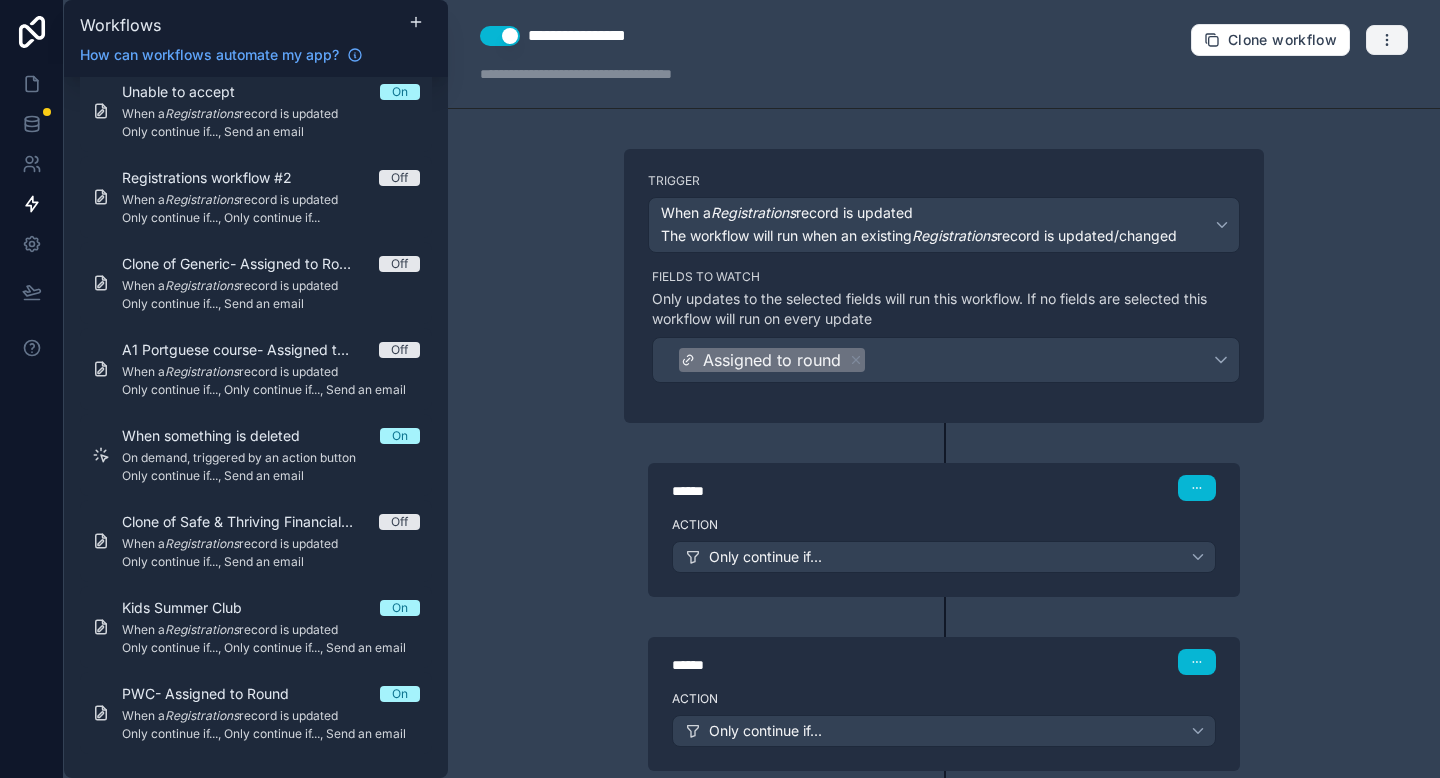 click 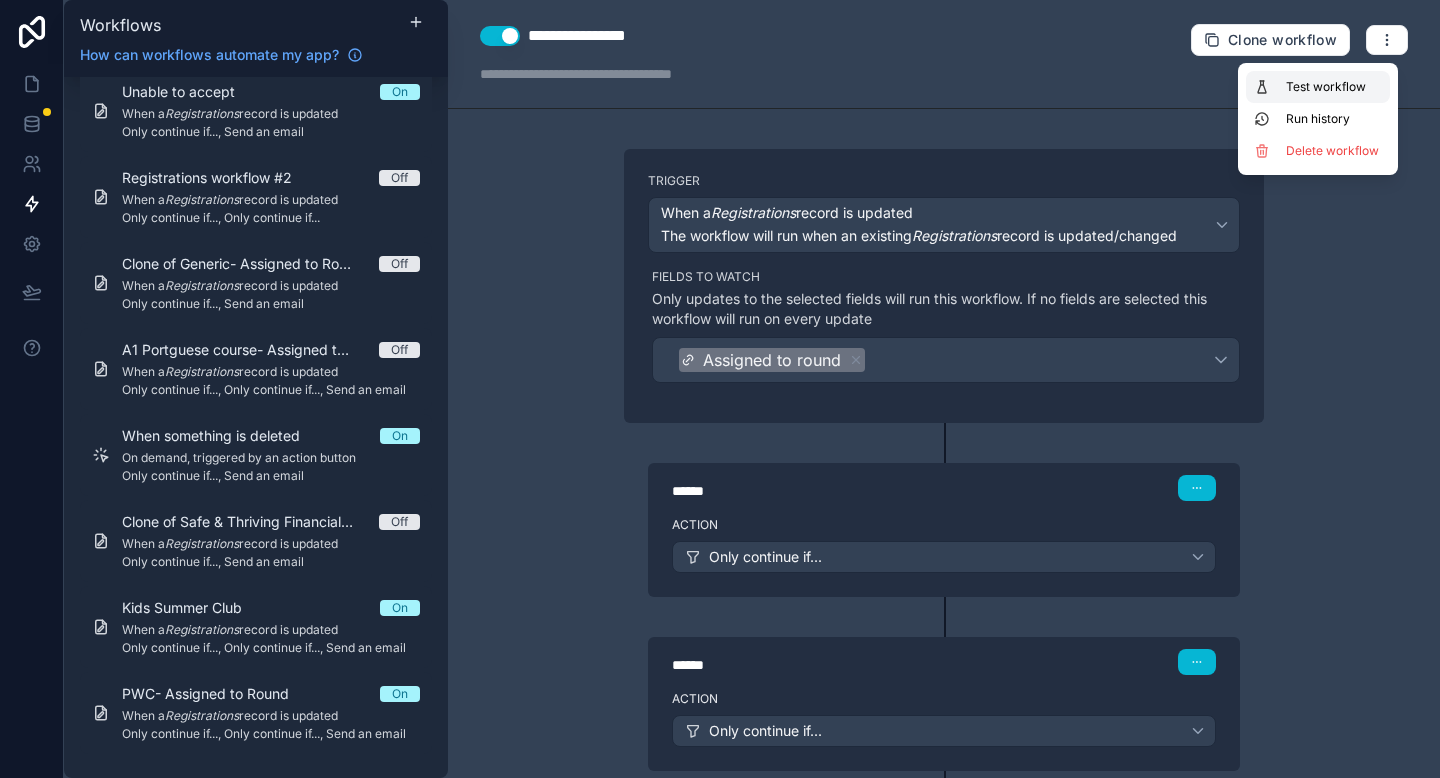click on "Test workflow" at bounding box center [1334, 87] 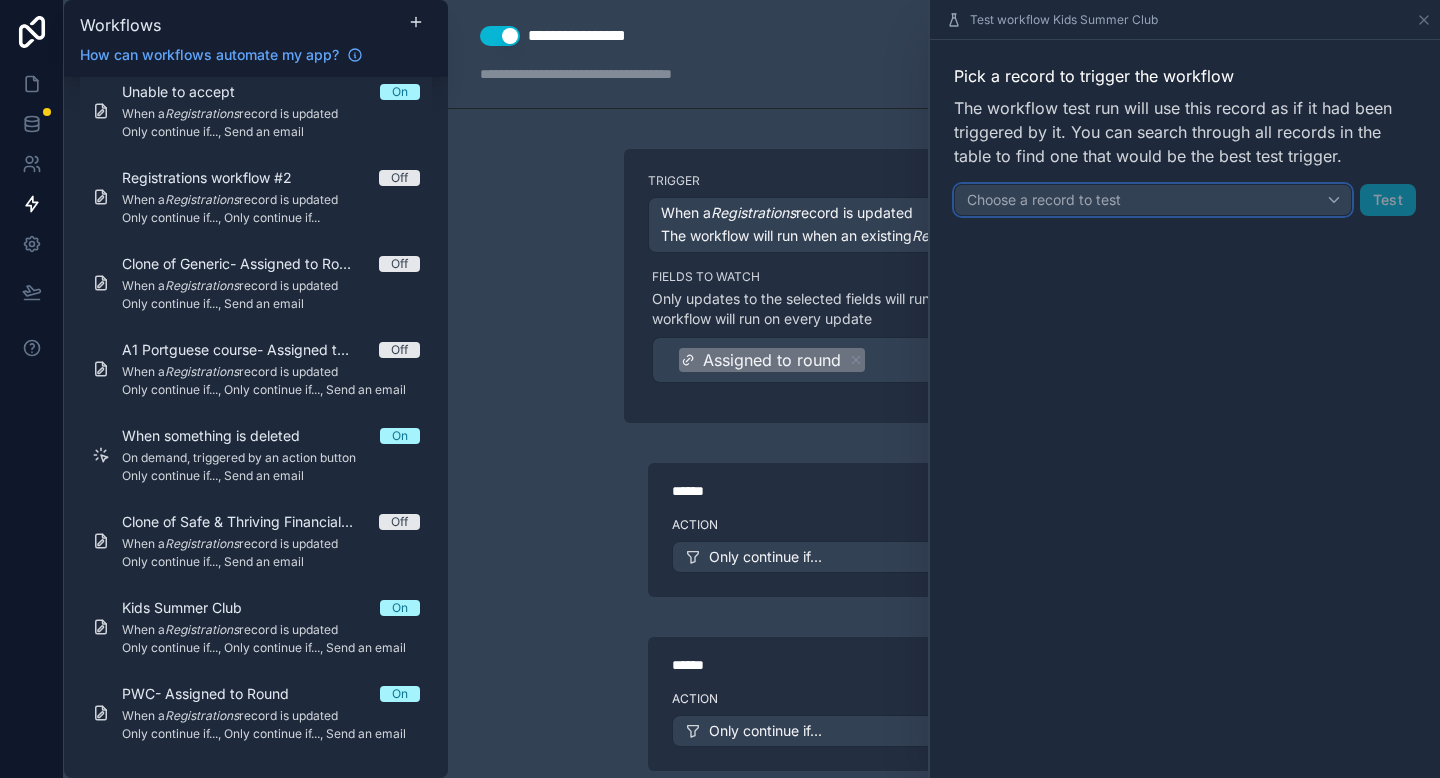 click on "Choose a record to test" at bounding box center [1153, 200] 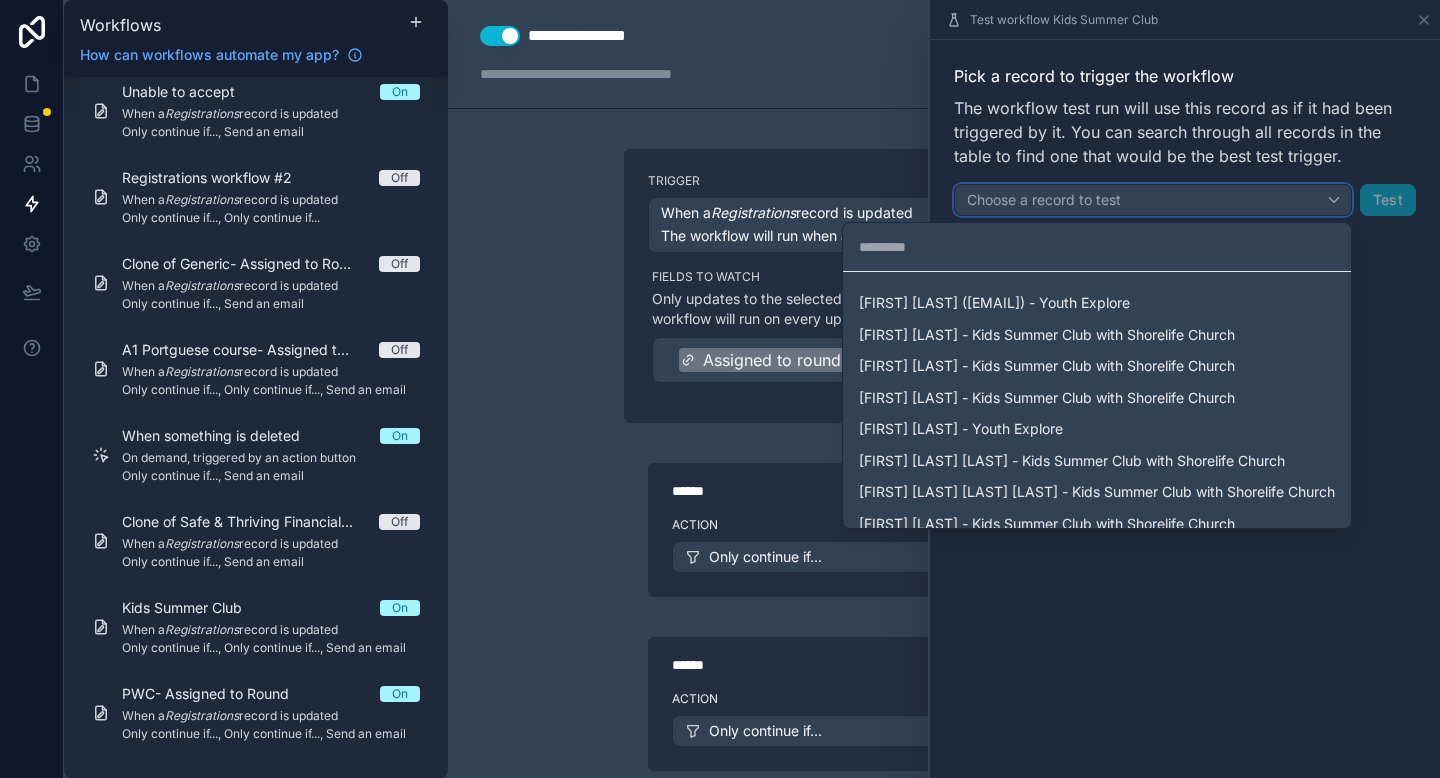 type 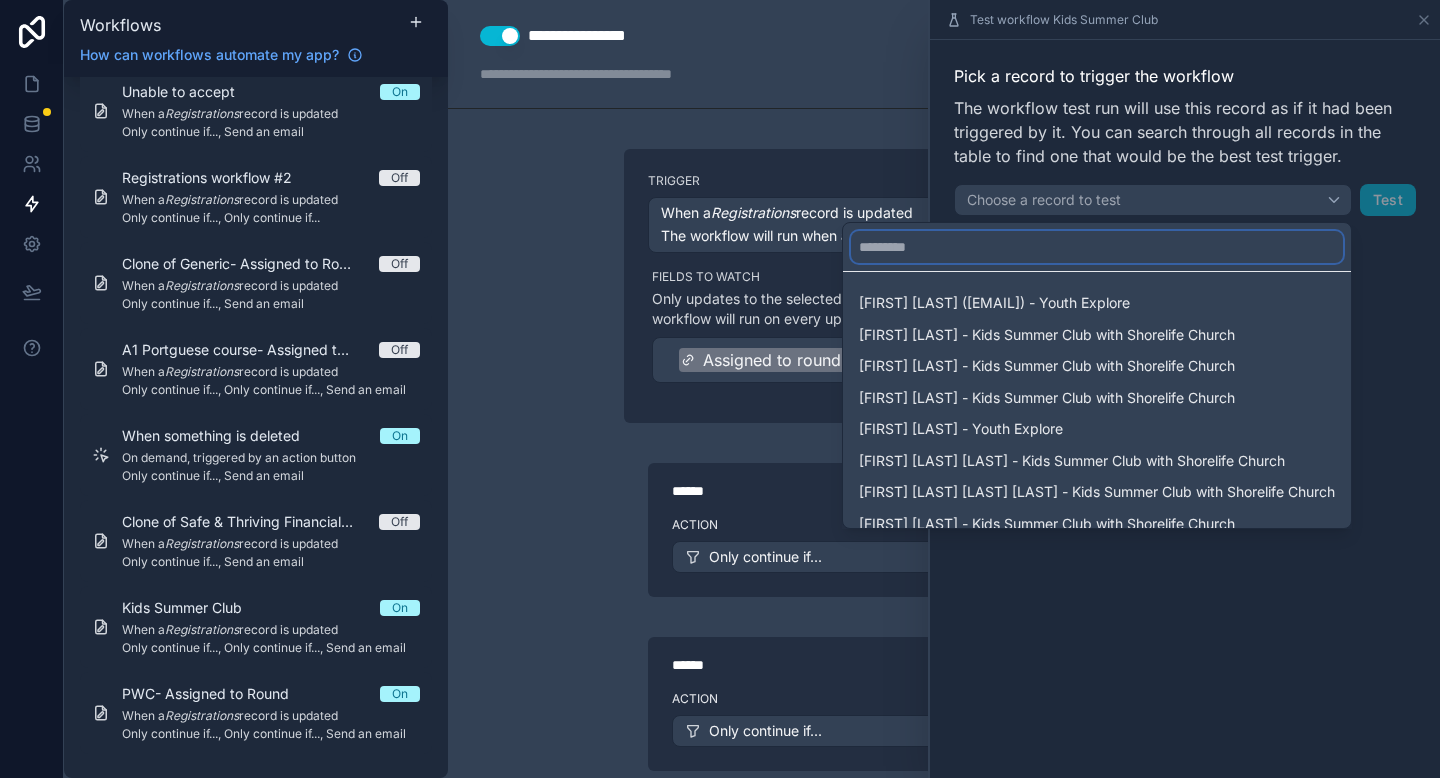 click at bounding box center (1097, 247) 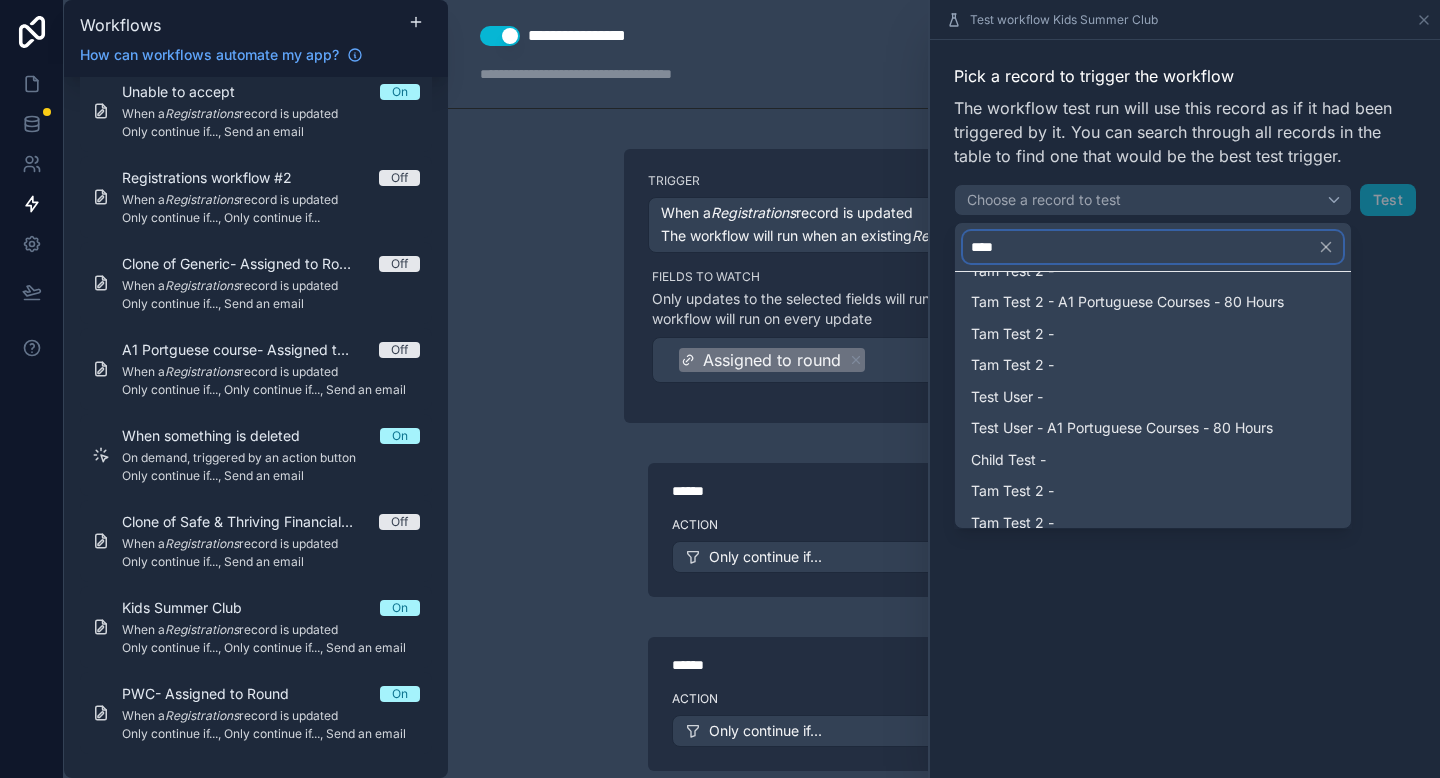 scroll, scrollTop: 0, scrollLeft: 0, axis: both 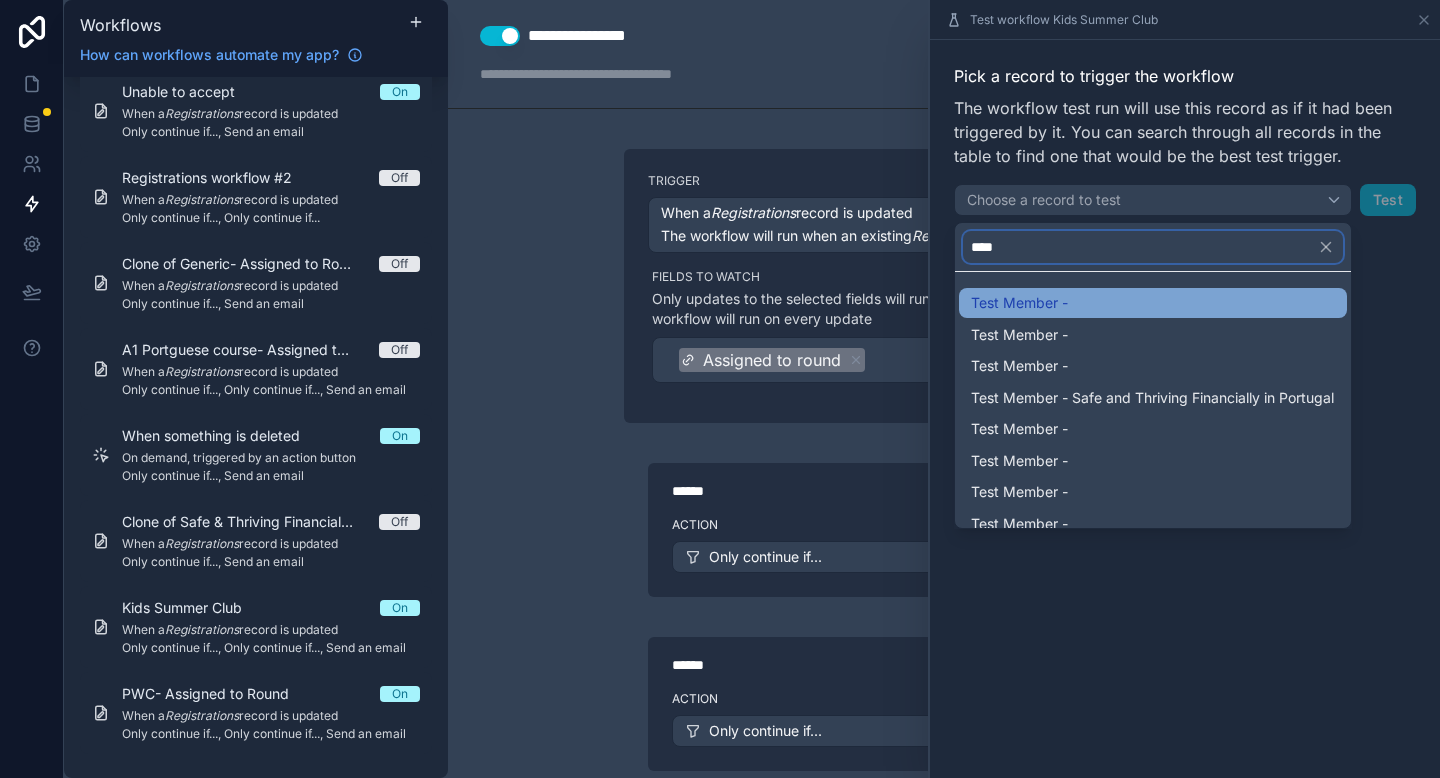 type on "****" 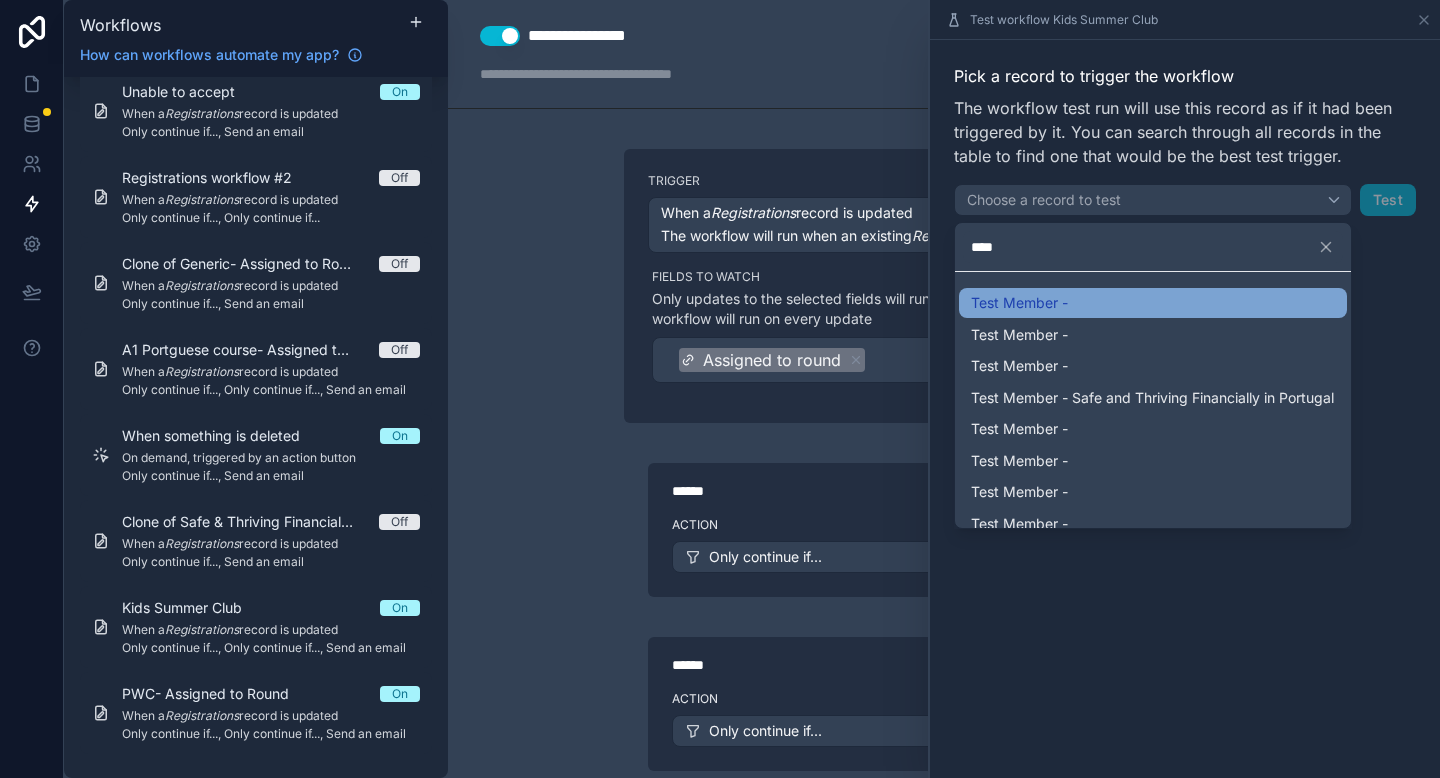 click on "Test Member -" at bounding box center [1153, 303] 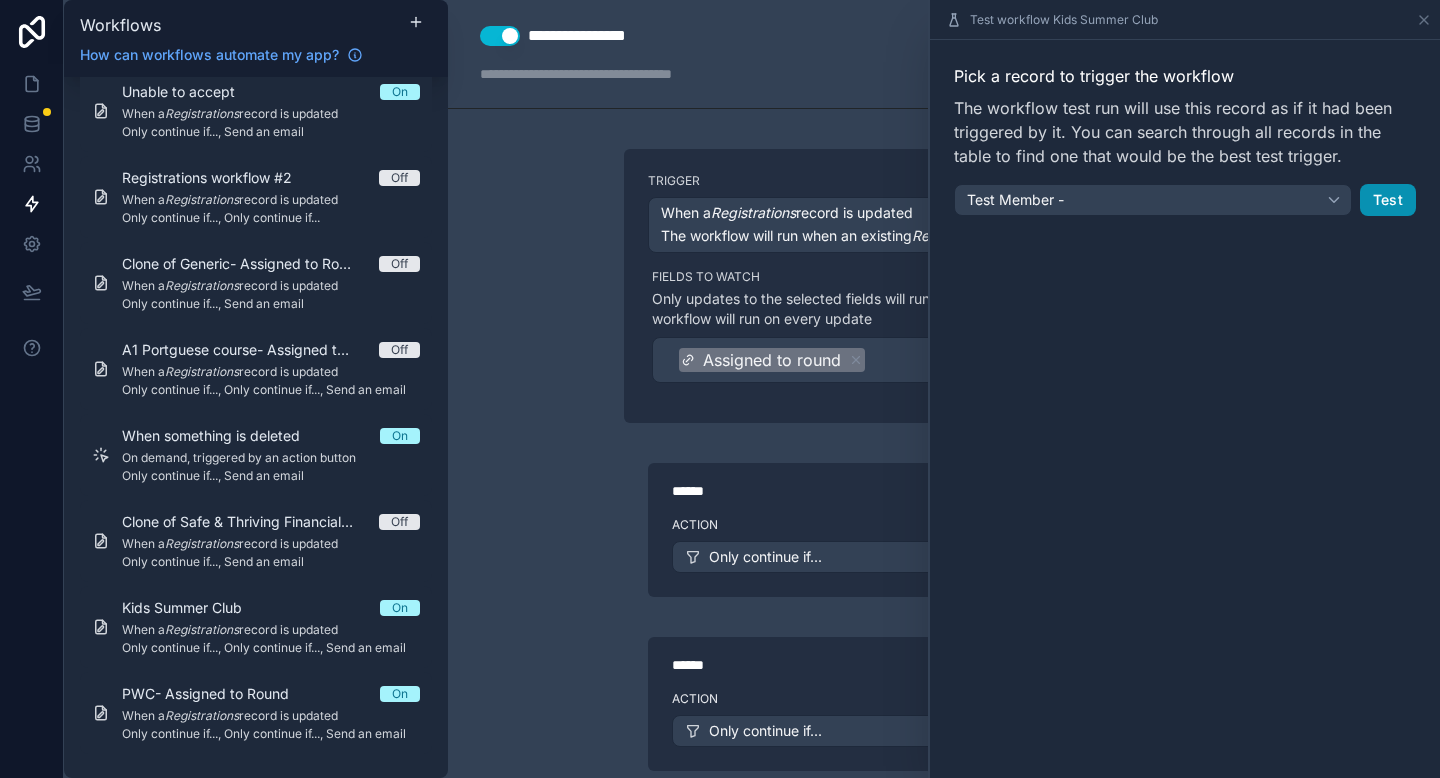 click on "Test" at bounding box center [1388, 200] 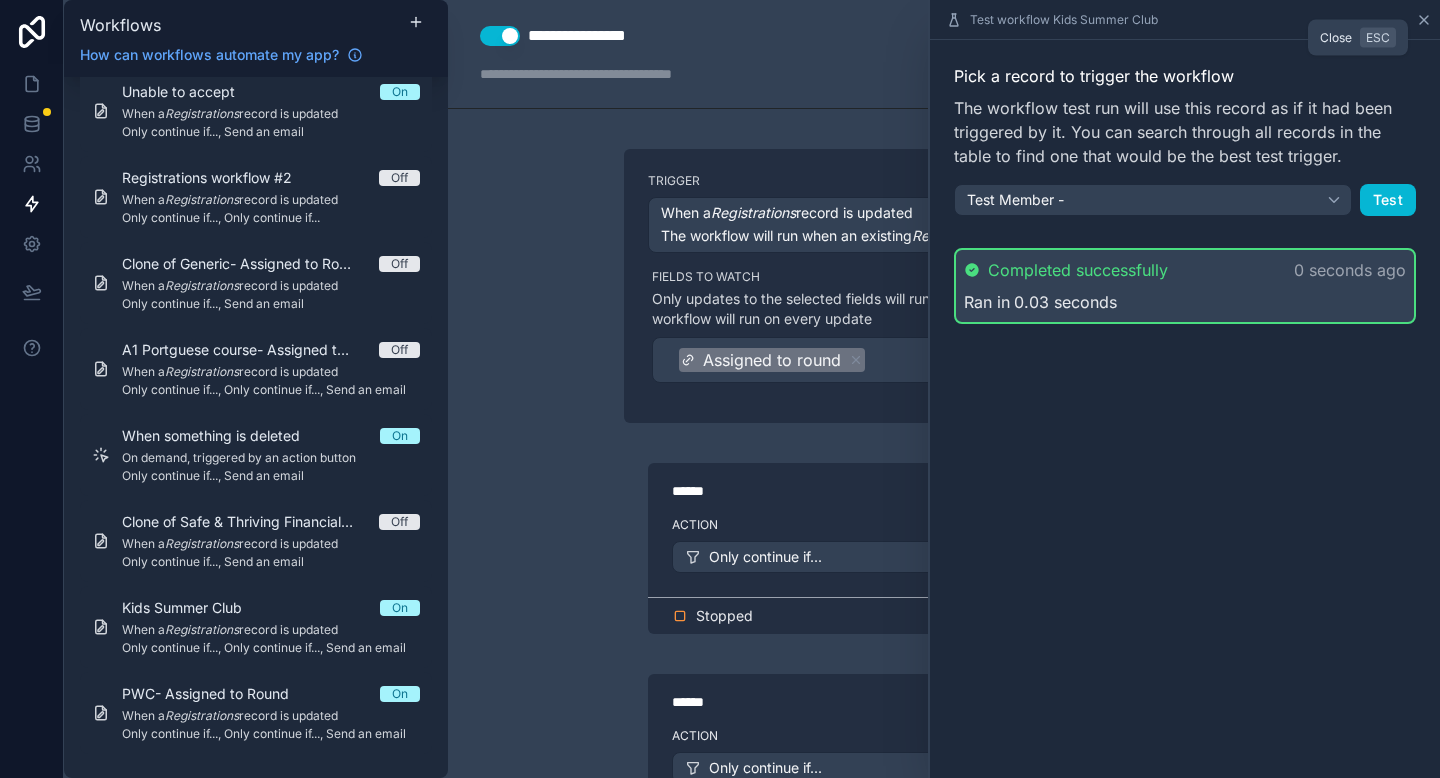 click 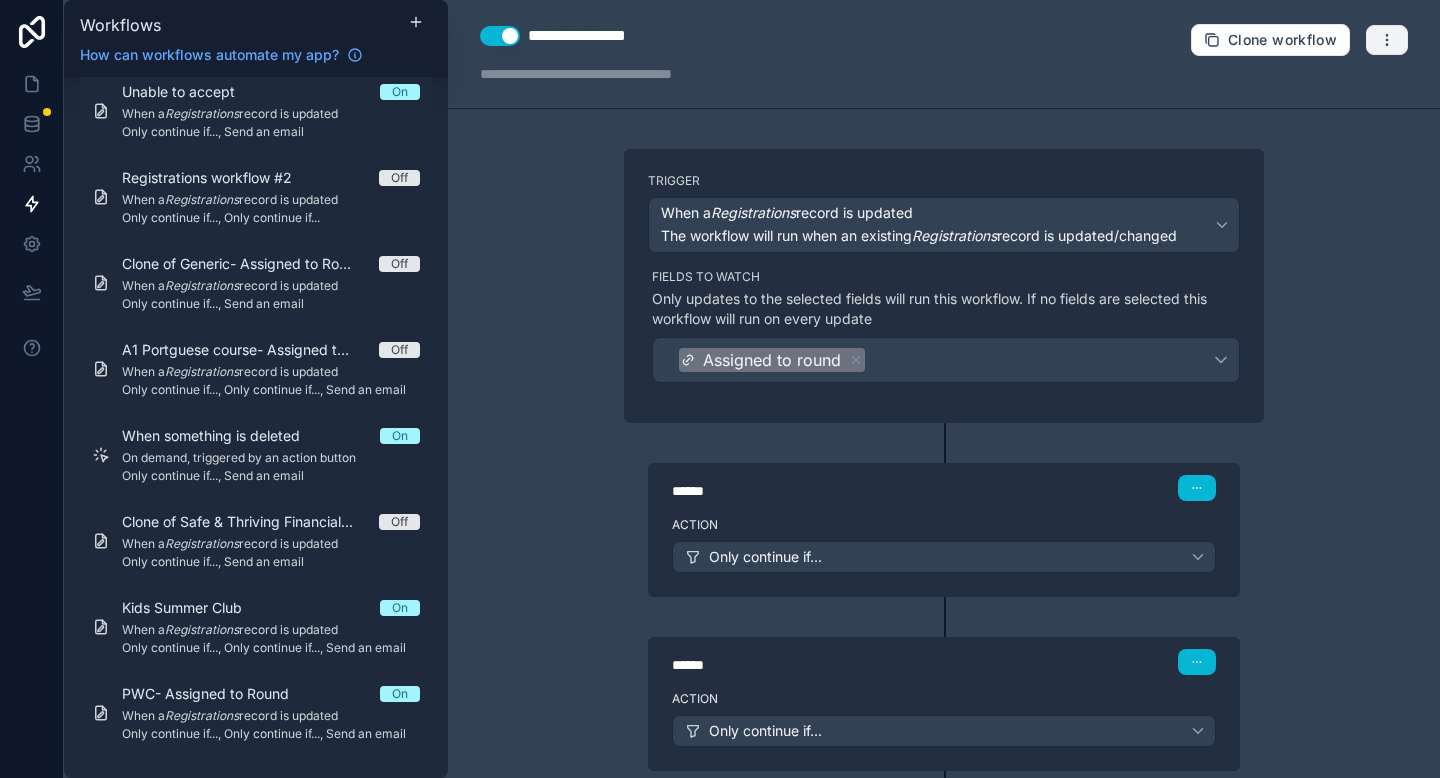 click 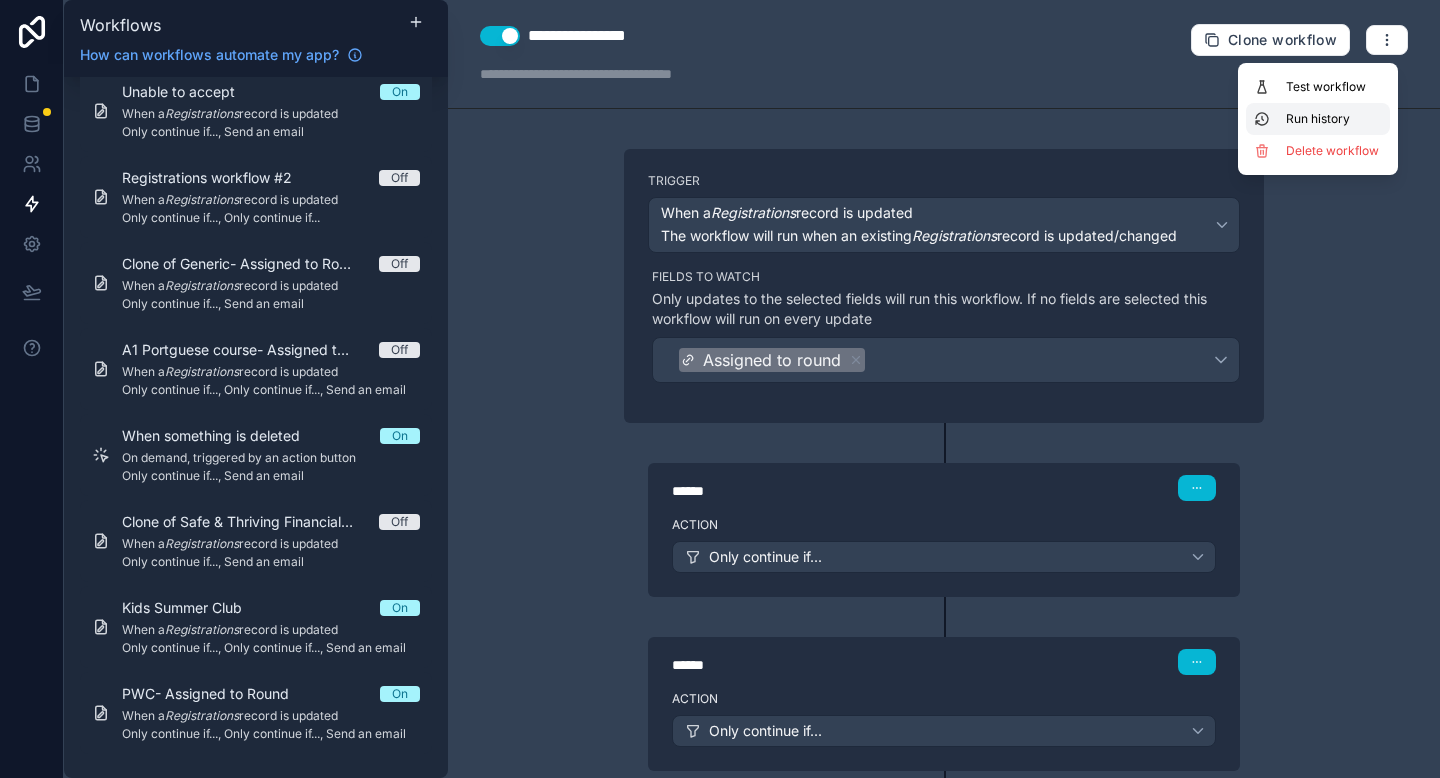 click on "Run history" at bounding box center (1334, 119) 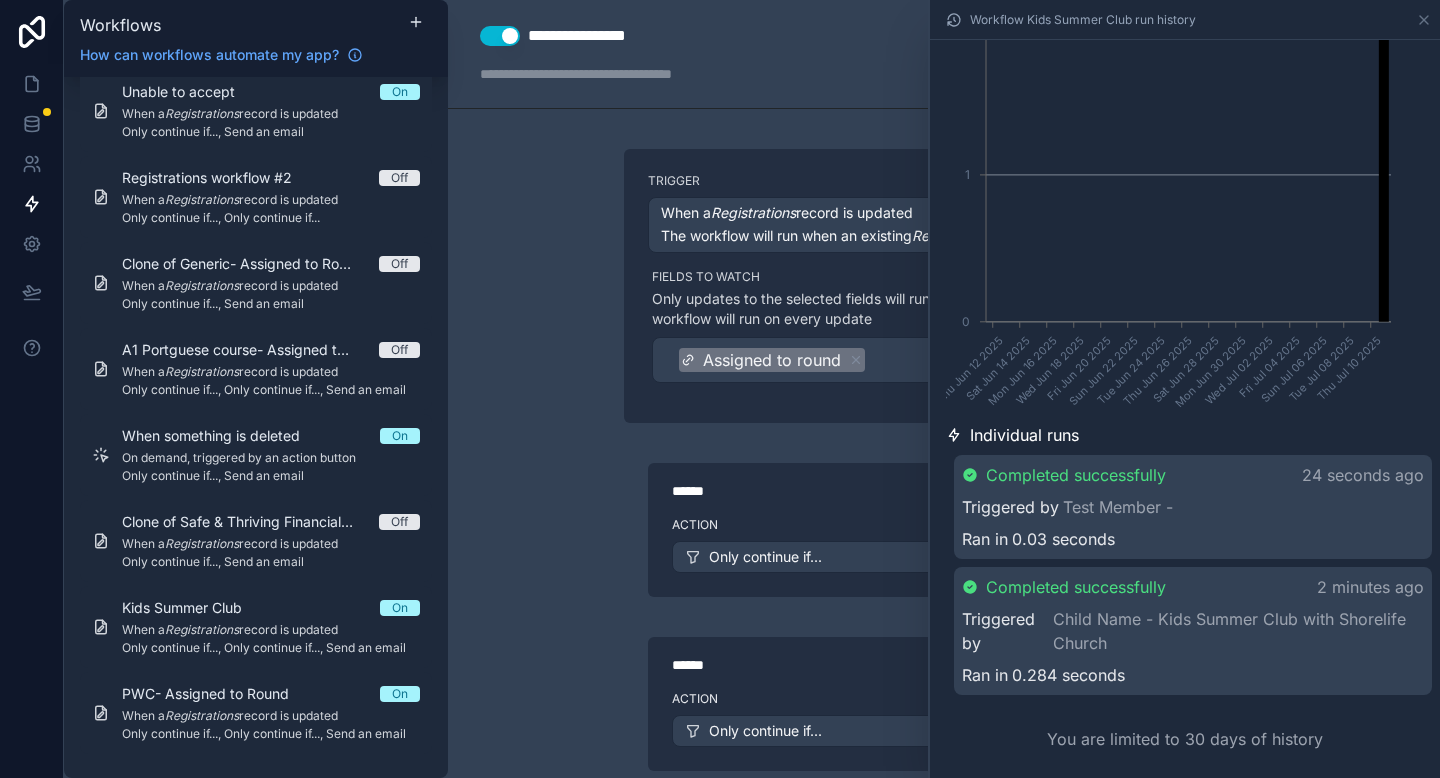 scroll, scrollTop: 182, scrollLeft: 0, axis: vertical 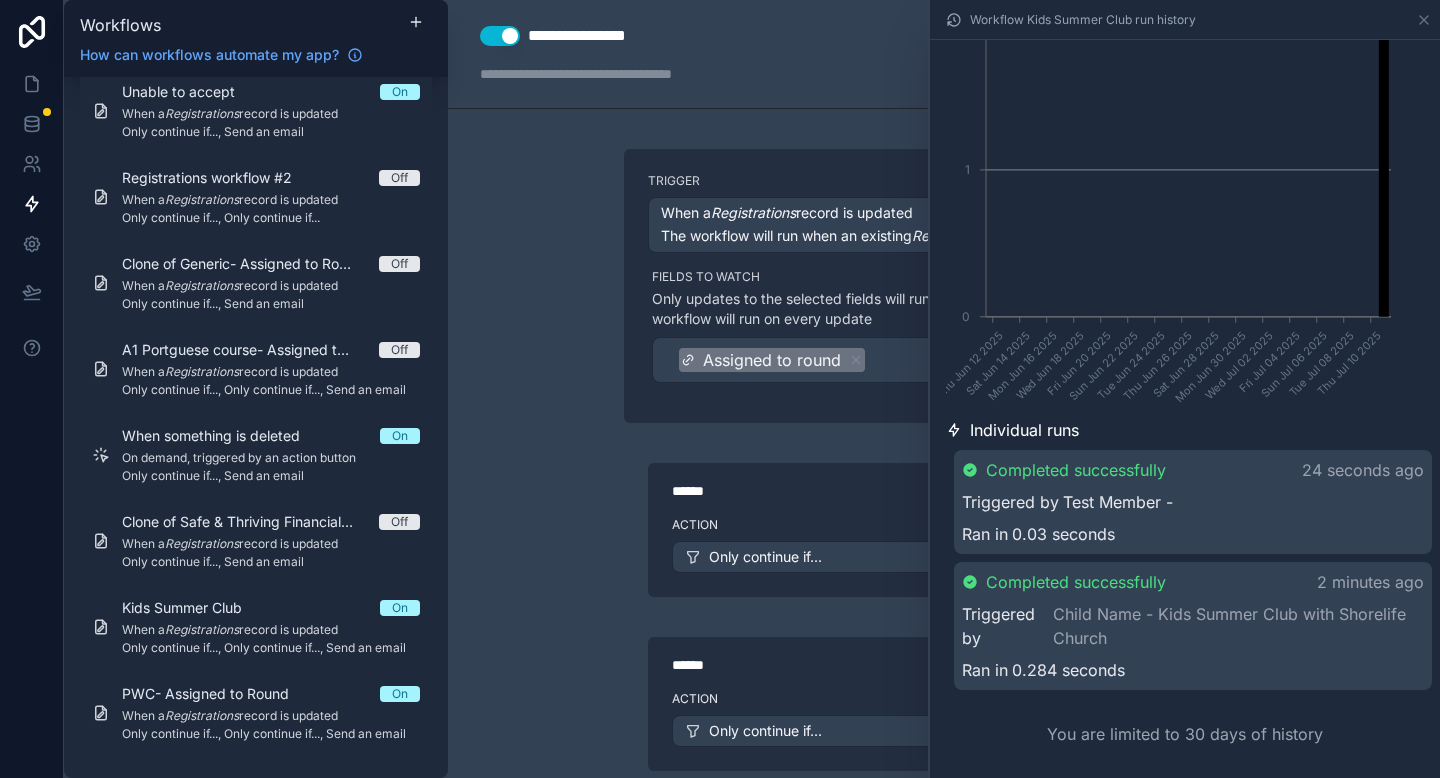 click on "Test Member -" at bounding box center (1118, 502) 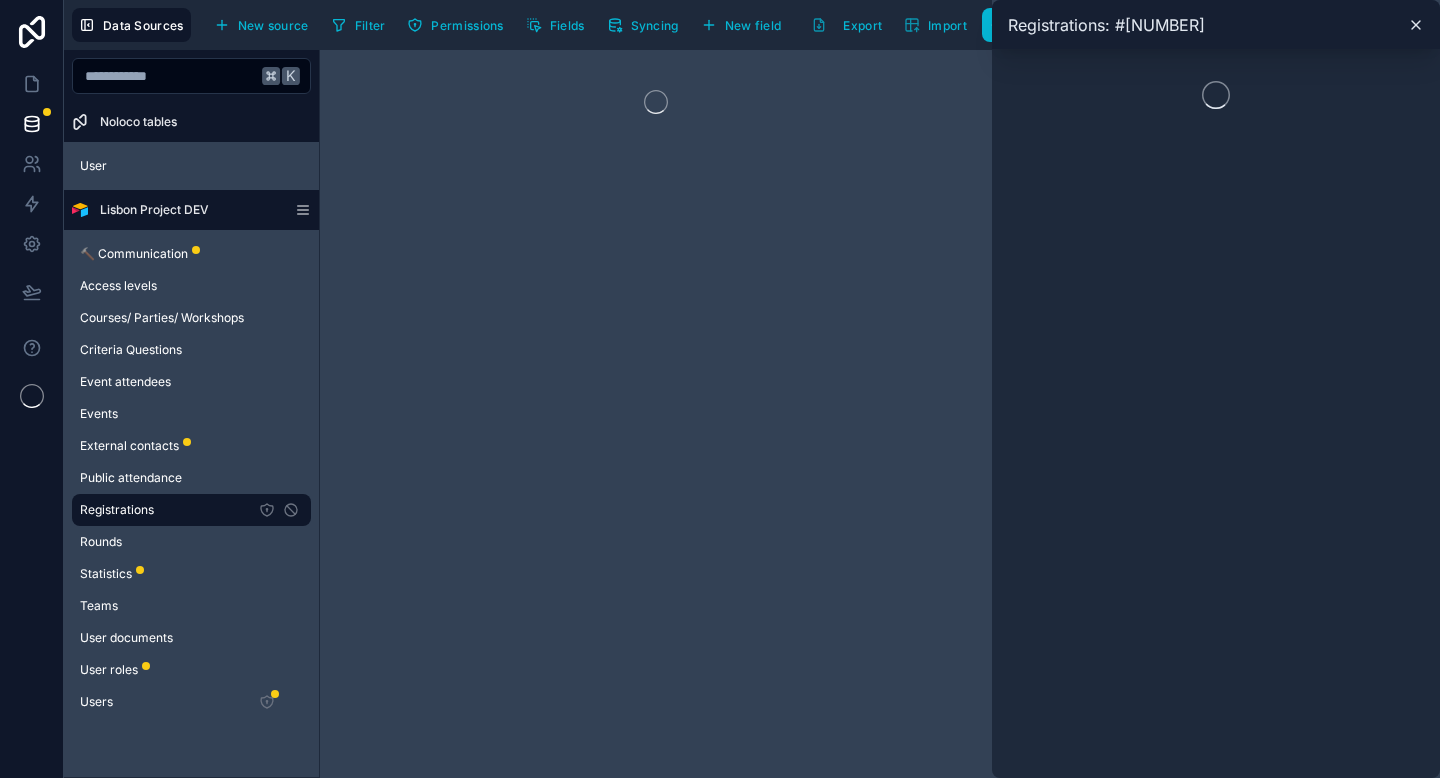 scroll, scrollTop: 0, scrollLeft: 0, axis: both 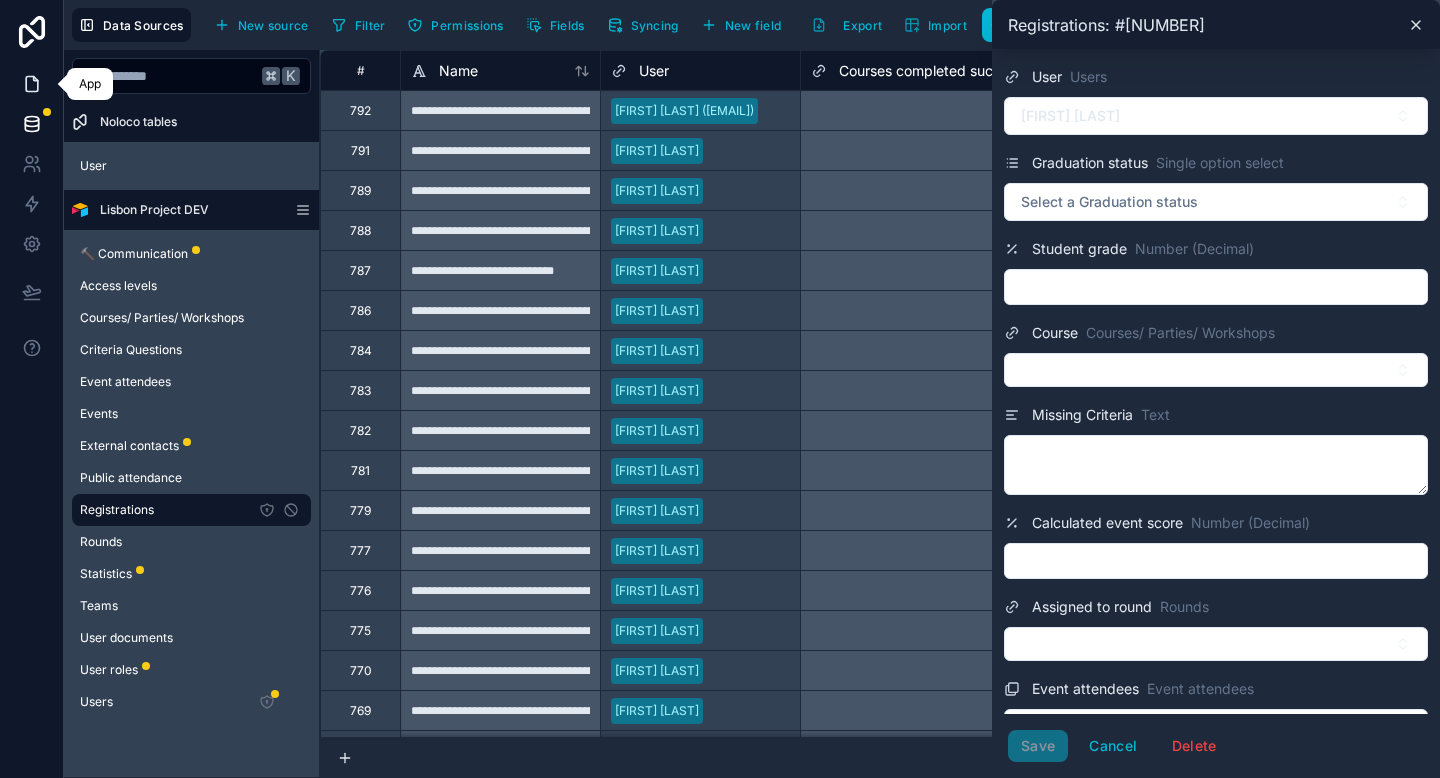 click 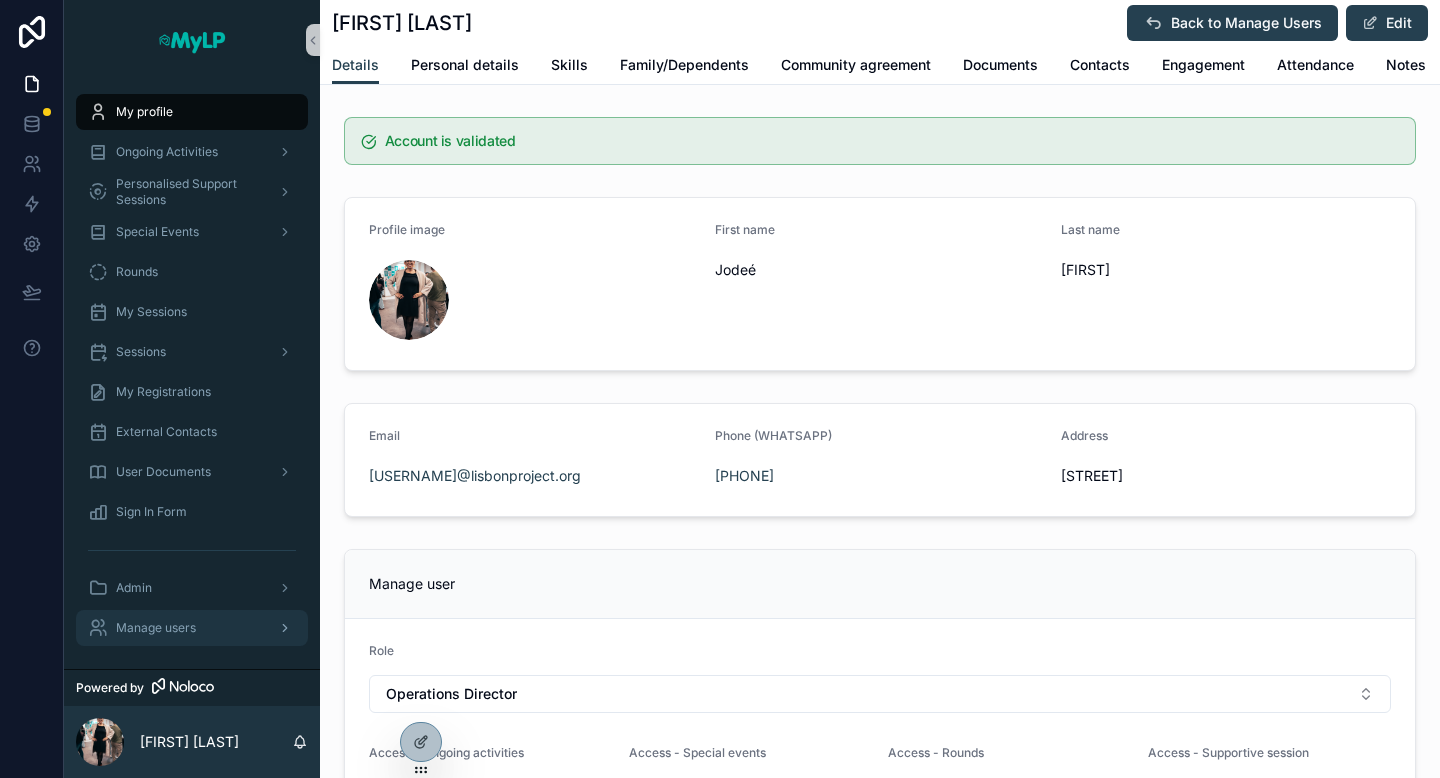 click on "Manage users" at bounding box center [156, 628] 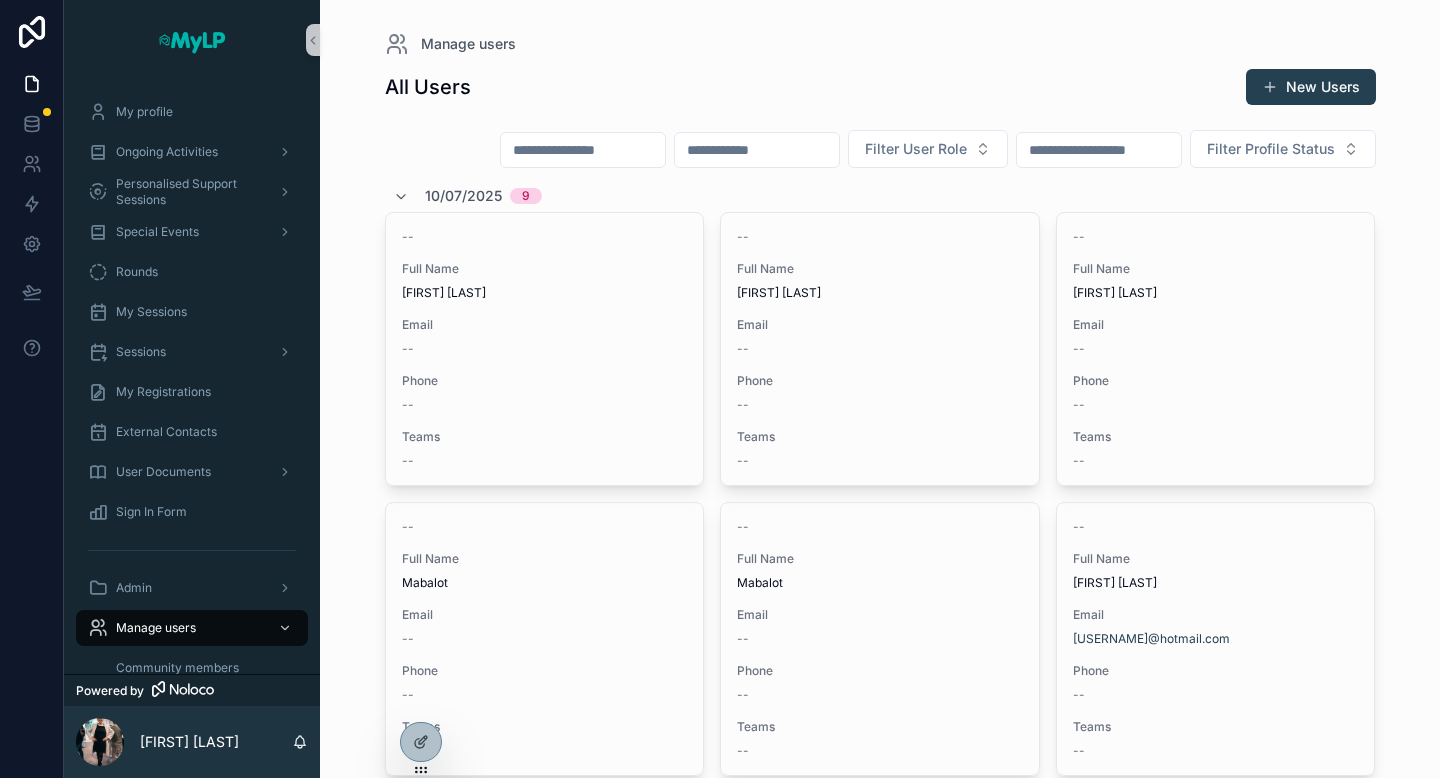 click at bounding box center [583, 150] 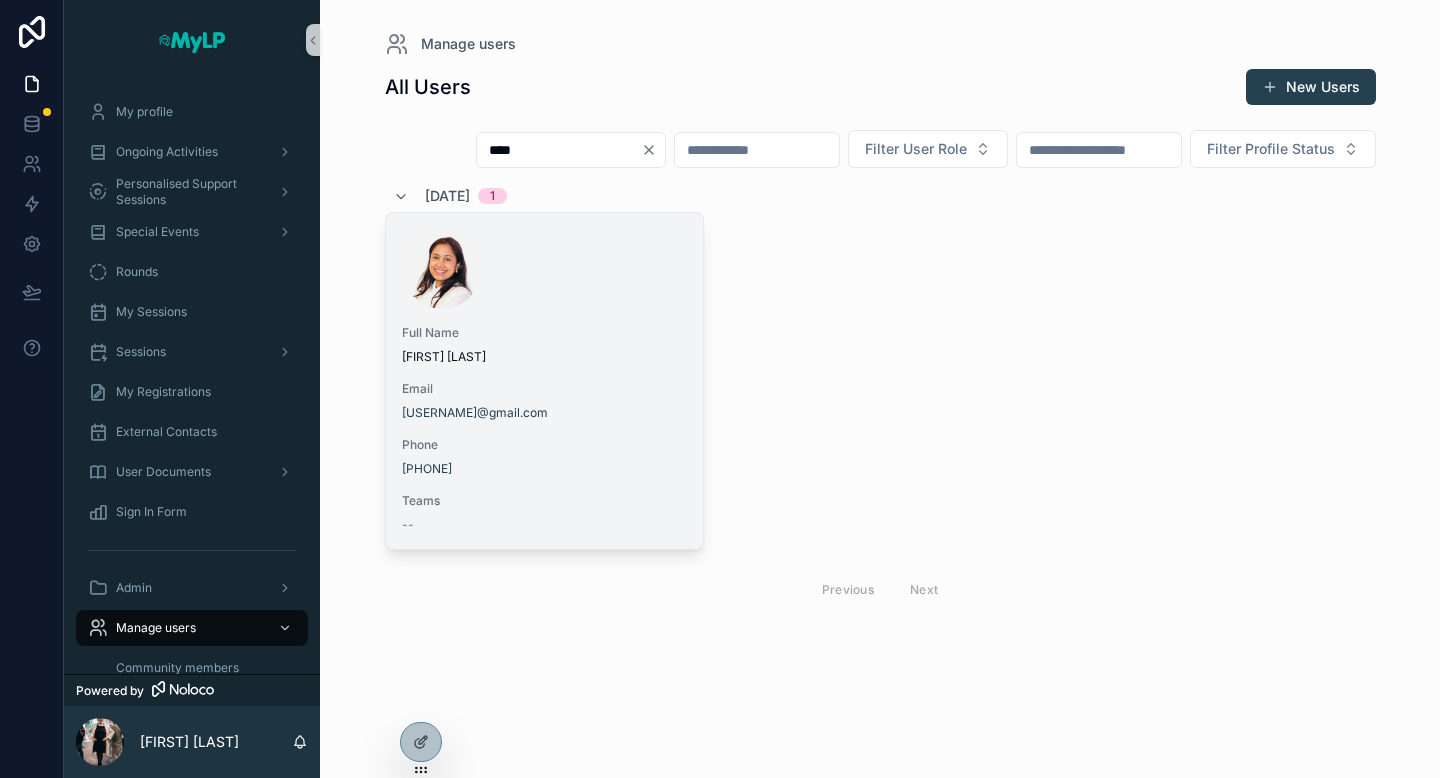 type on "****" 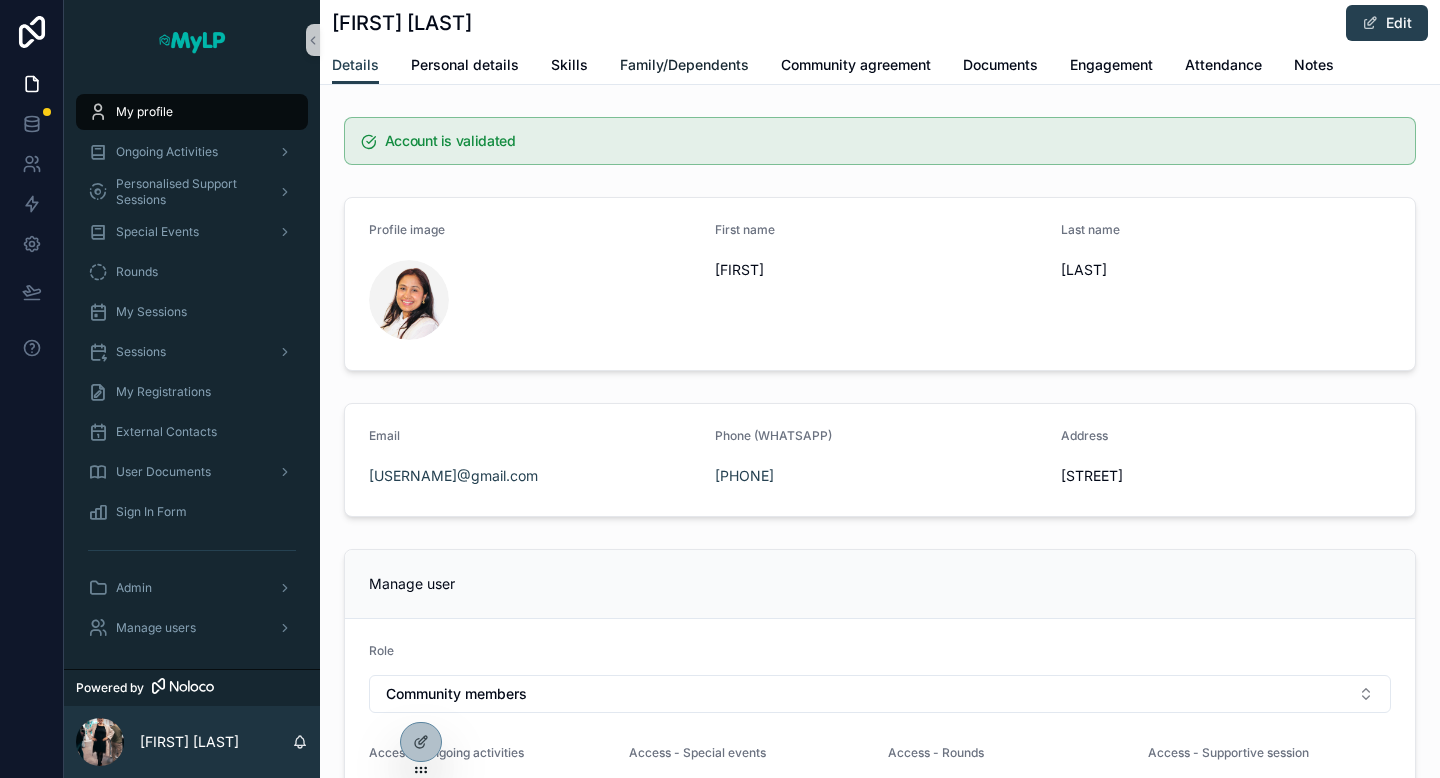 click on "Family/Dependents" at bounding box center [684, 65] 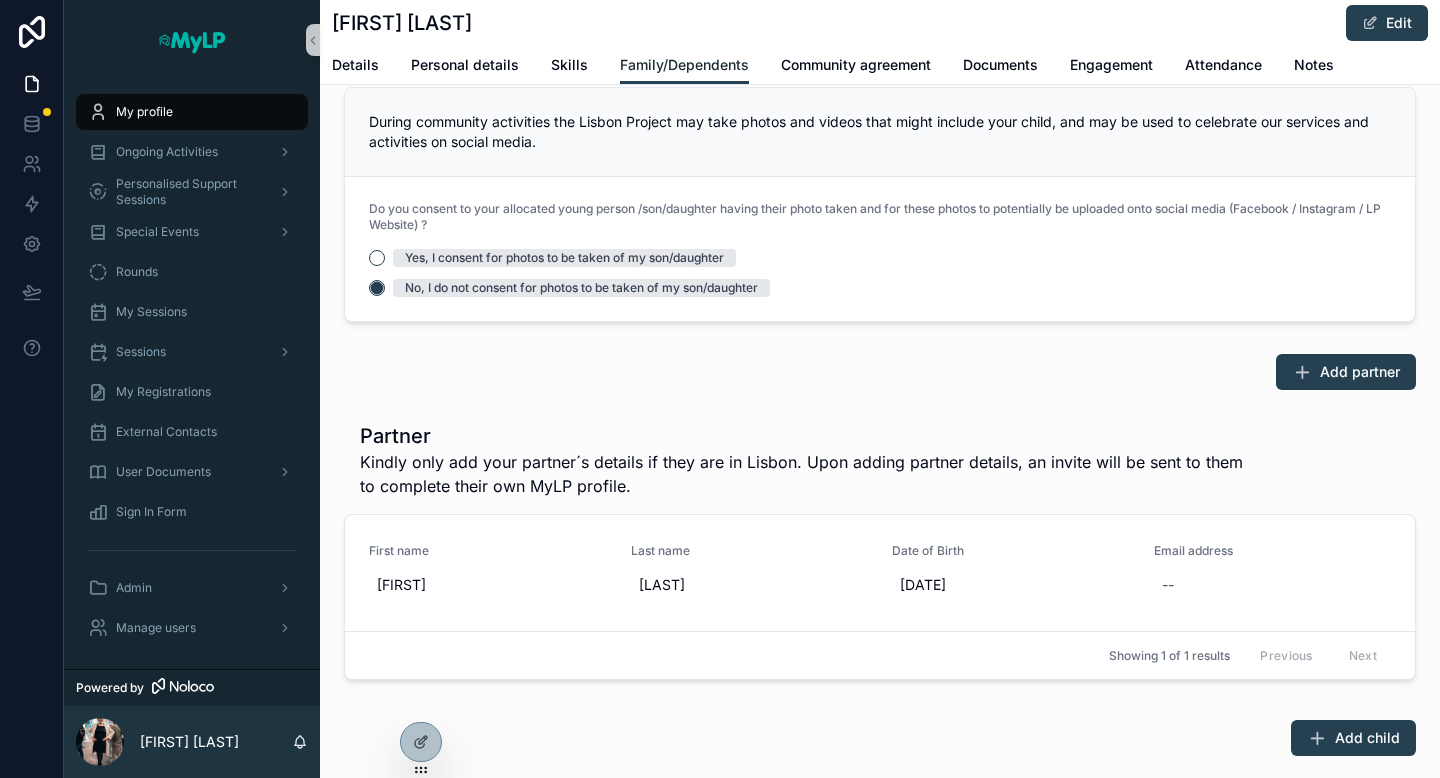 scroll, scrollTop: 1500, scrollLeft: 0, axis: vertical 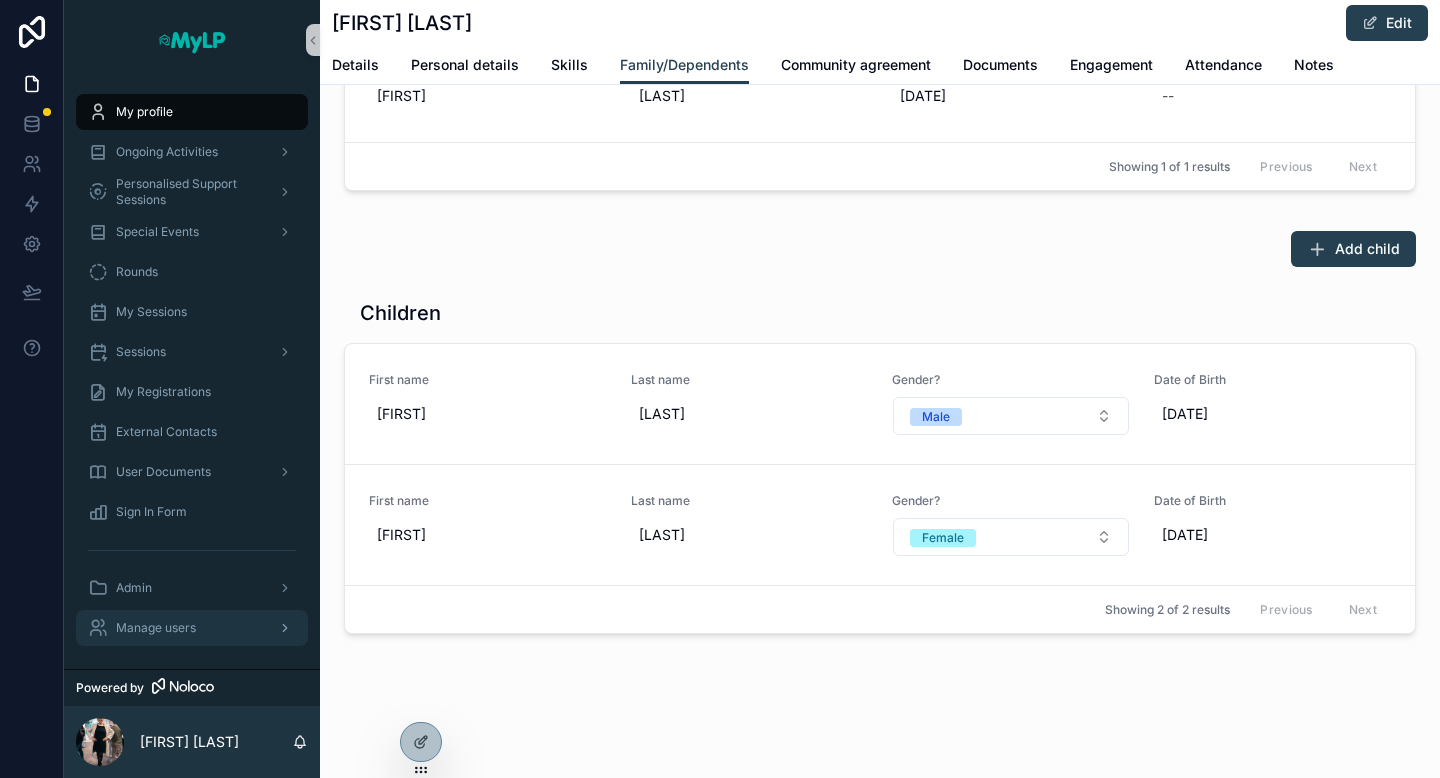 click on "Manage users" at bounding box center [192, 628] 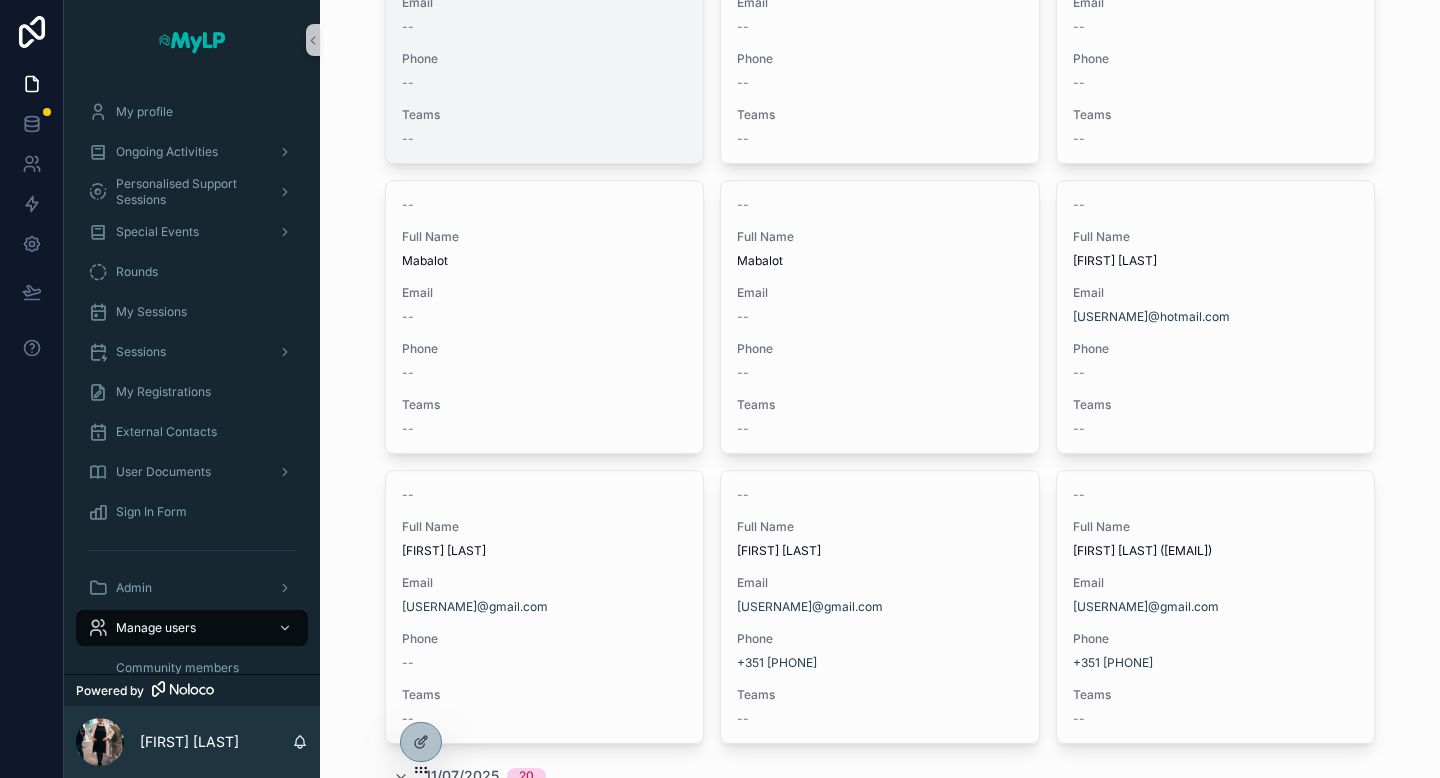 scroll, scrollTop: 0, scrollLeft: 0, axis: both 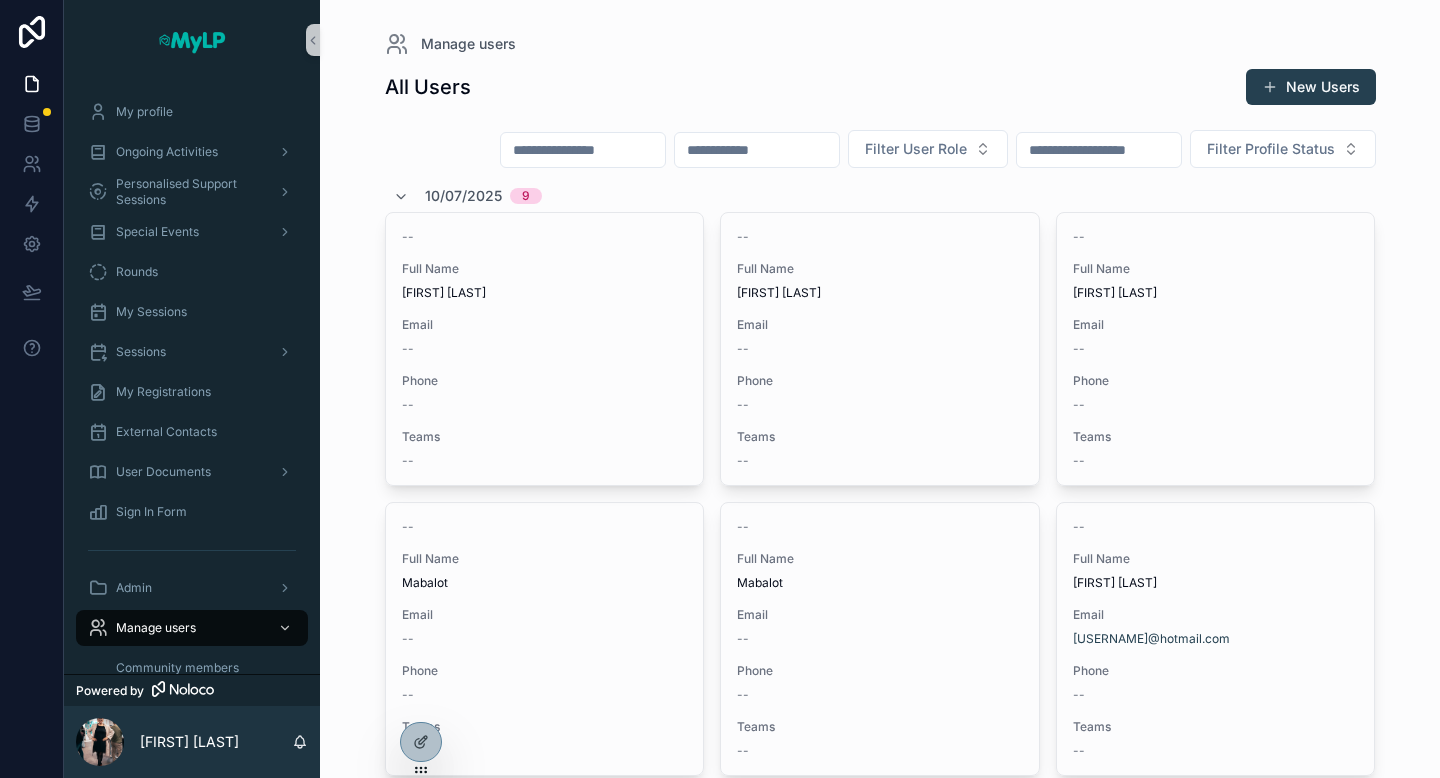 click at bounding box center [583, 150] 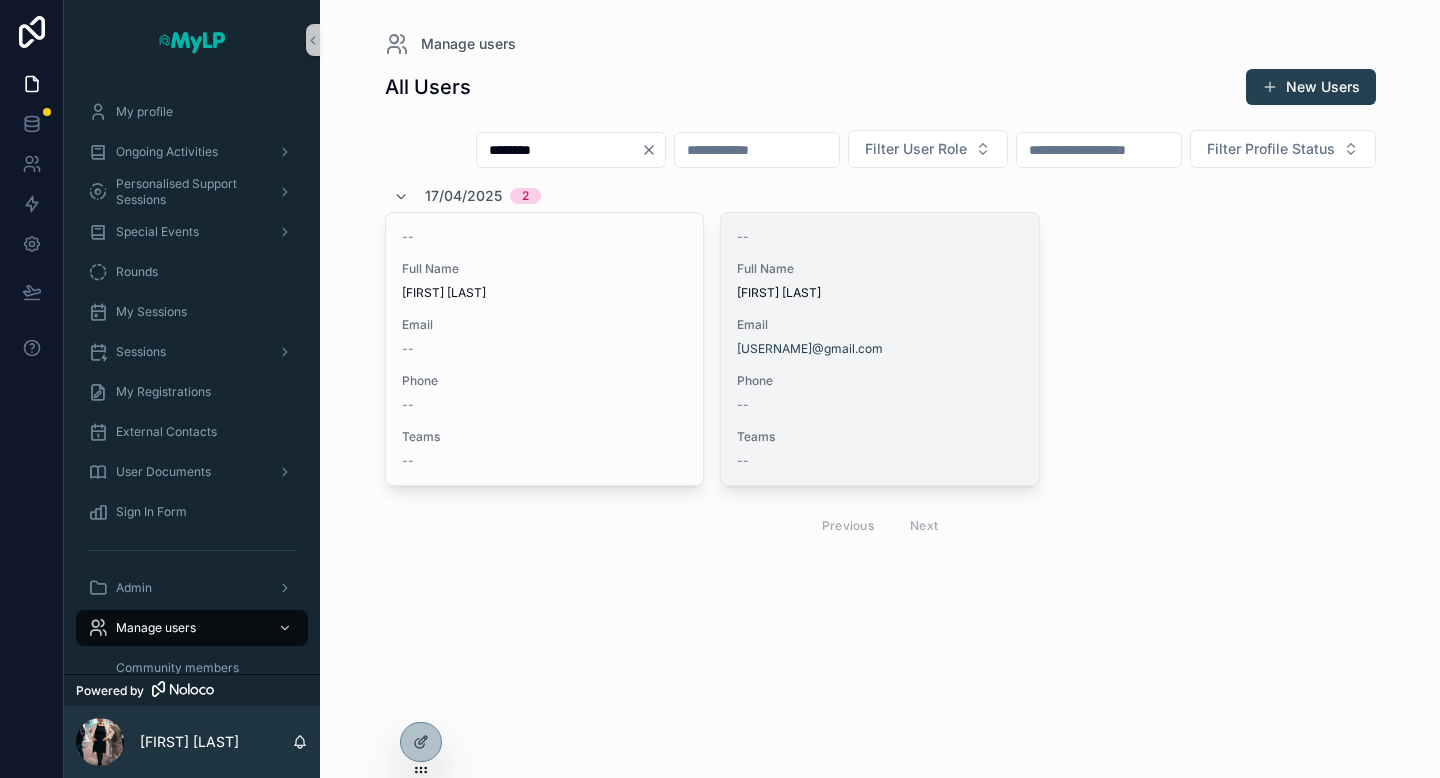 type on "********" 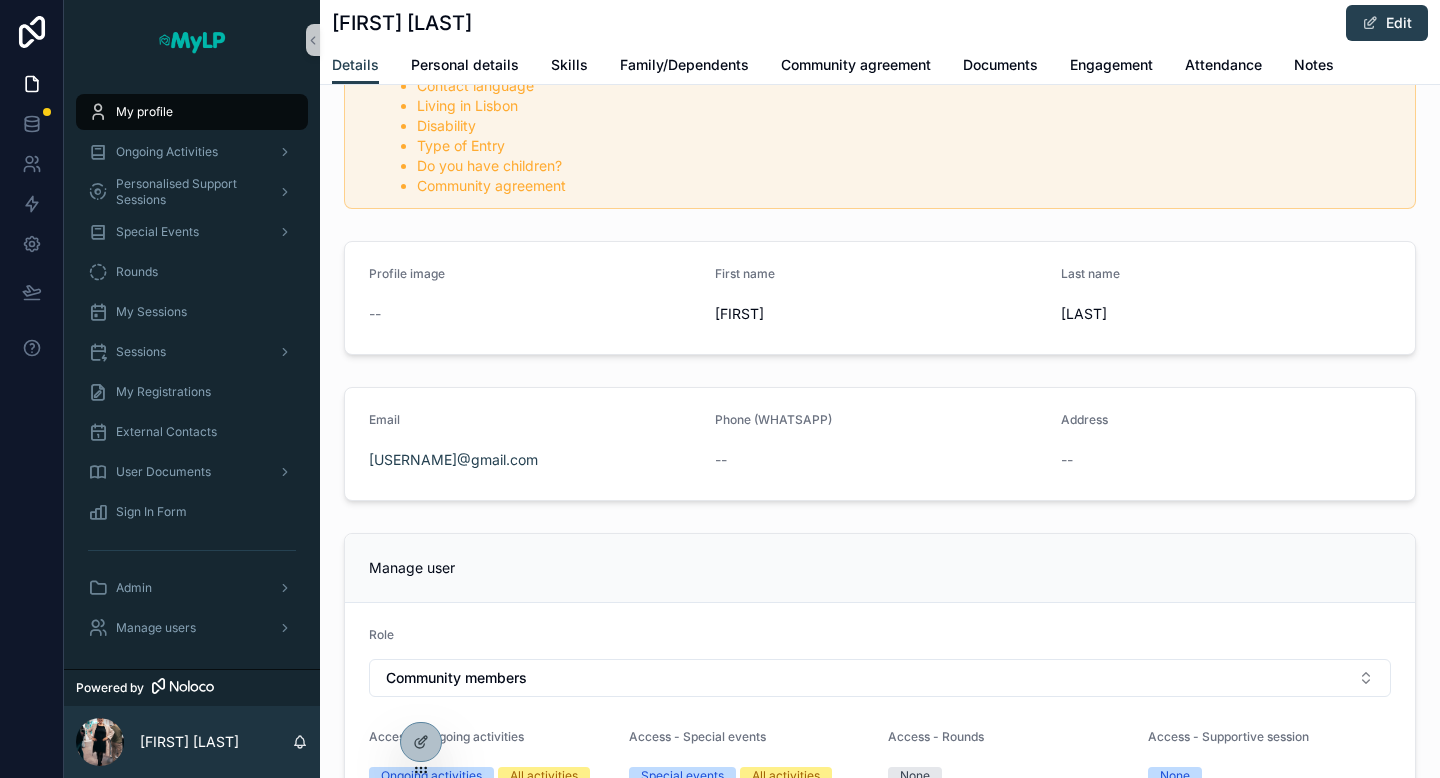 scroll, scrollTop: 0, scrollLeft: 0, axis: both 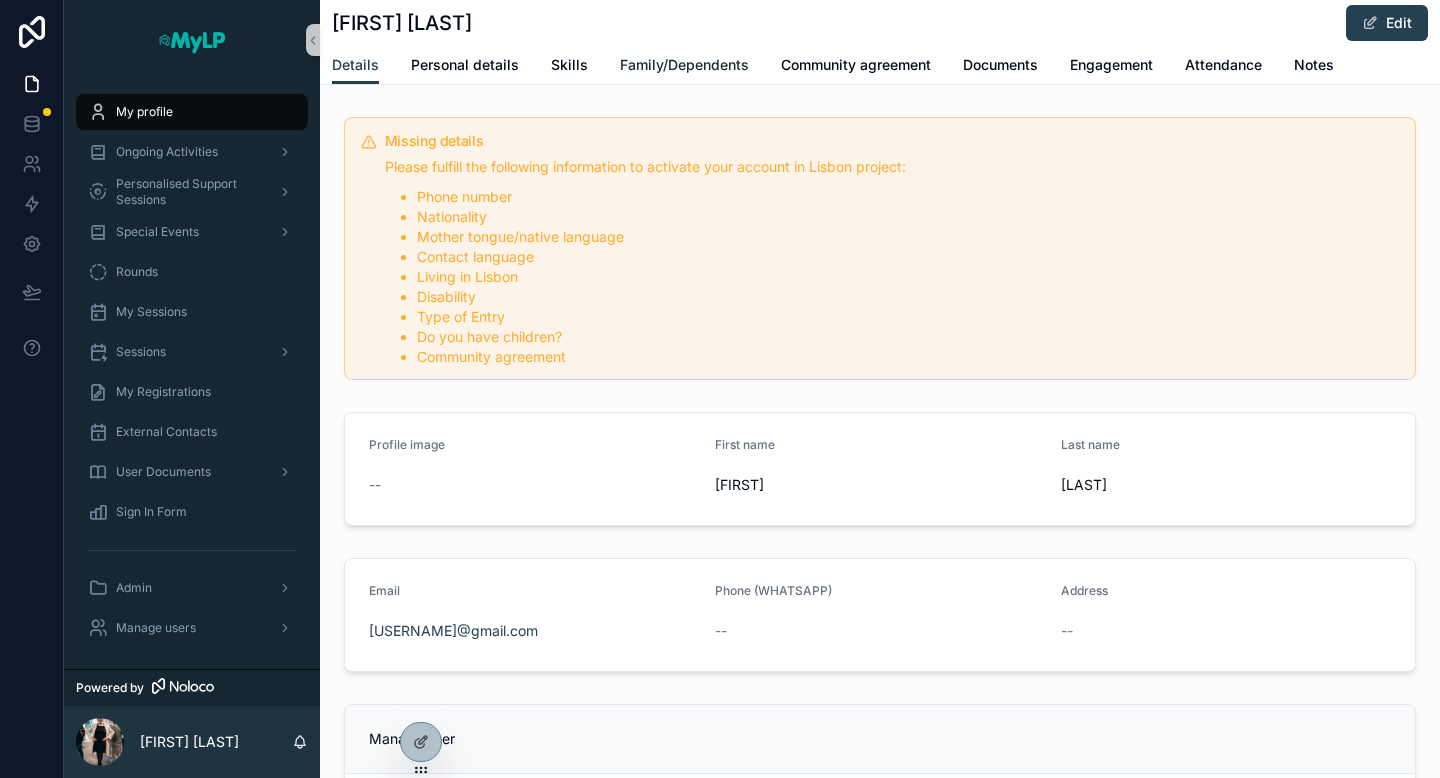 click on "Family/Dependents" at bounding box center [684, 65] 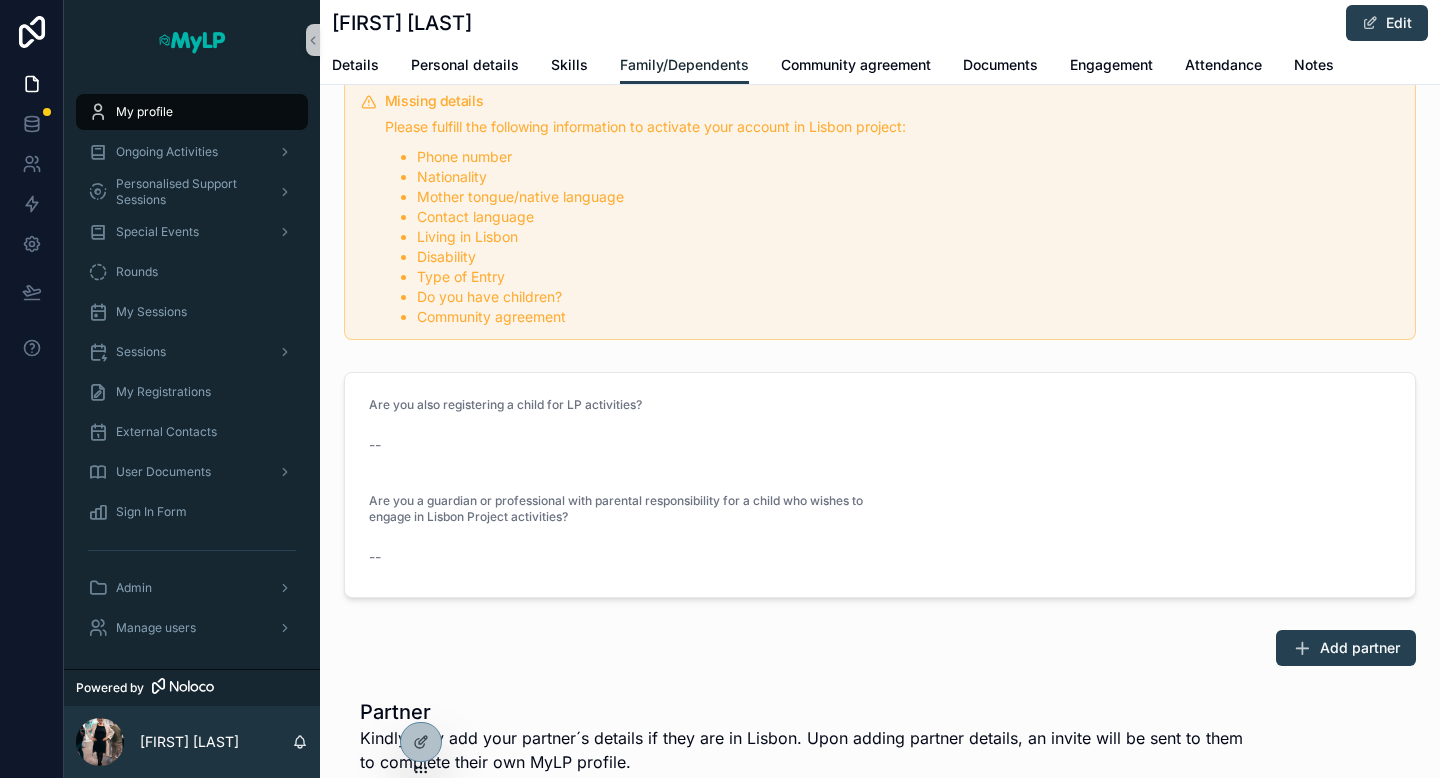 scroll, scrollTop: 0, scrollLeft: 0, axis: both 